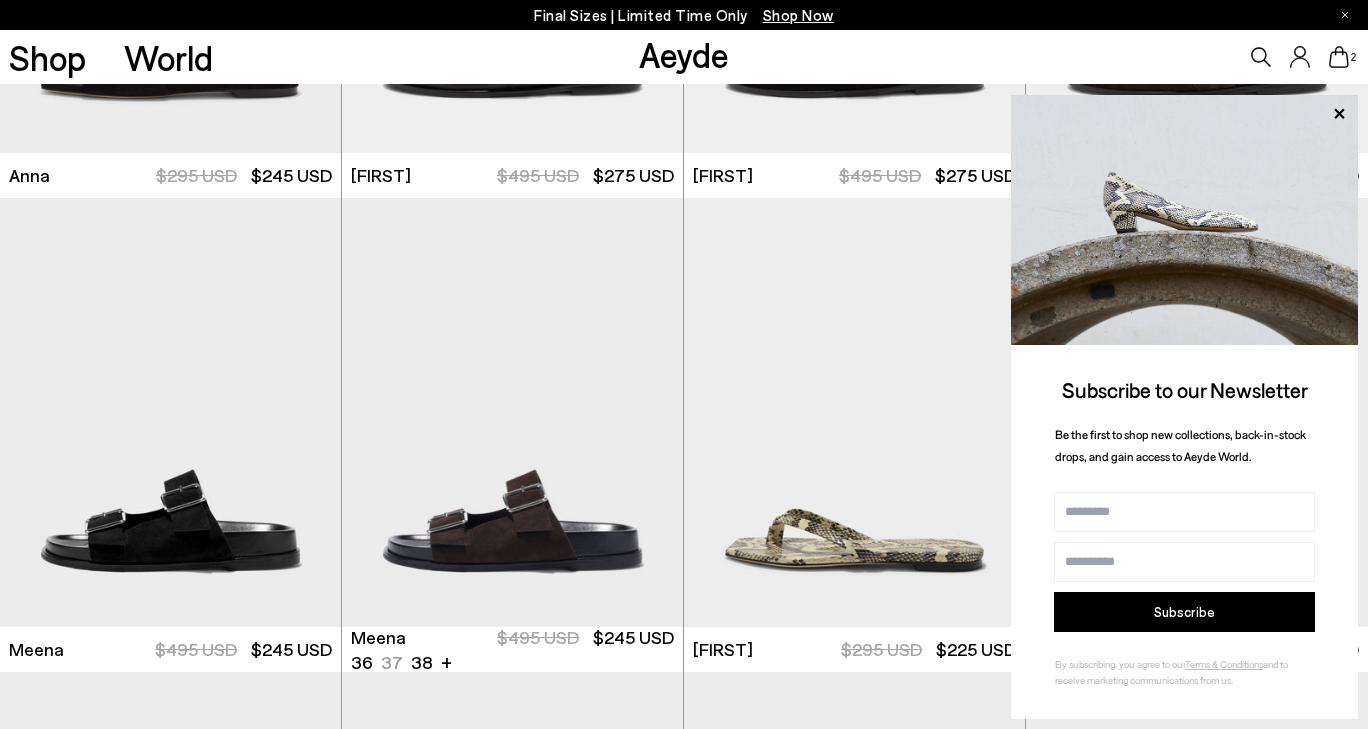 scroll, scrollTop: 7460, scrollLeft: 0, axis: vertical 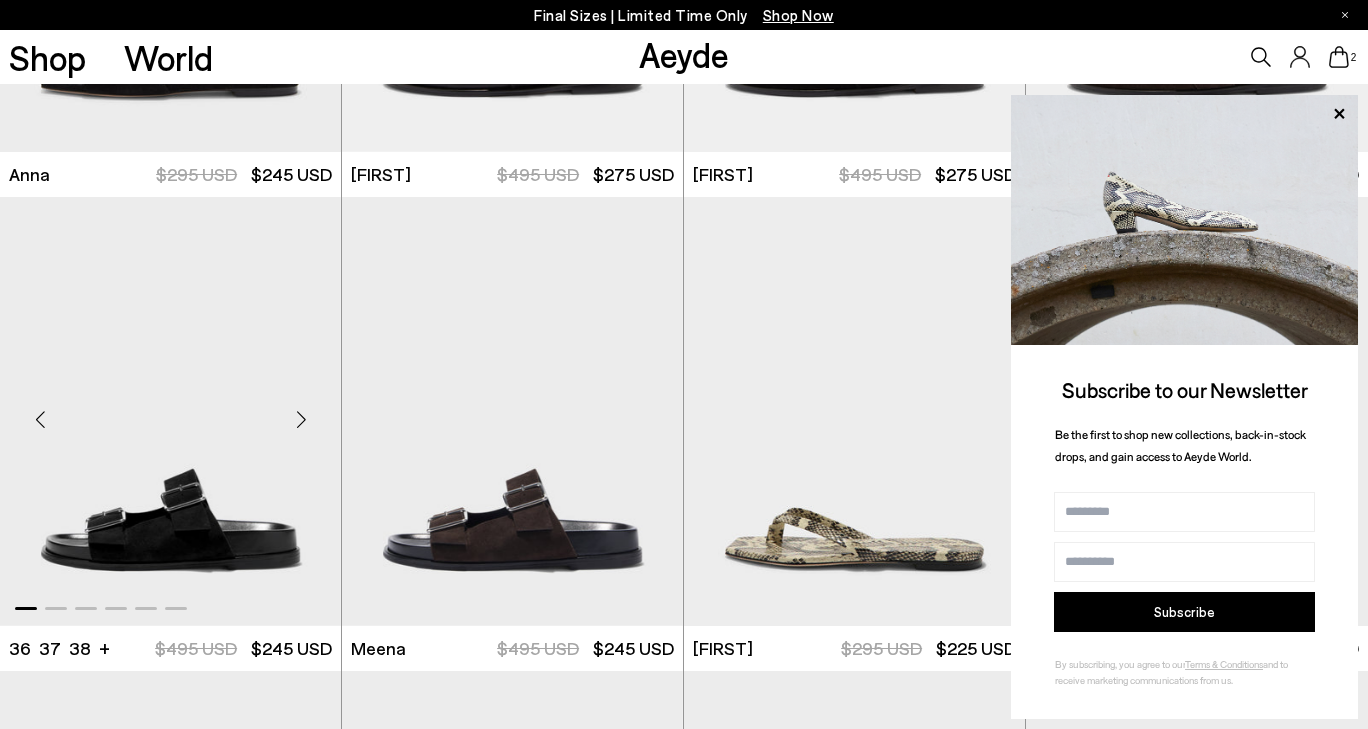 click at bounding box center [301, 420] 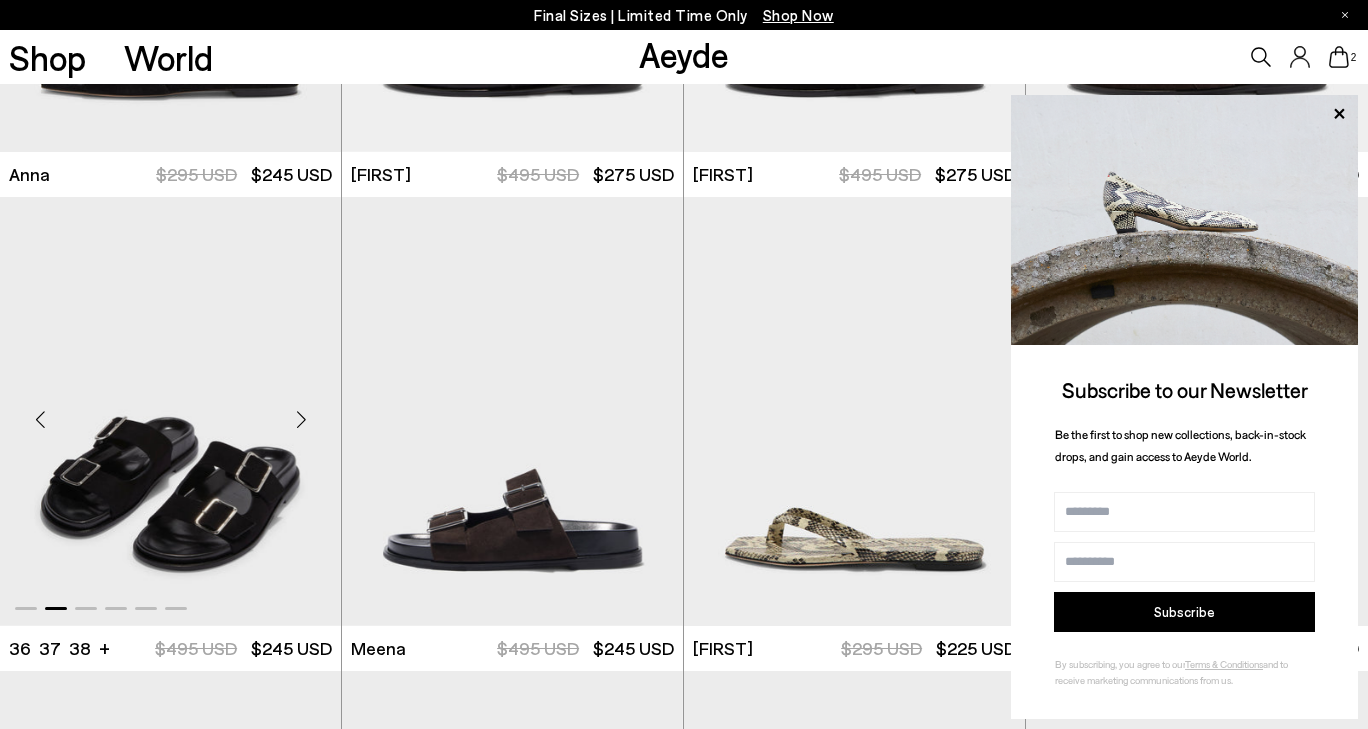 click at bounding box center (301, 420) 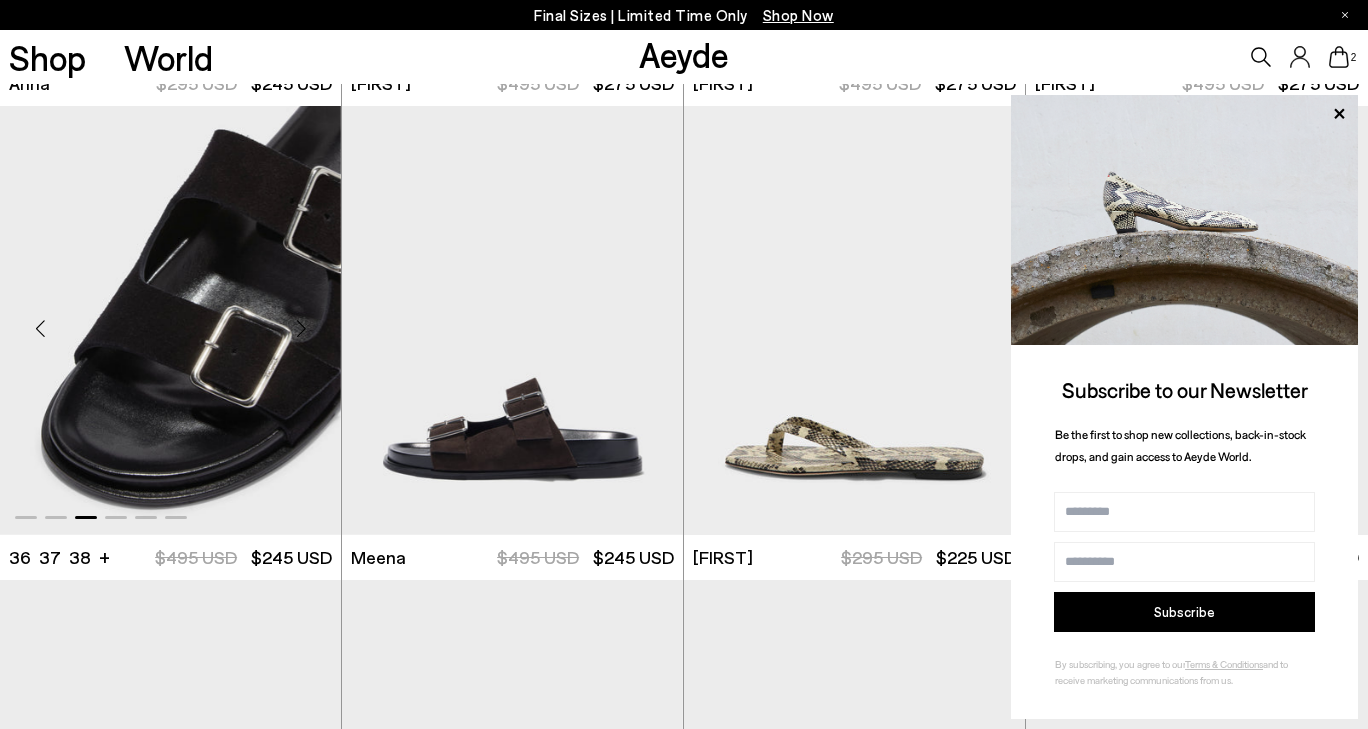 scroll, scrollTop: 7552, scrollLeft: 0, axis: vertical 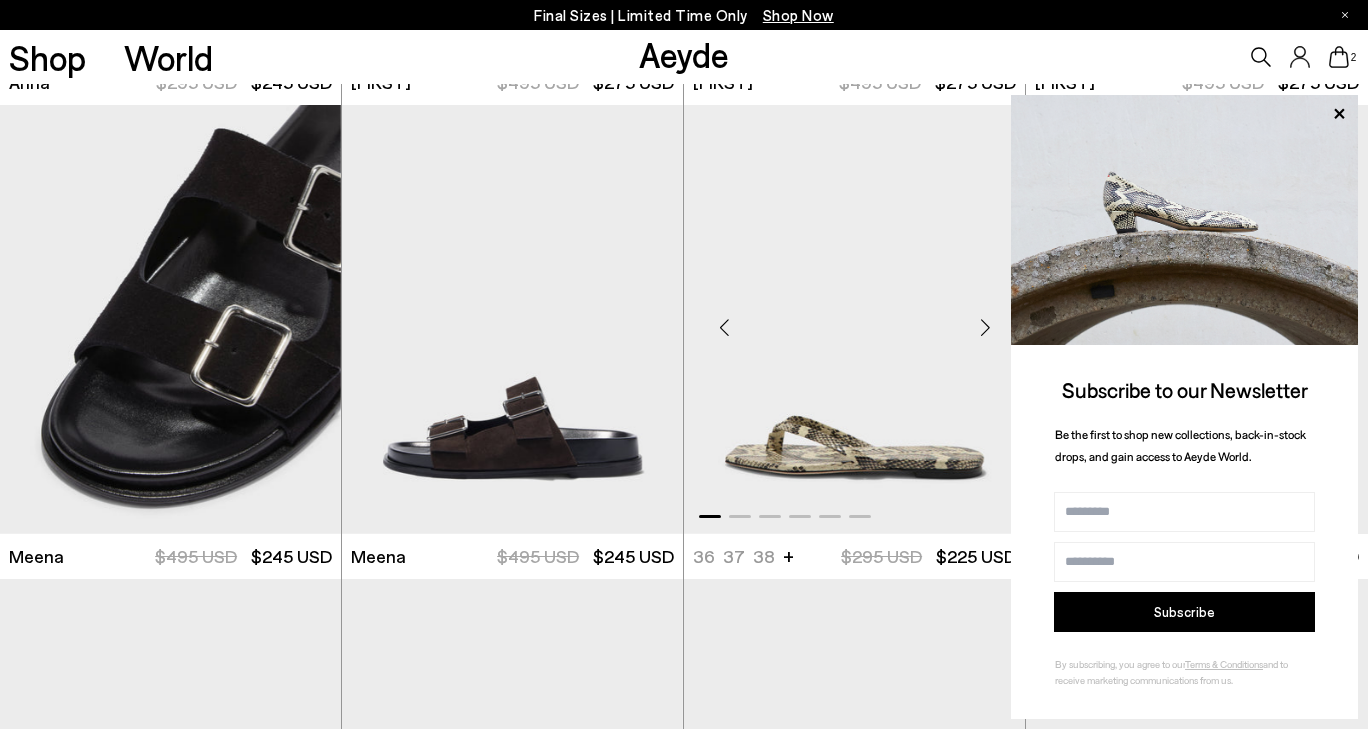 click at bounding box center (985, 328) 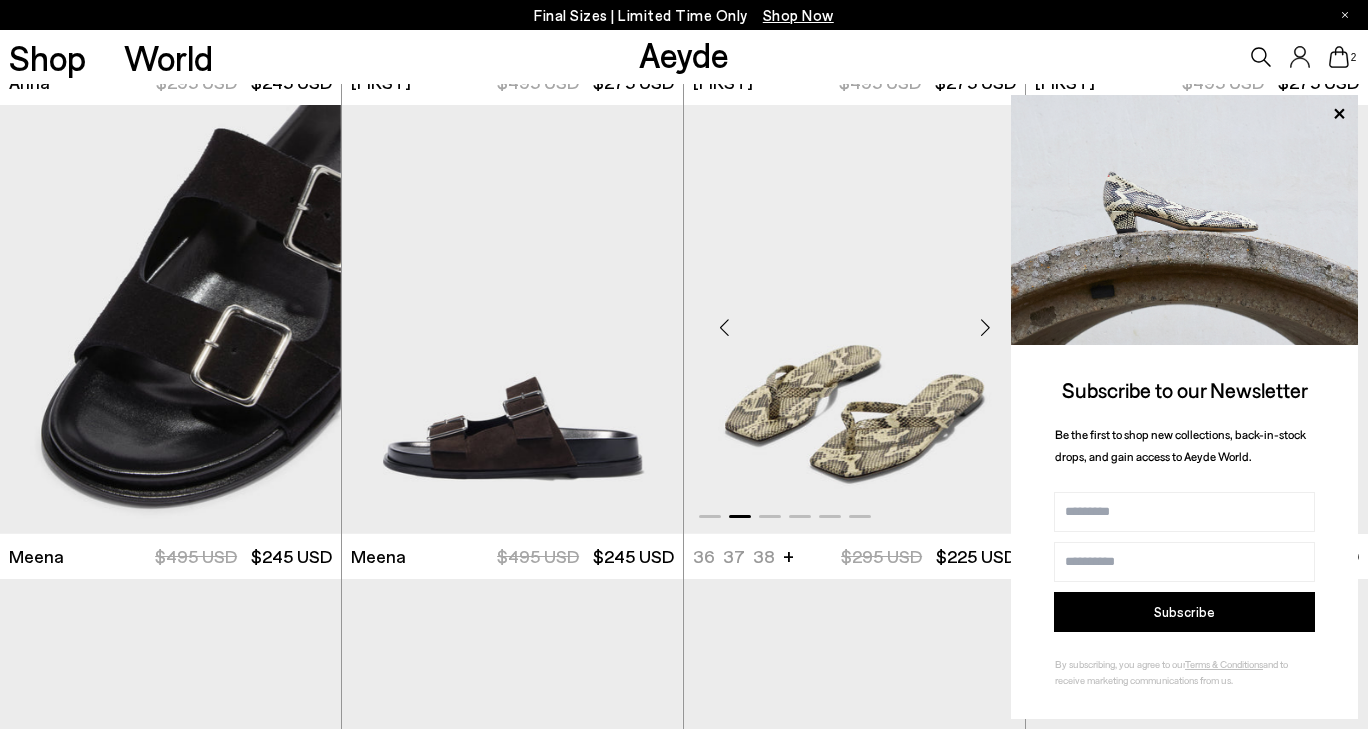 click at bounding box center [985, 328] 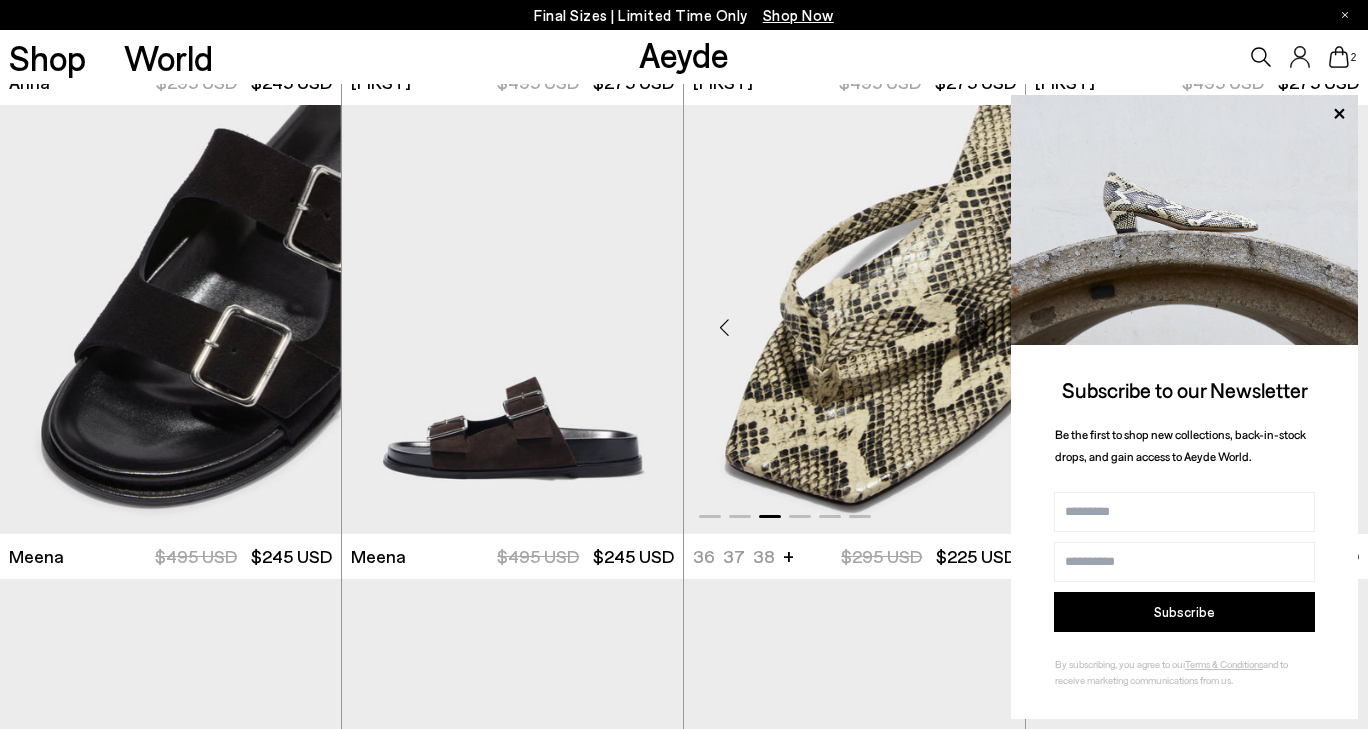 click at bounding box center [985, 328] 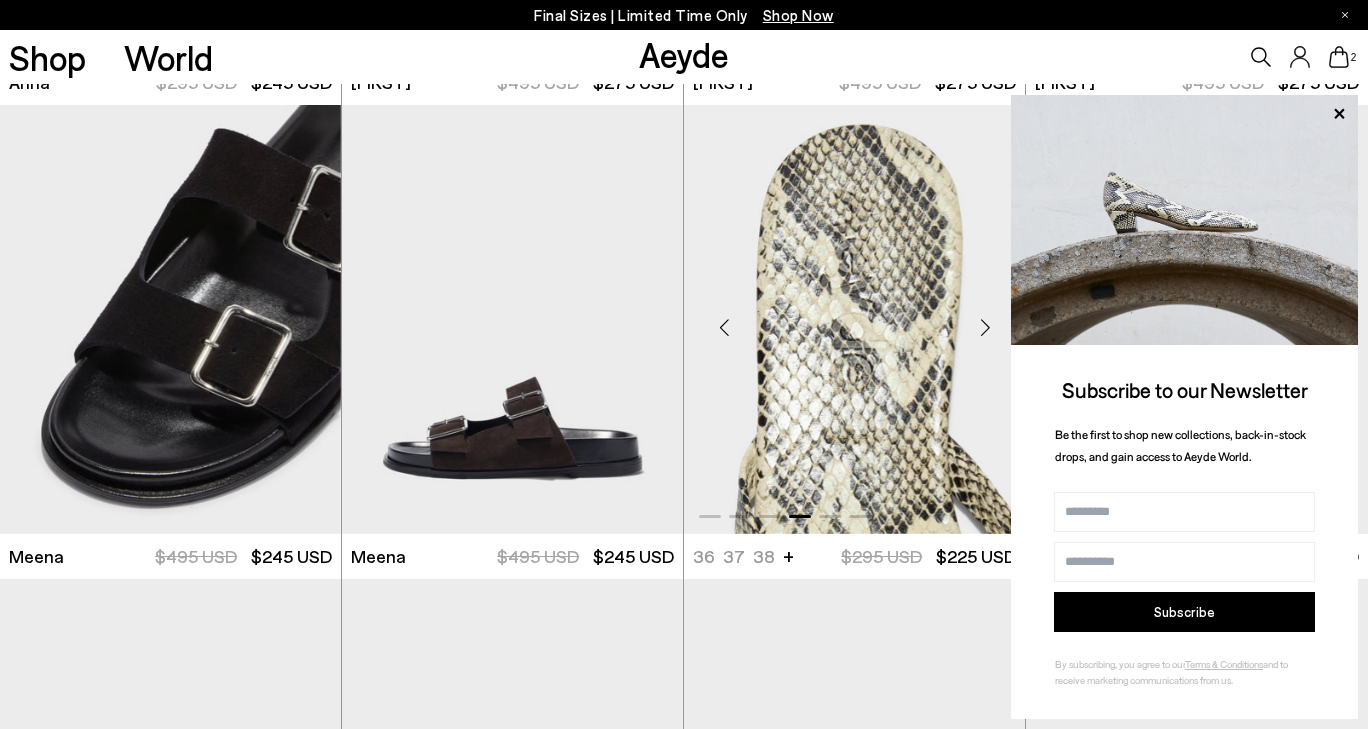 click at bounding box center (985, 328) 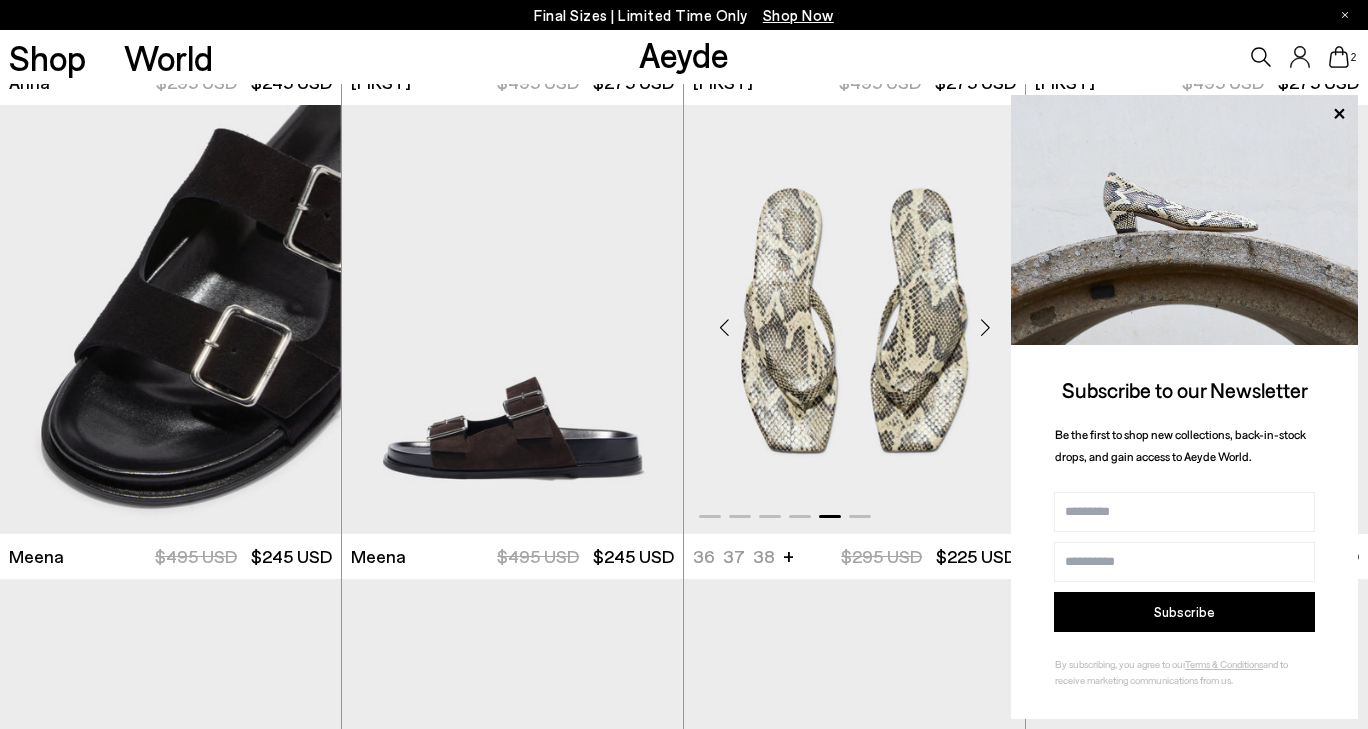 click at bounding box center (985, 328) 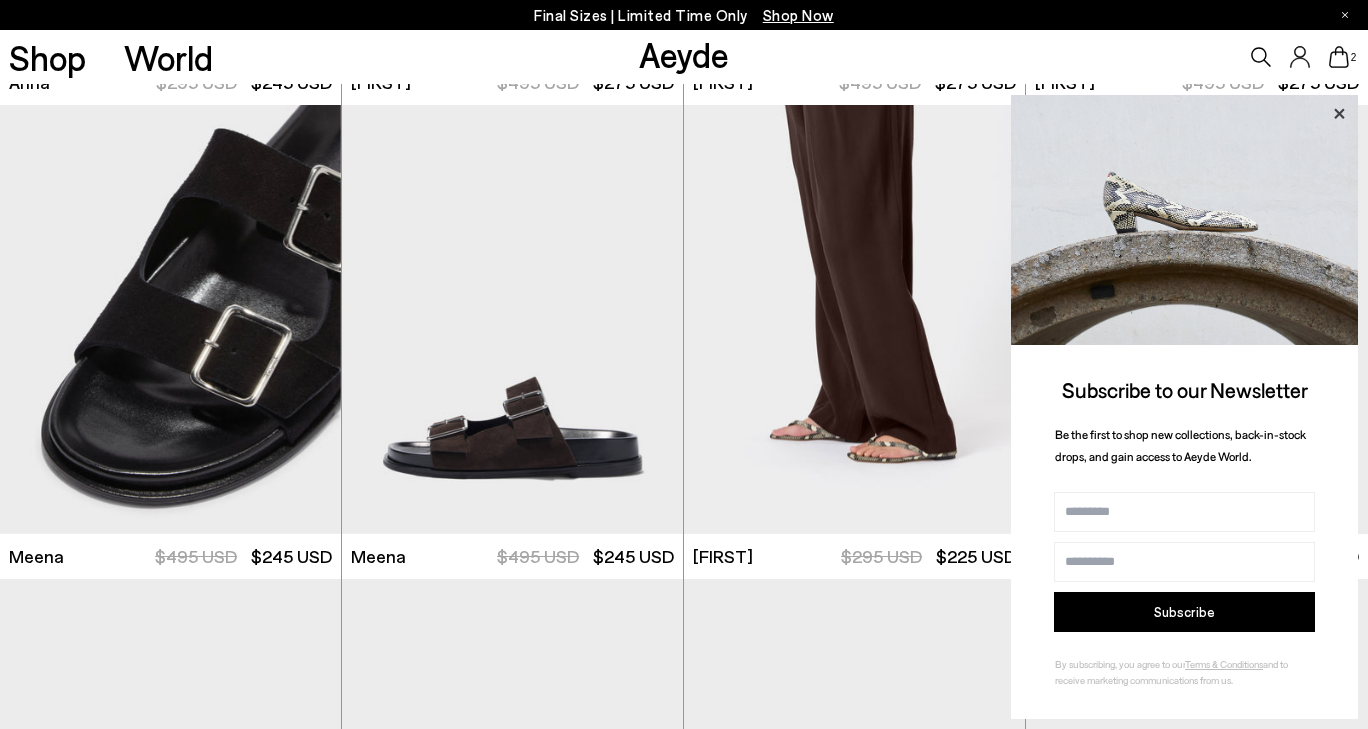 click 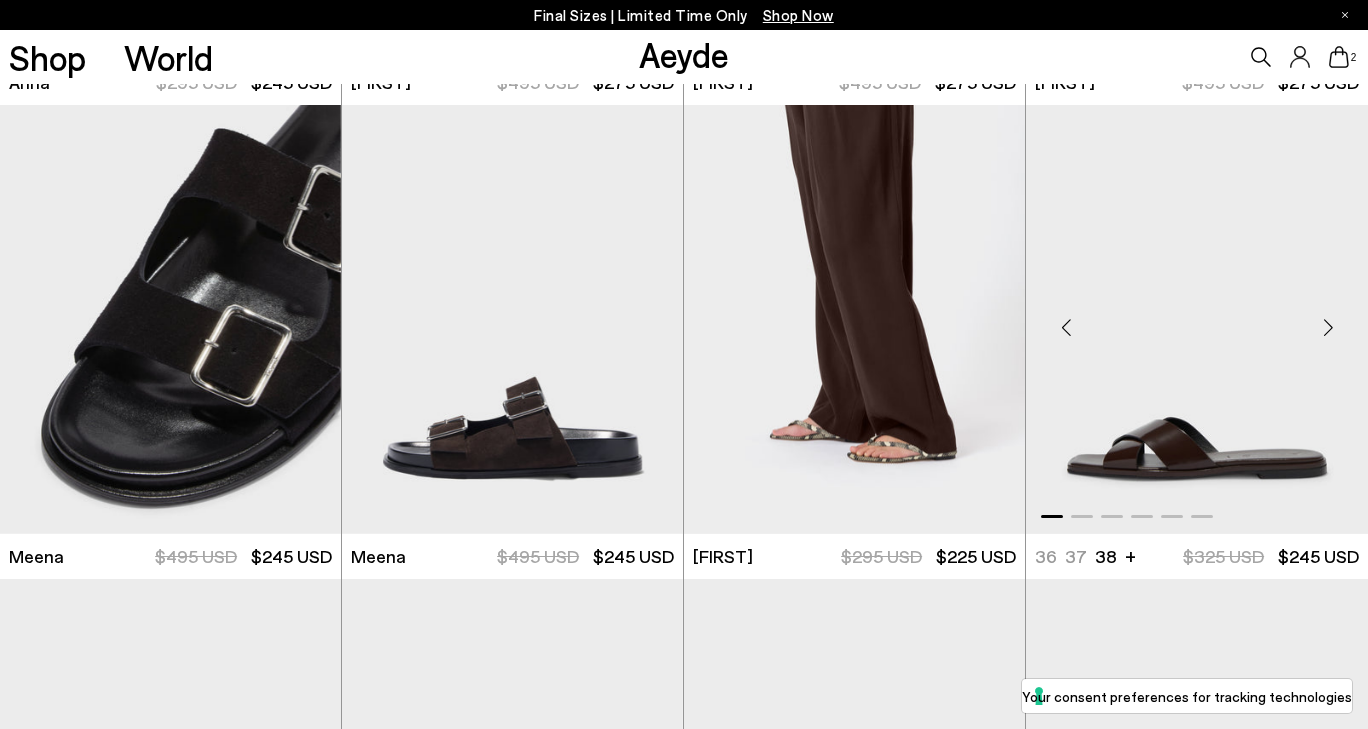 click at bounding box center (1328, 328) 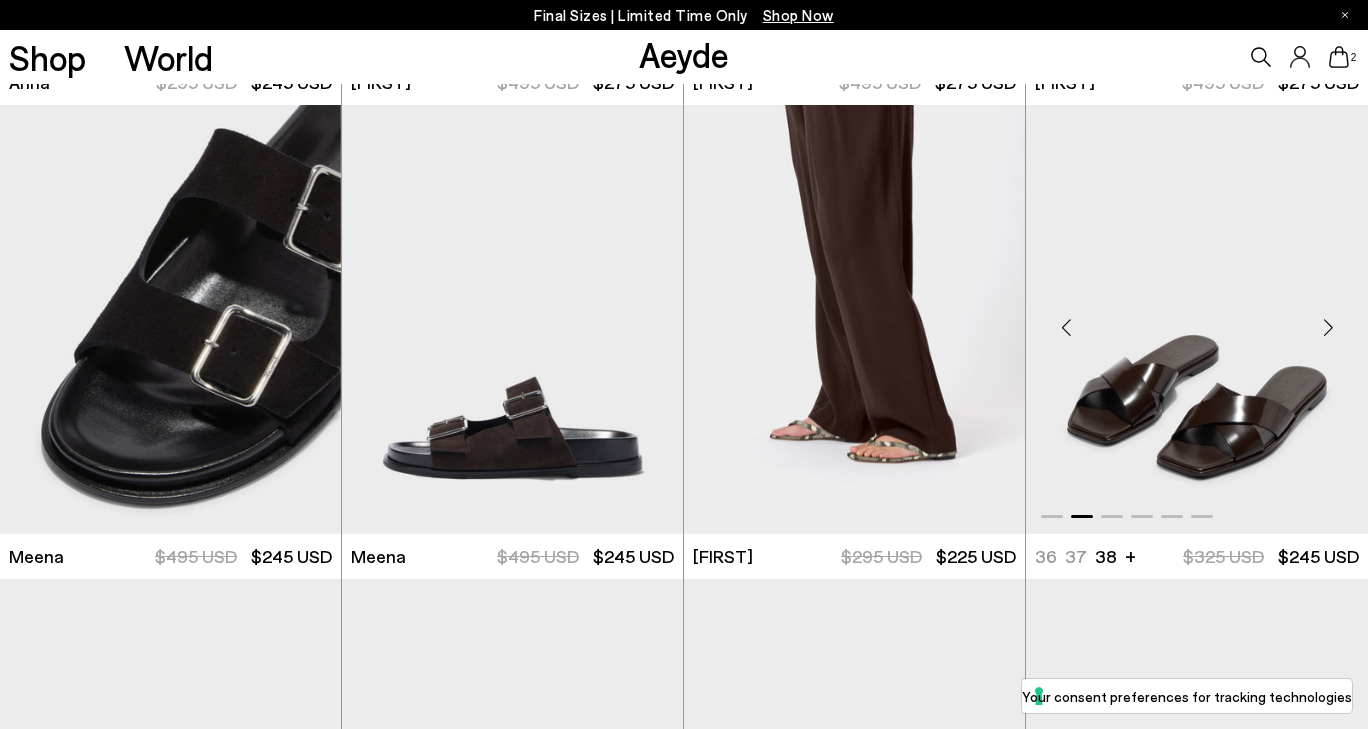 click at bounding box center (1328, 328) 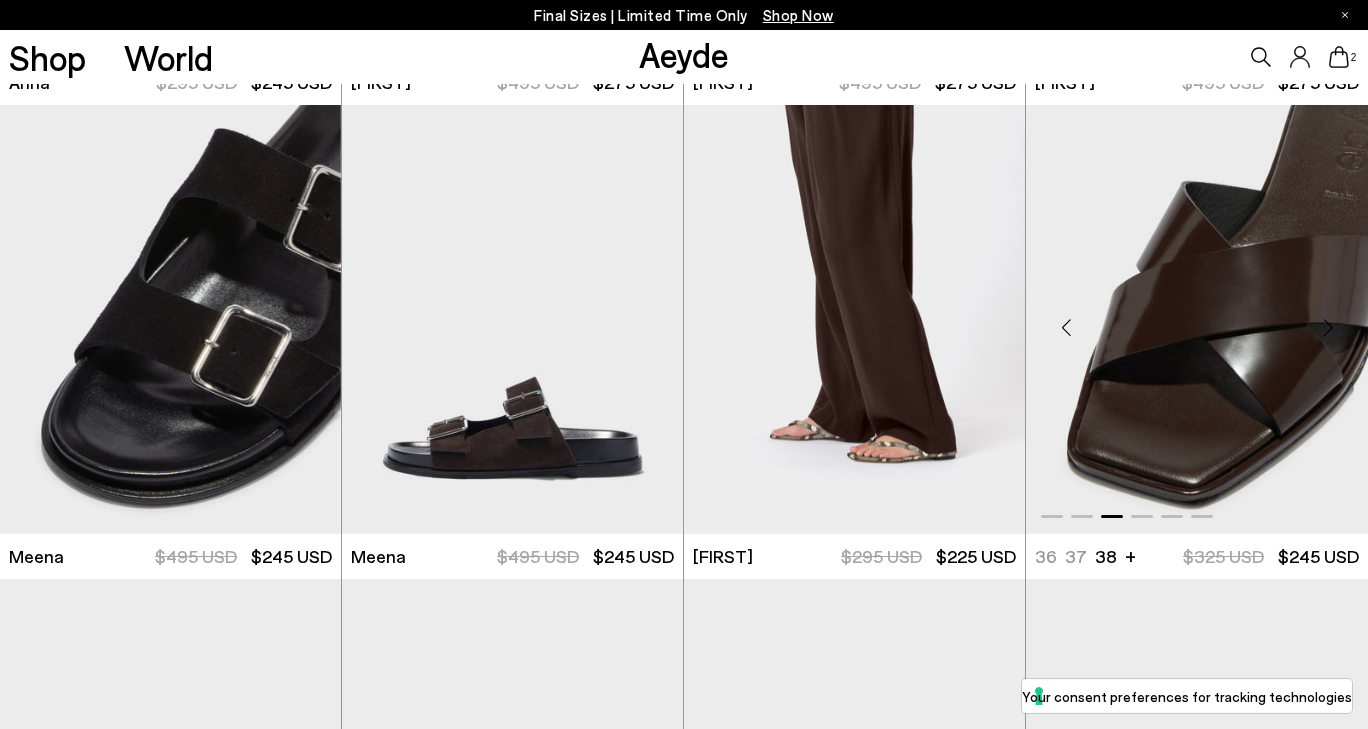 click at bounding box center (1328, 328) 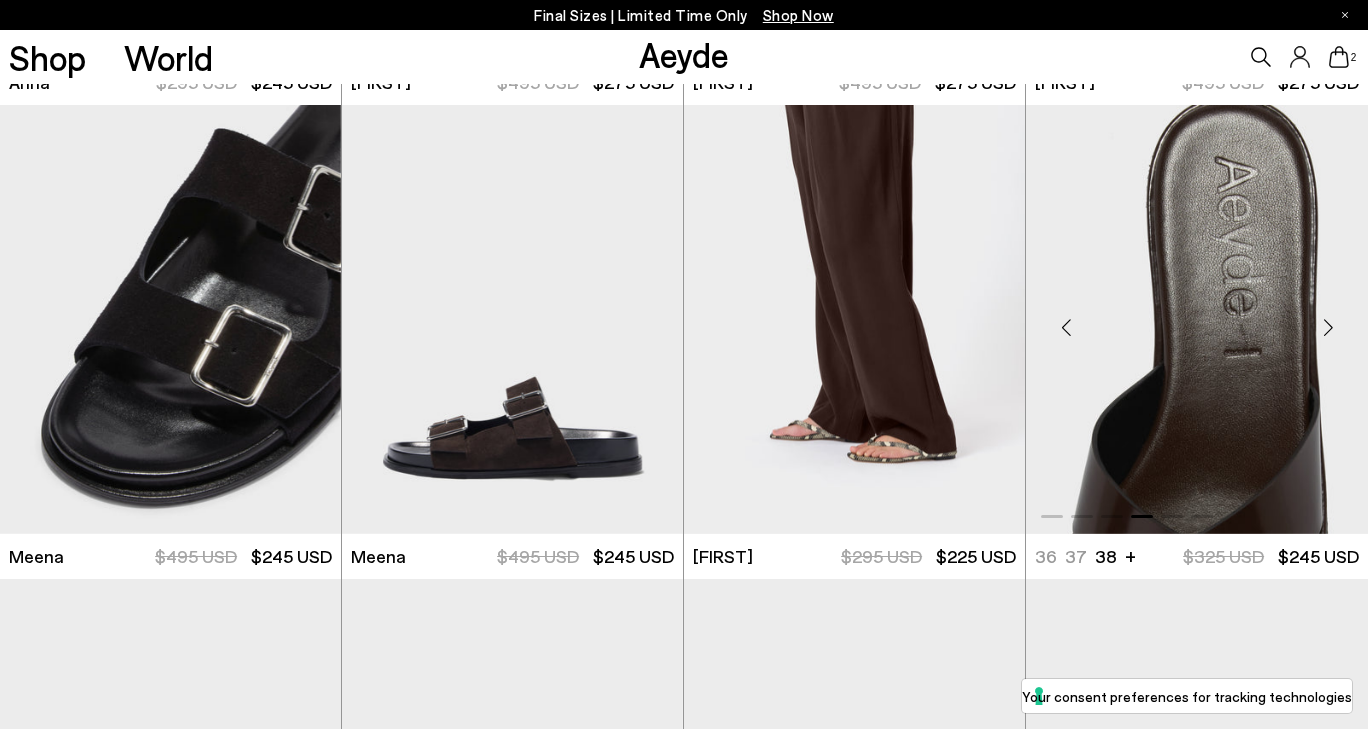 click at bounding box center [1328, 328] 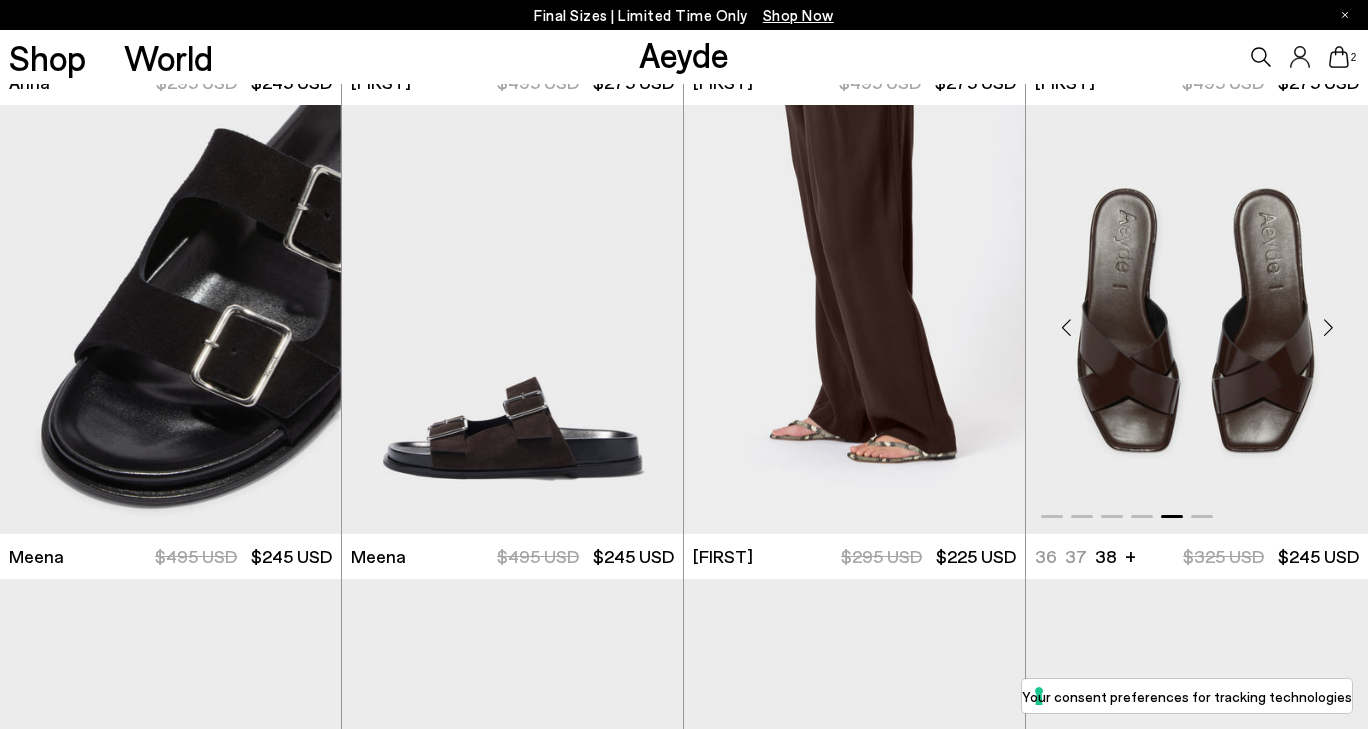click at bounding box center [1328, 328] 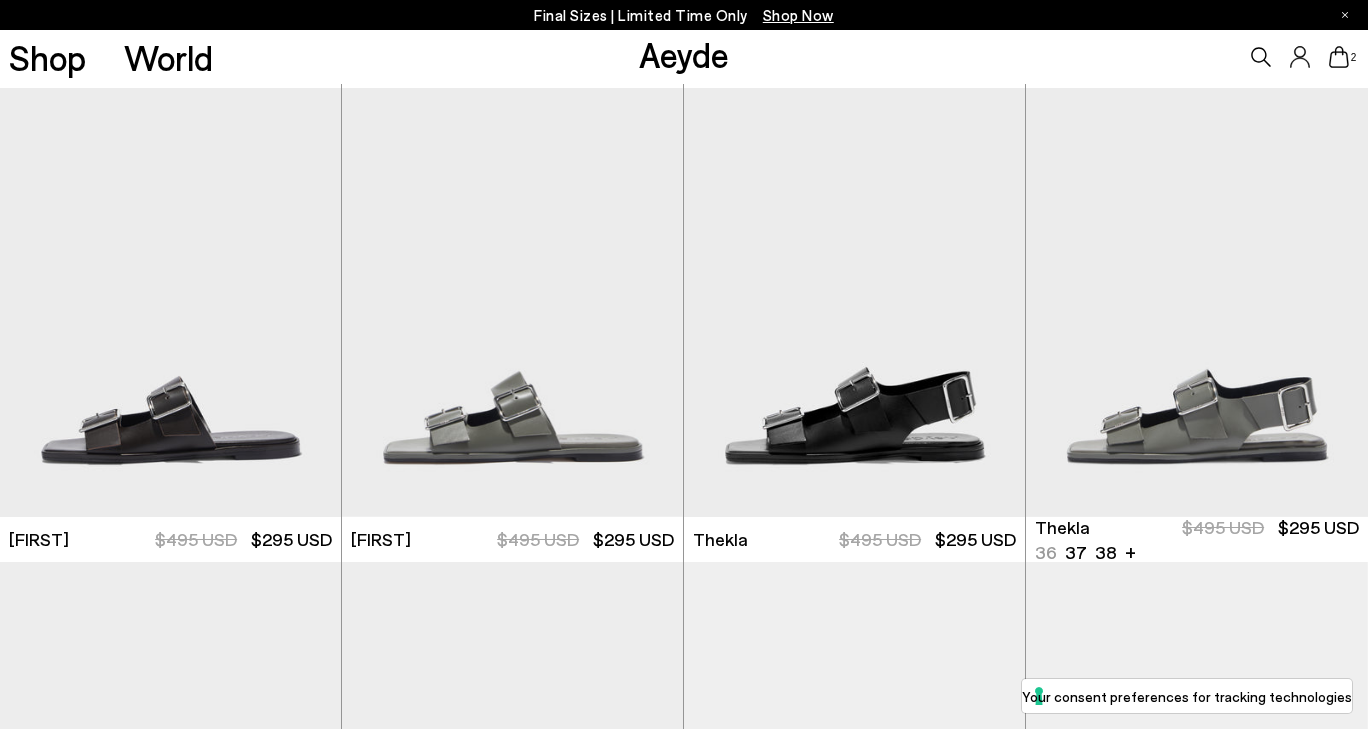 scroll, scrollTop: 8044, scrollLeft: 0, axis: vertical 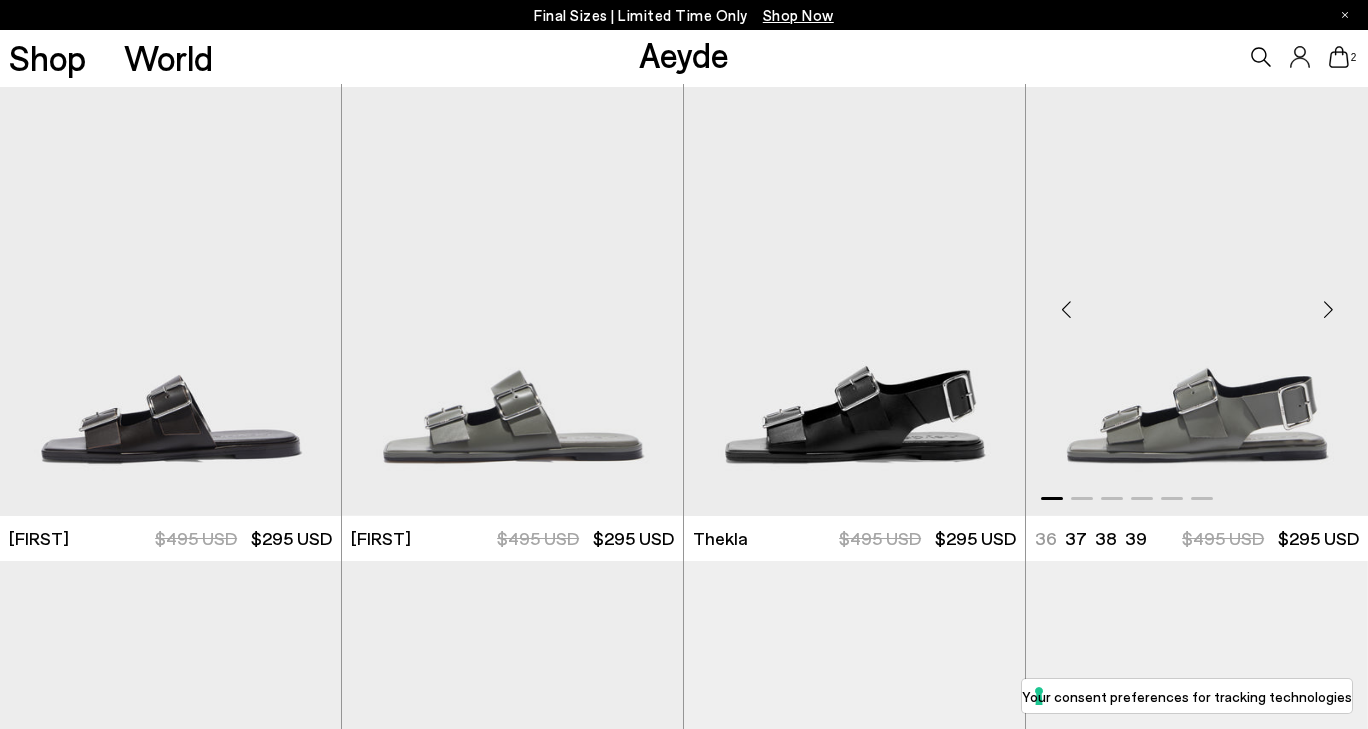 click at bounding box center (1328, 310) 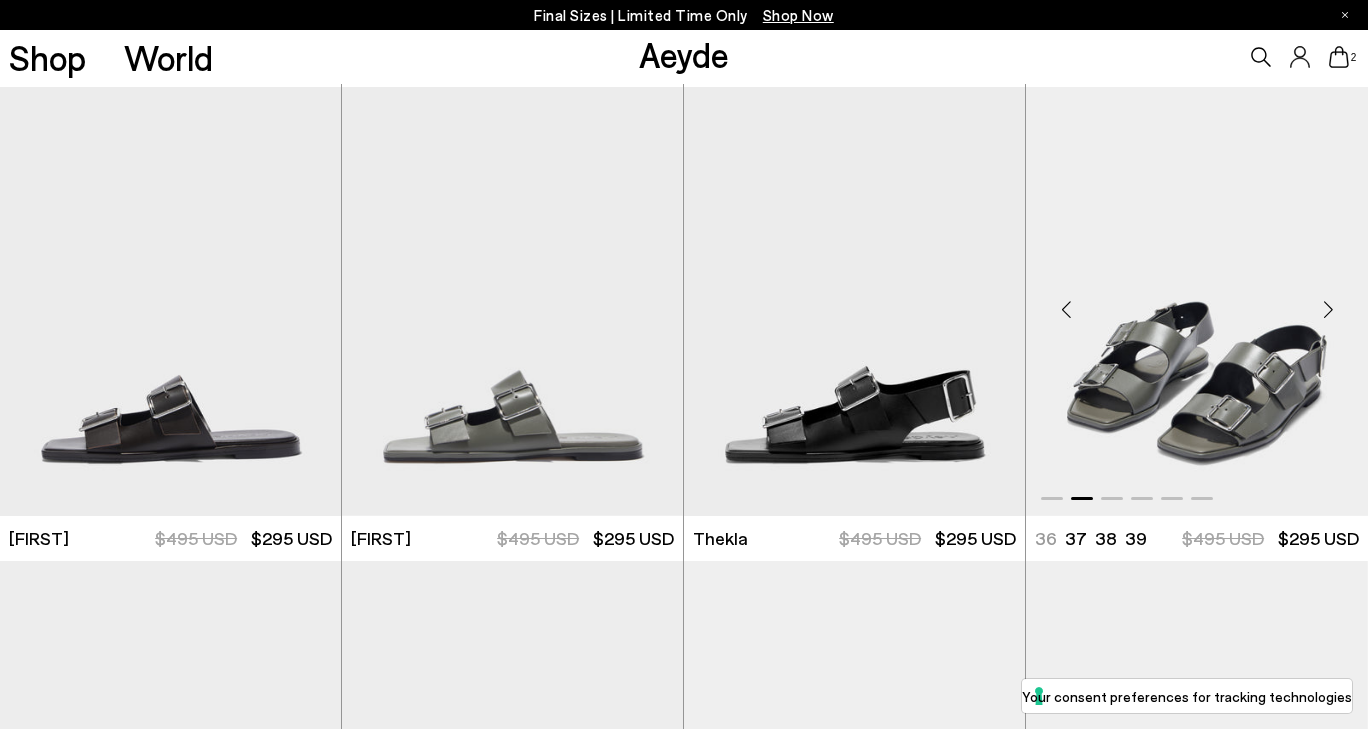click at bounding box center (1328, 310) 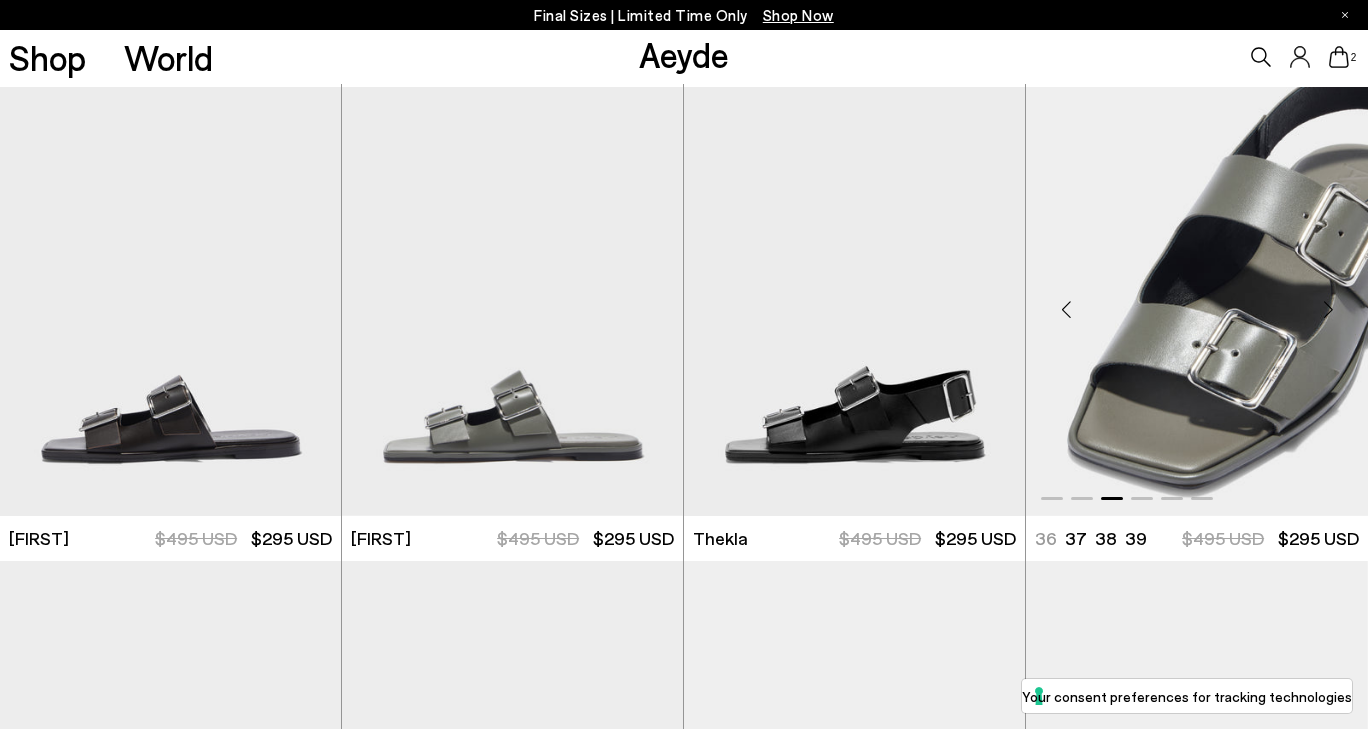 click at bounding box center (1328, 310) 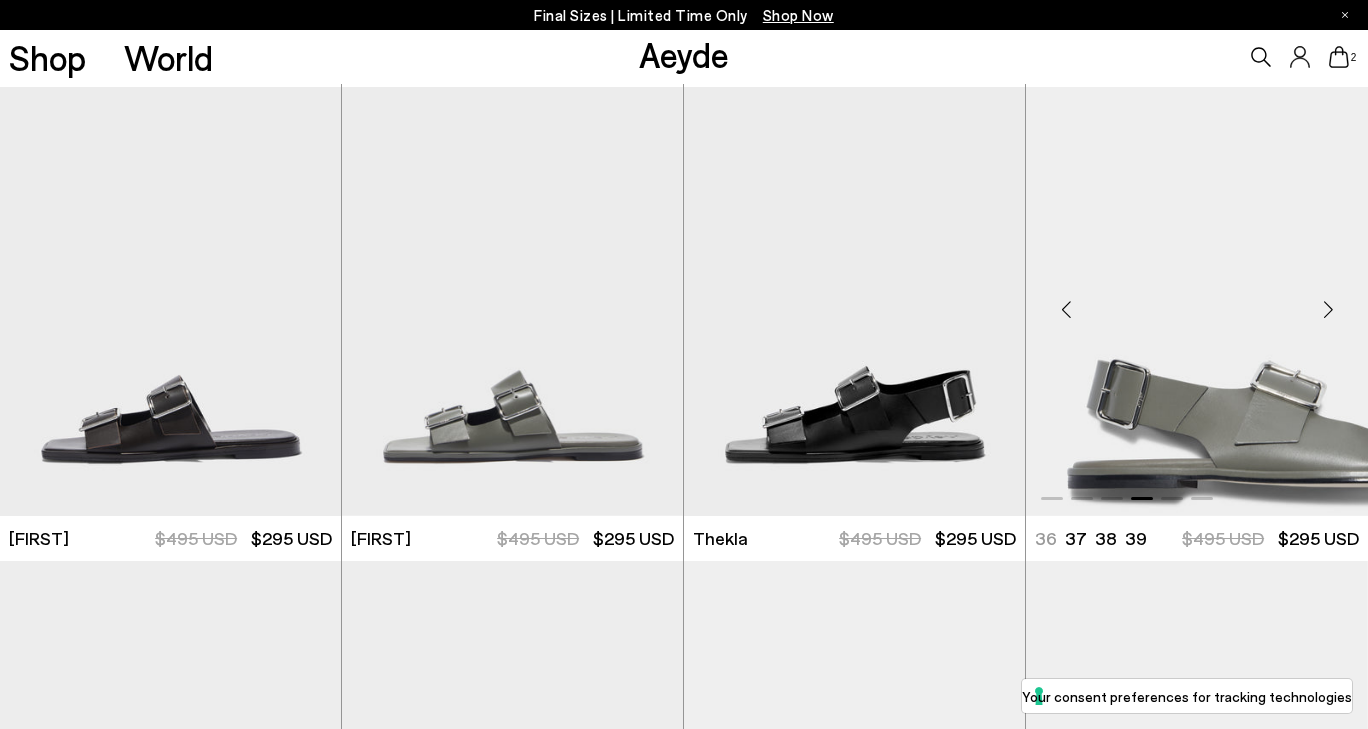 click at bounding box center [1328, 310] 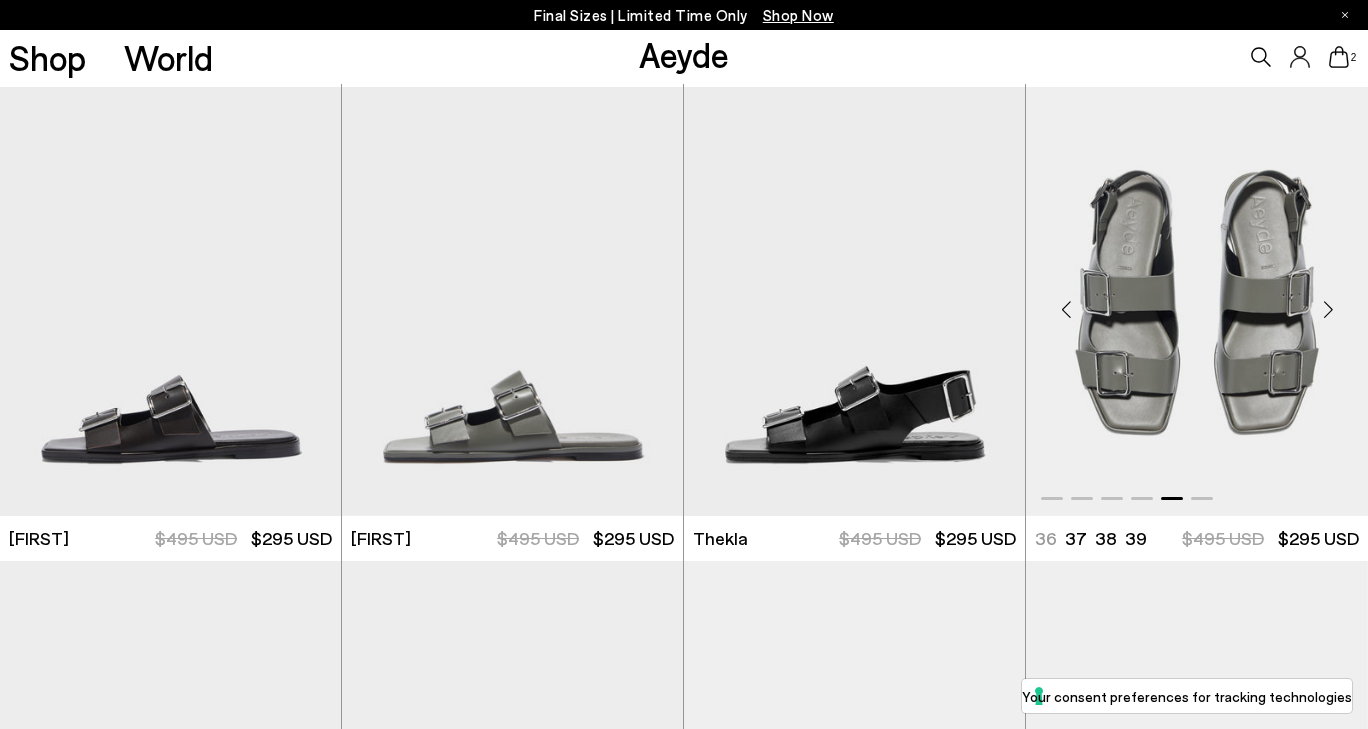 click at bounding box center (1328, 310) 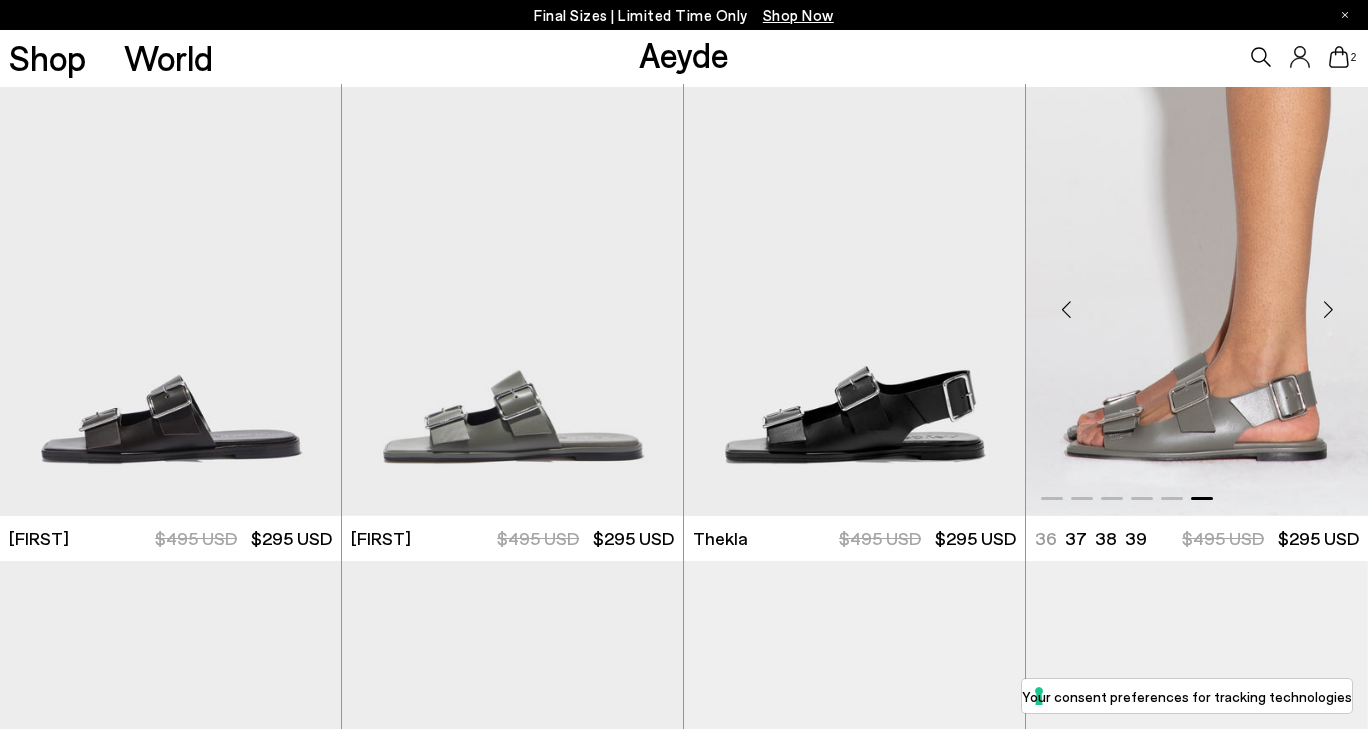 click at bounding box center (1328, 310) 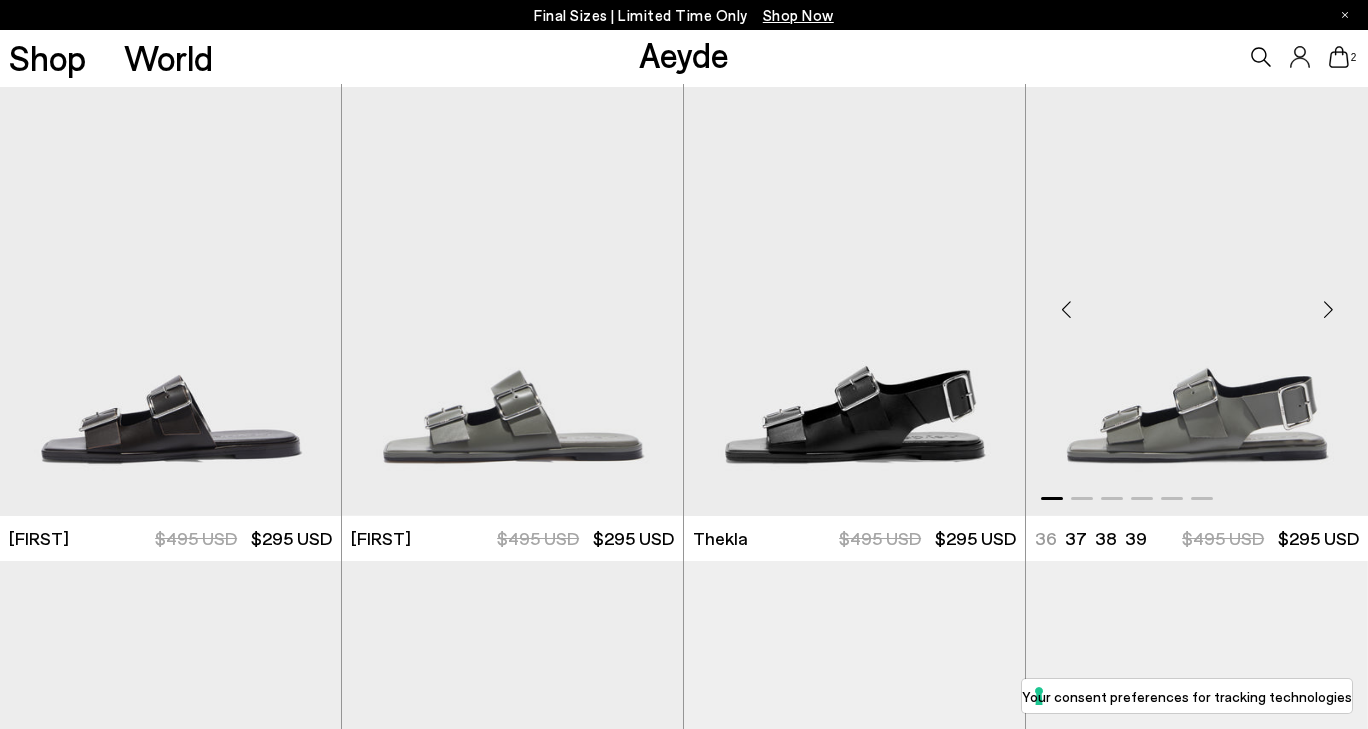 click at bounding box center [1328, 310] 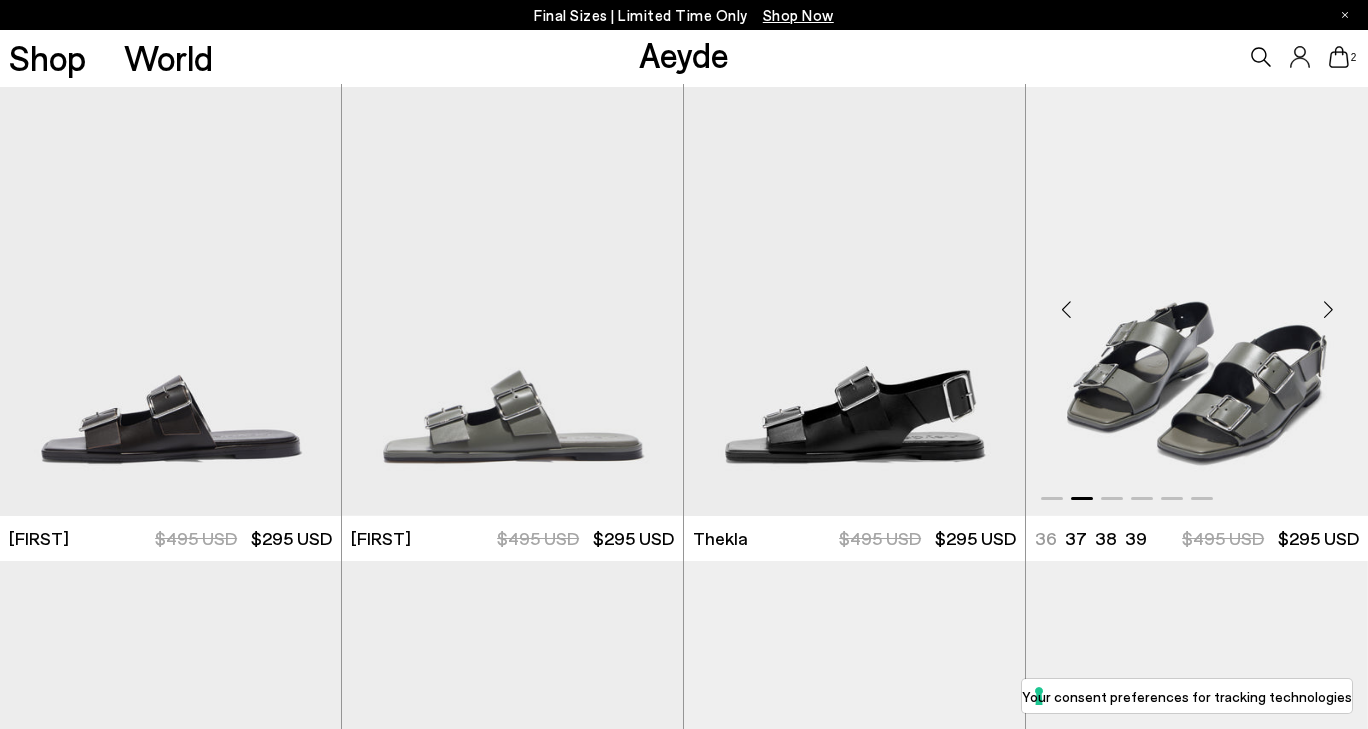 click at bounding box center (1328, 310) 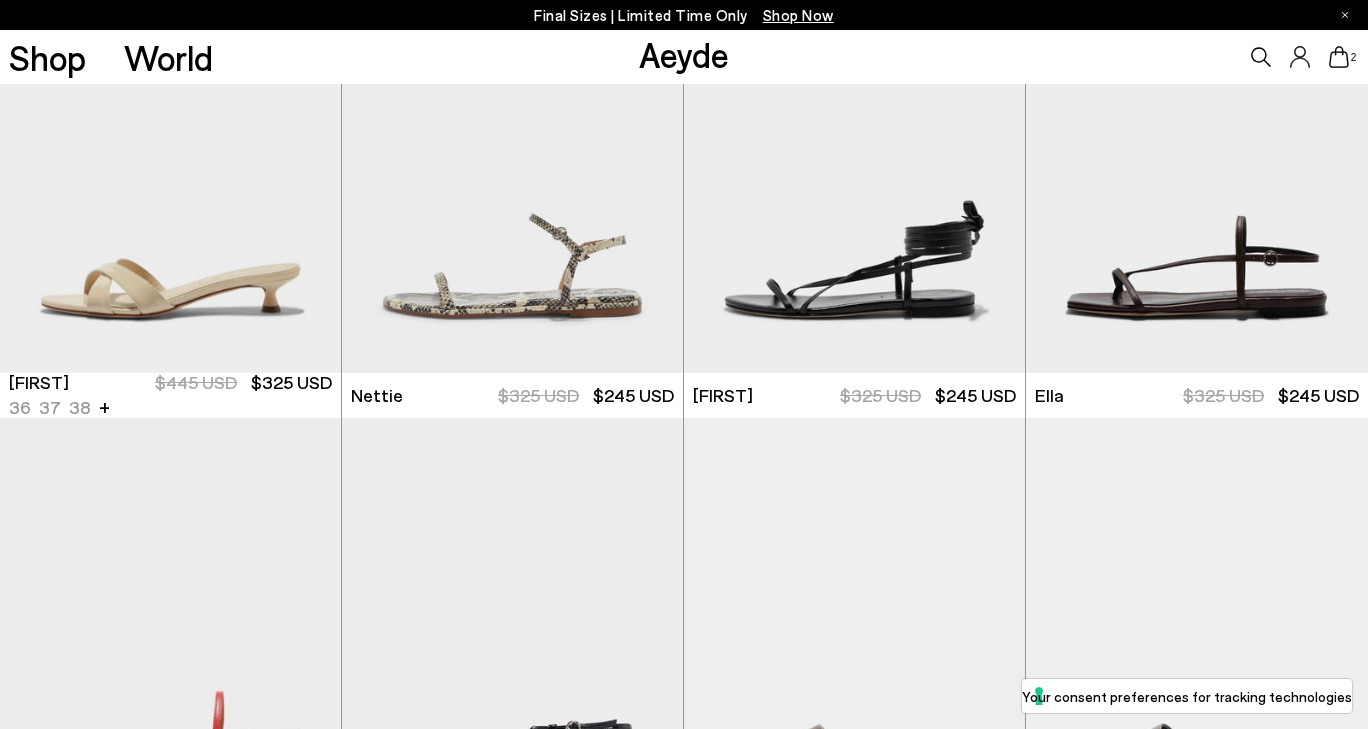scroll, scrollTop: 6220, scrollLeft: 0, axis: vertical 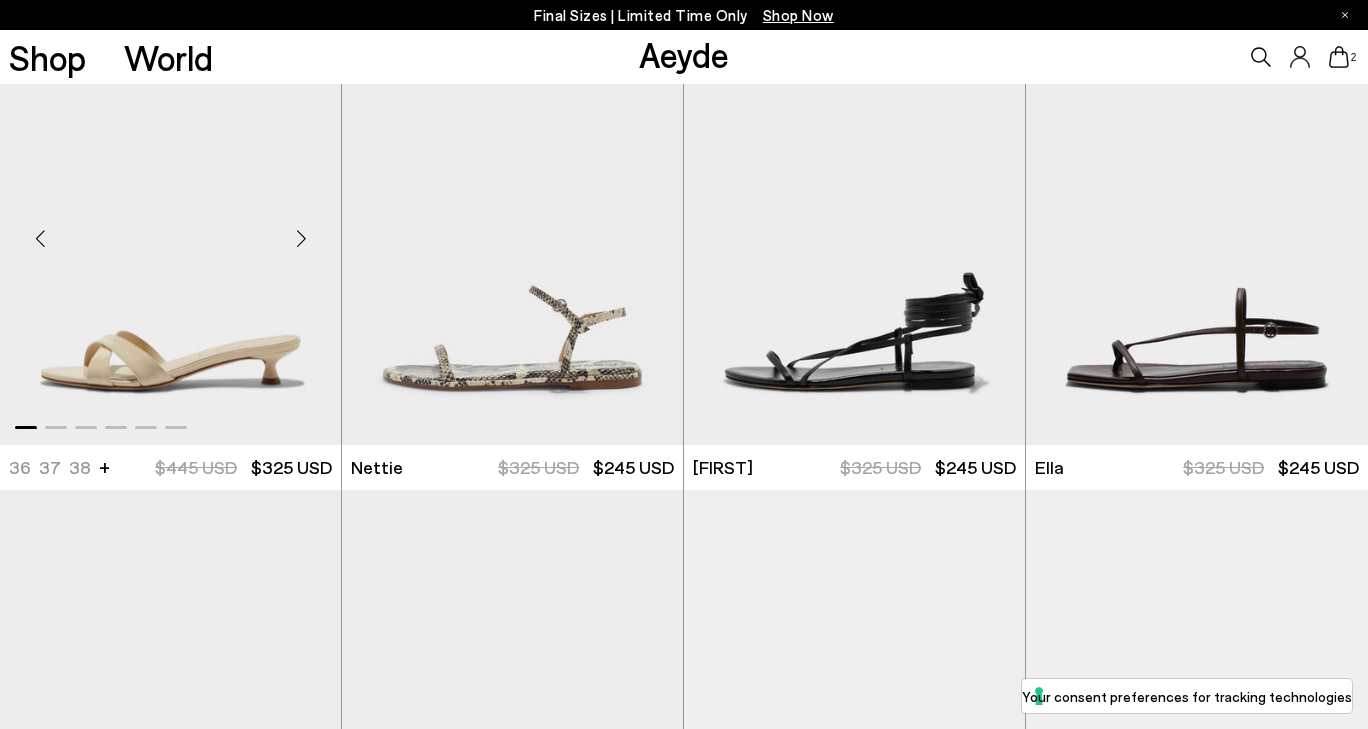 click at bounding box center (301, 238) 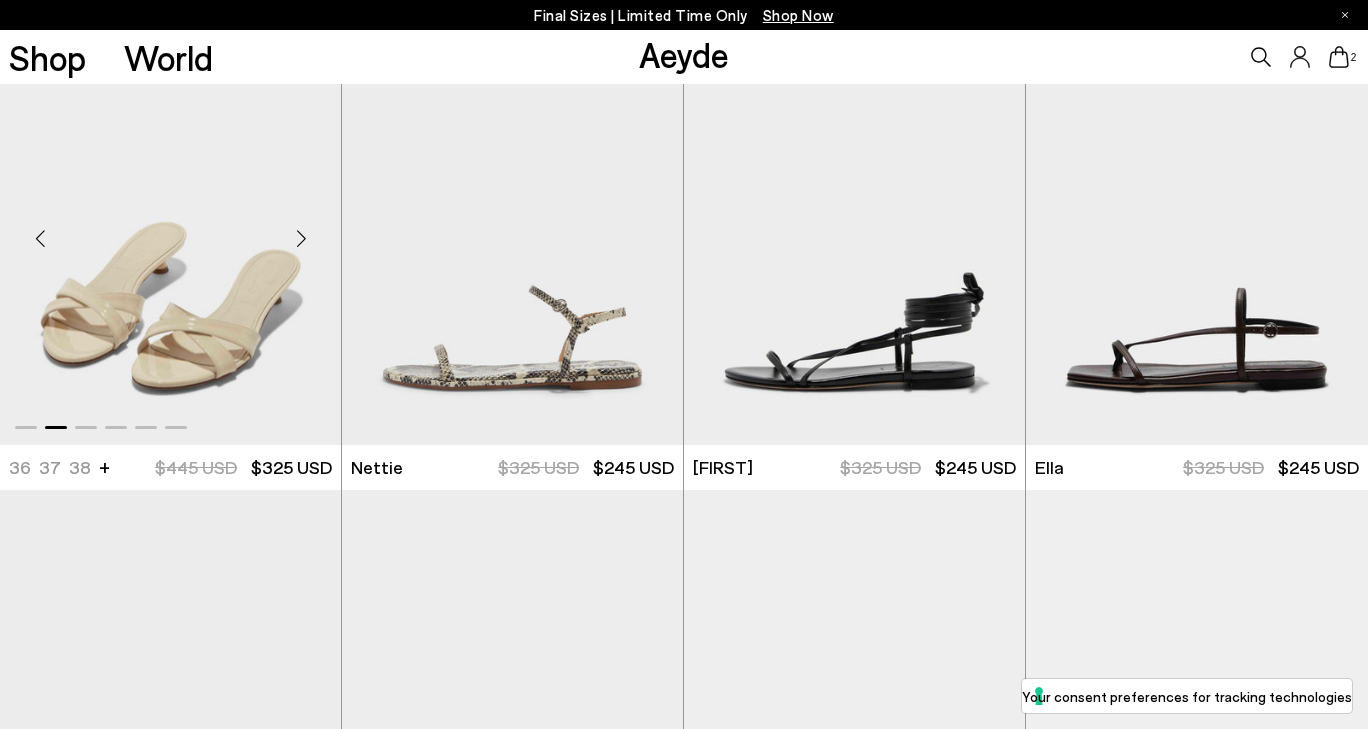click at bounding box center [301, 238] 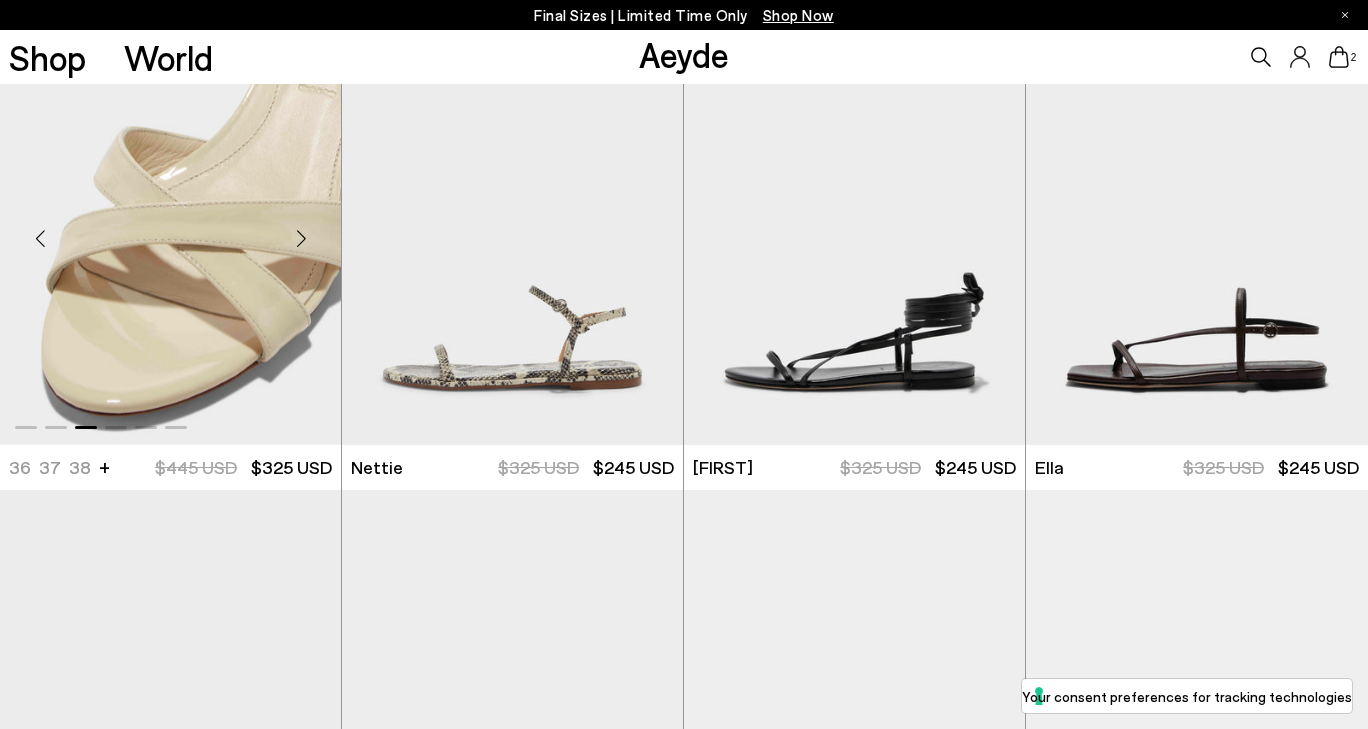 click at bounding box center [301, 238] 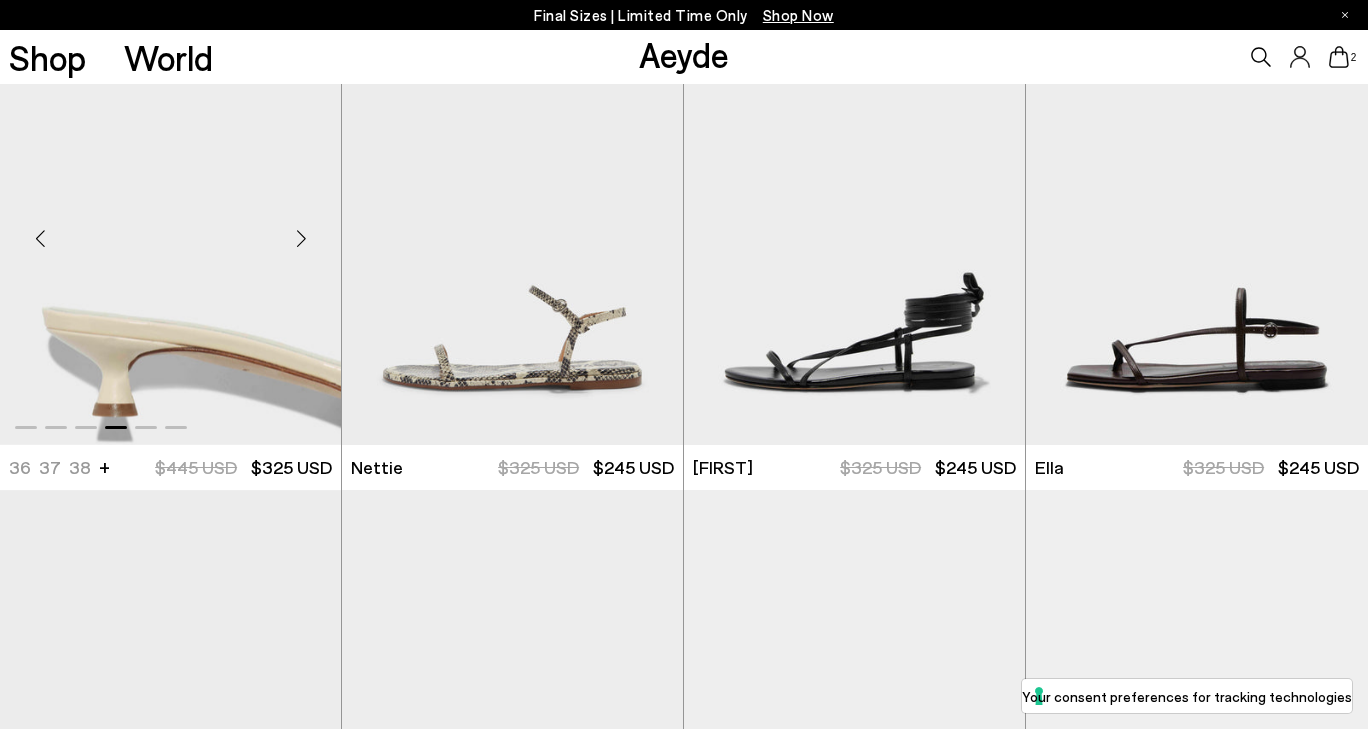 click at bounding box center (301, 238) 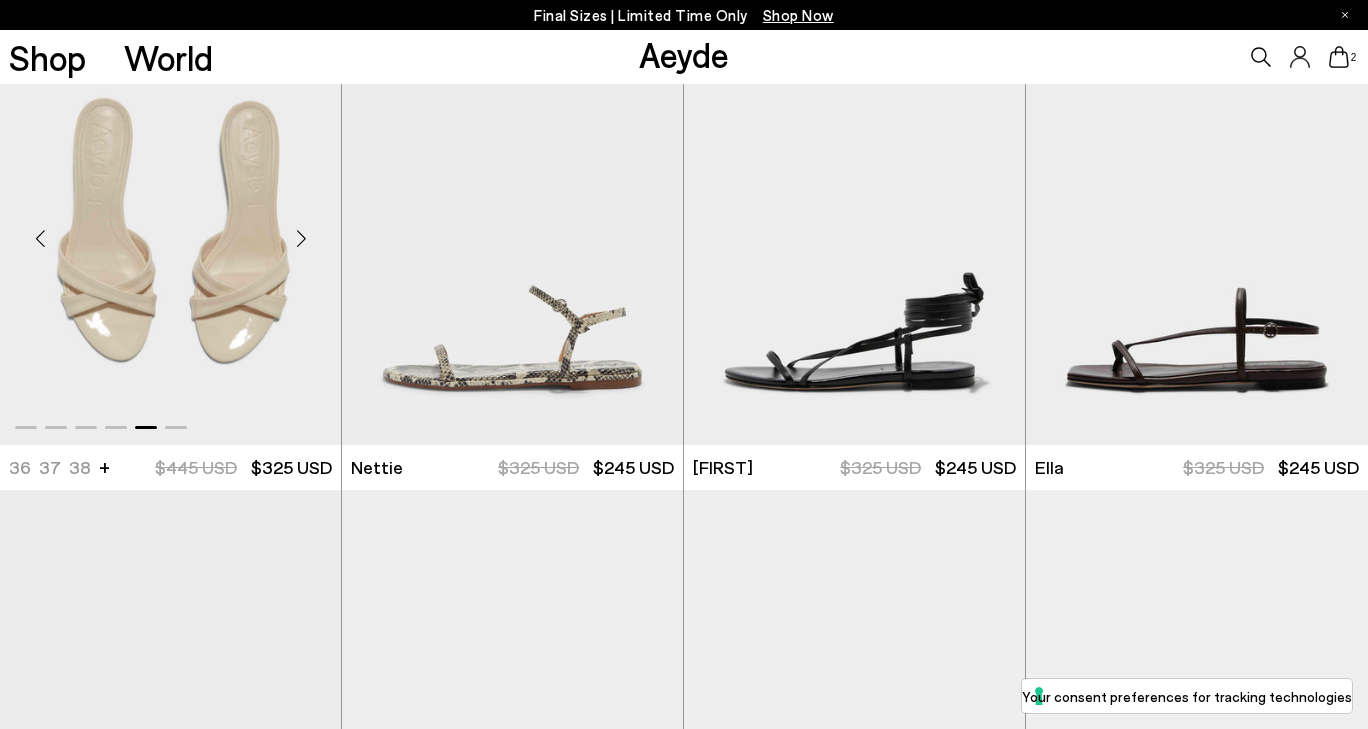 click at bounding box center [301, 238] 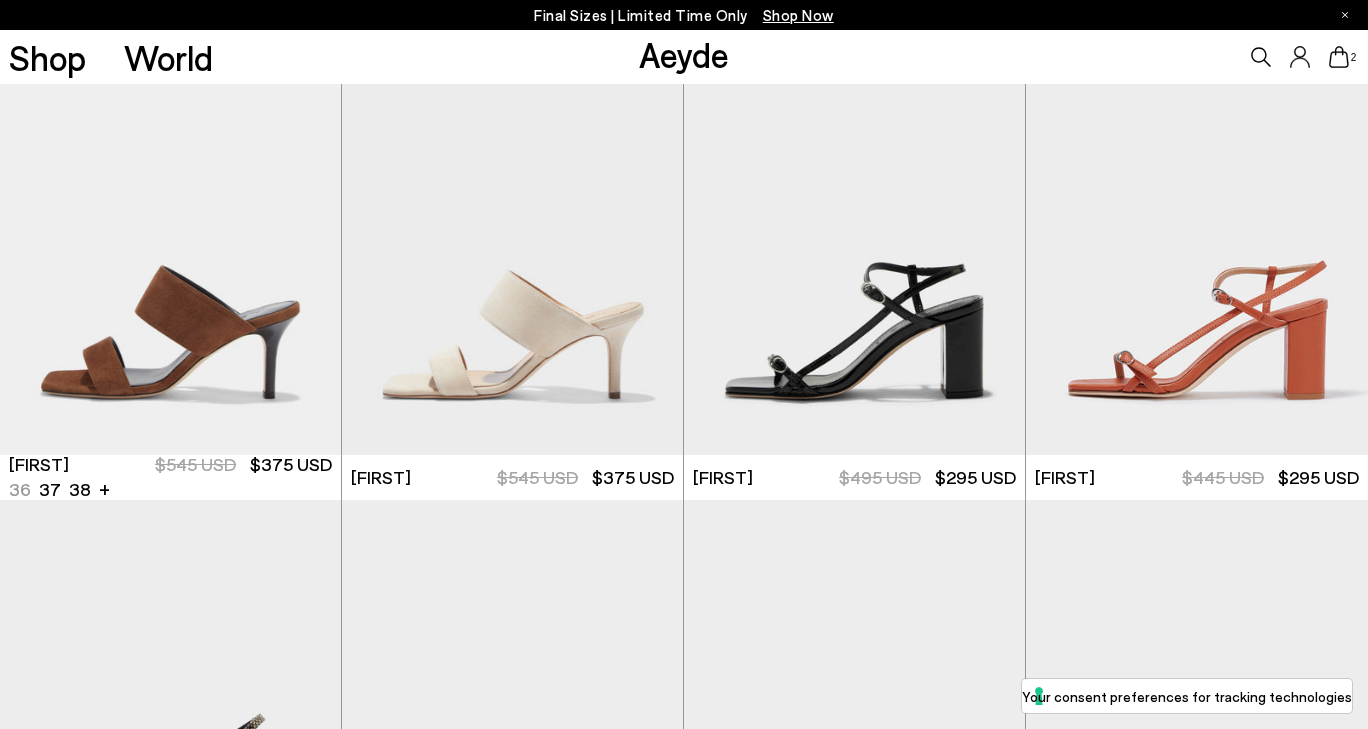 scroll, scrollTop: 3840, scrollLeft: 0, axis: vertical 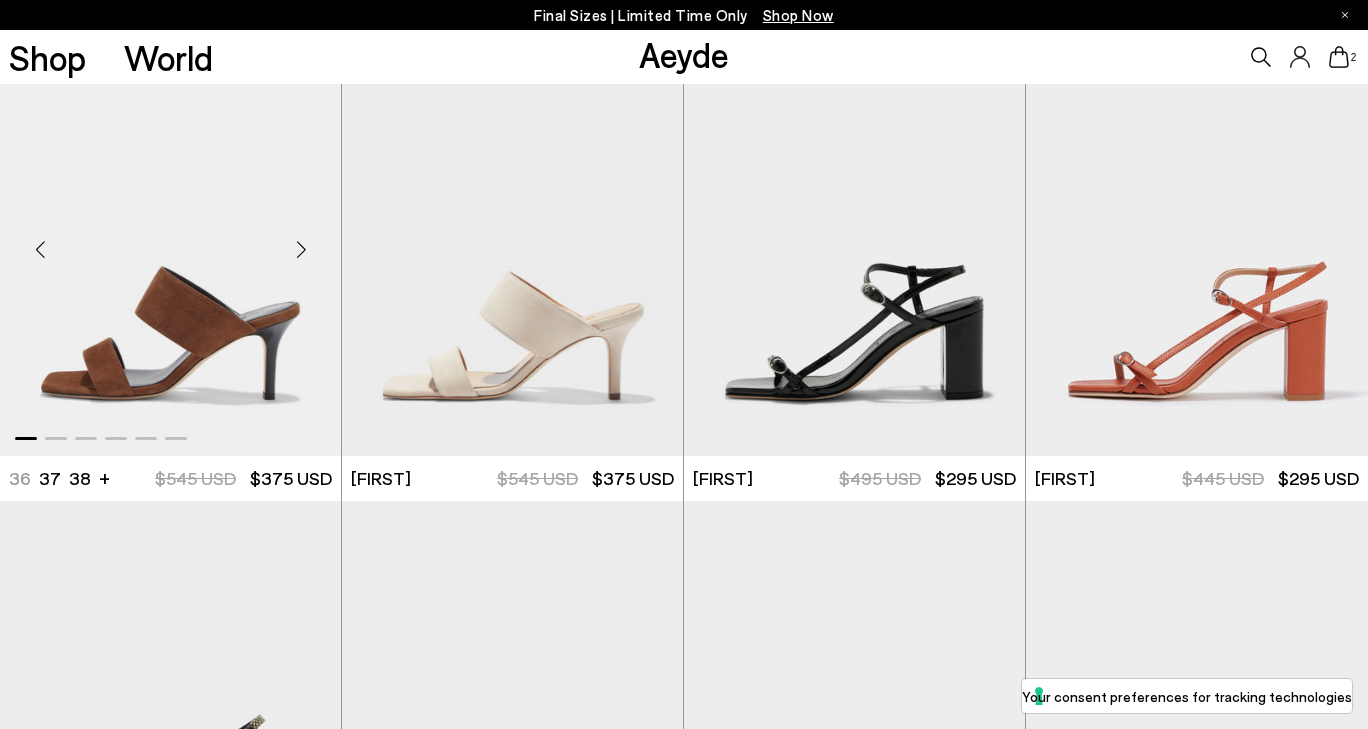 click at bounding box center (301, 249) 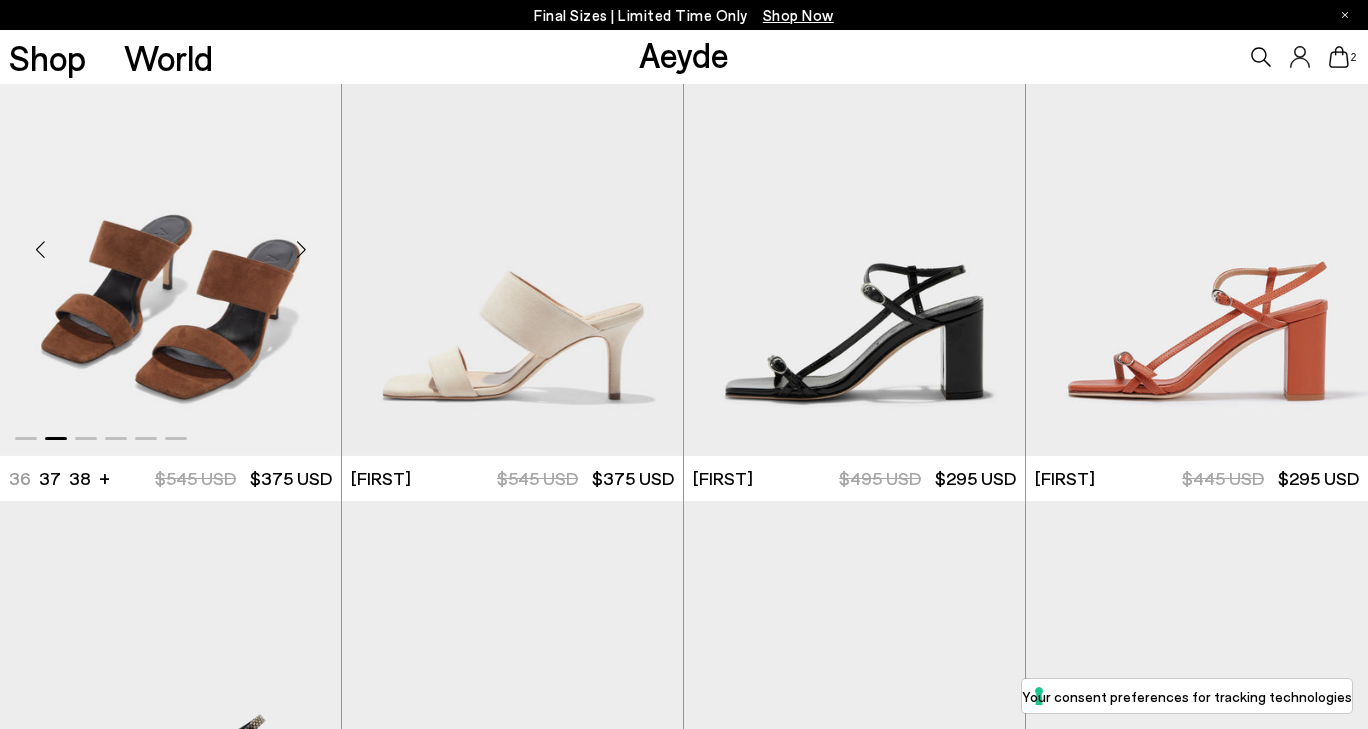 click at bounding box center (301, 249) 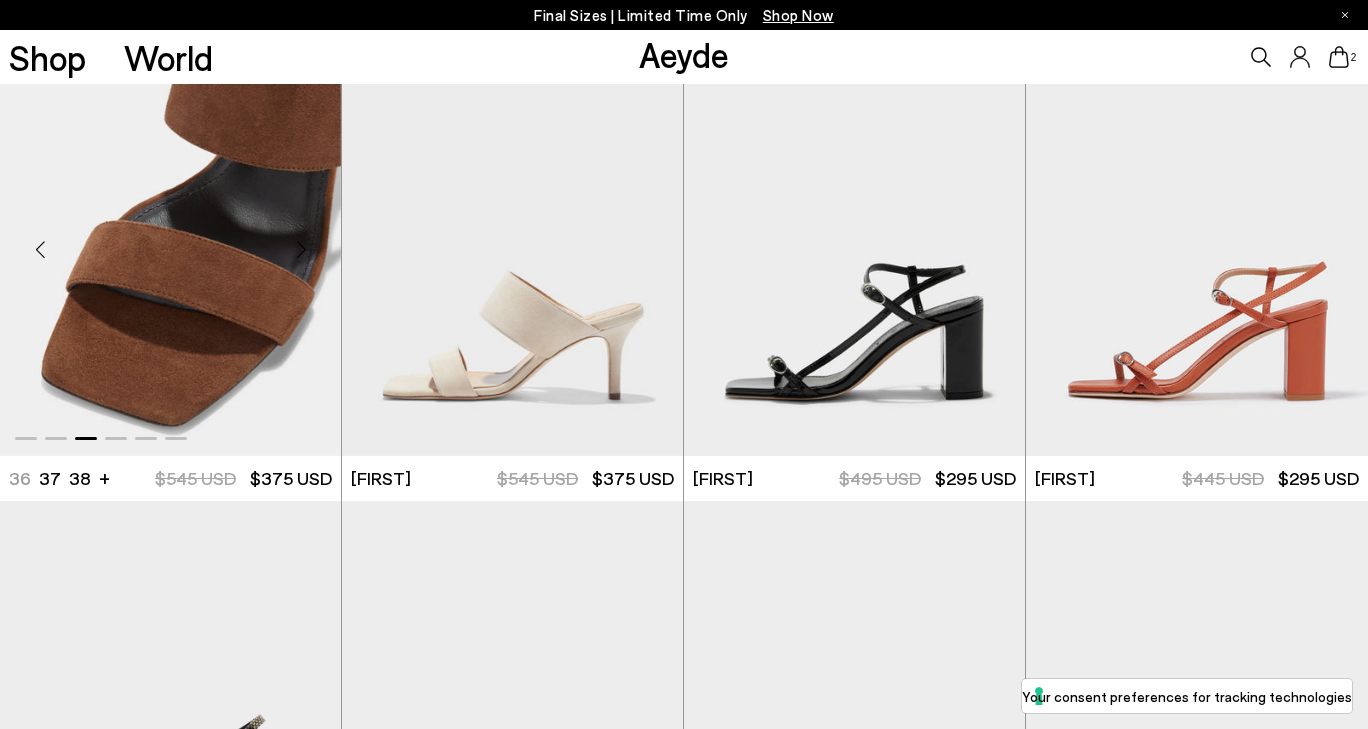 click at bounding box center [301, 249] 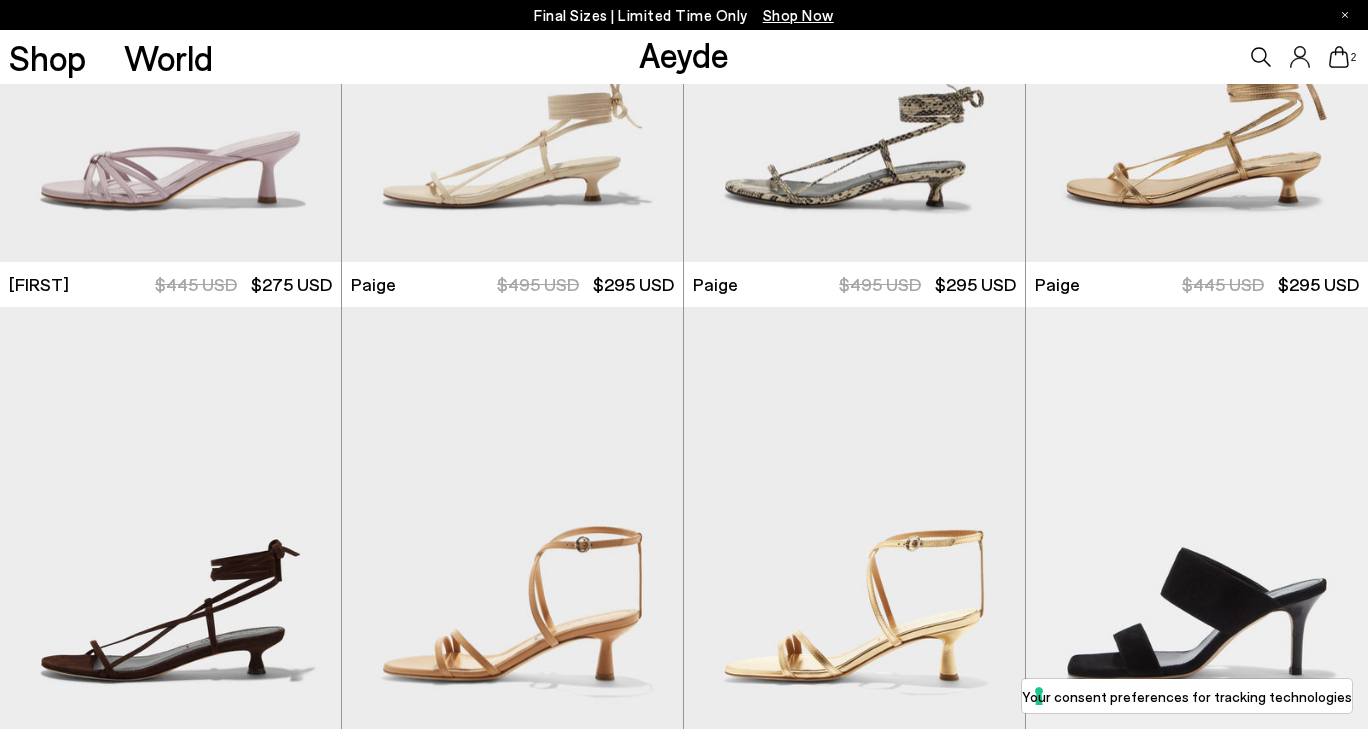 scroll, scrollTop: 3094, scrollLeft: 0, axis: vertical 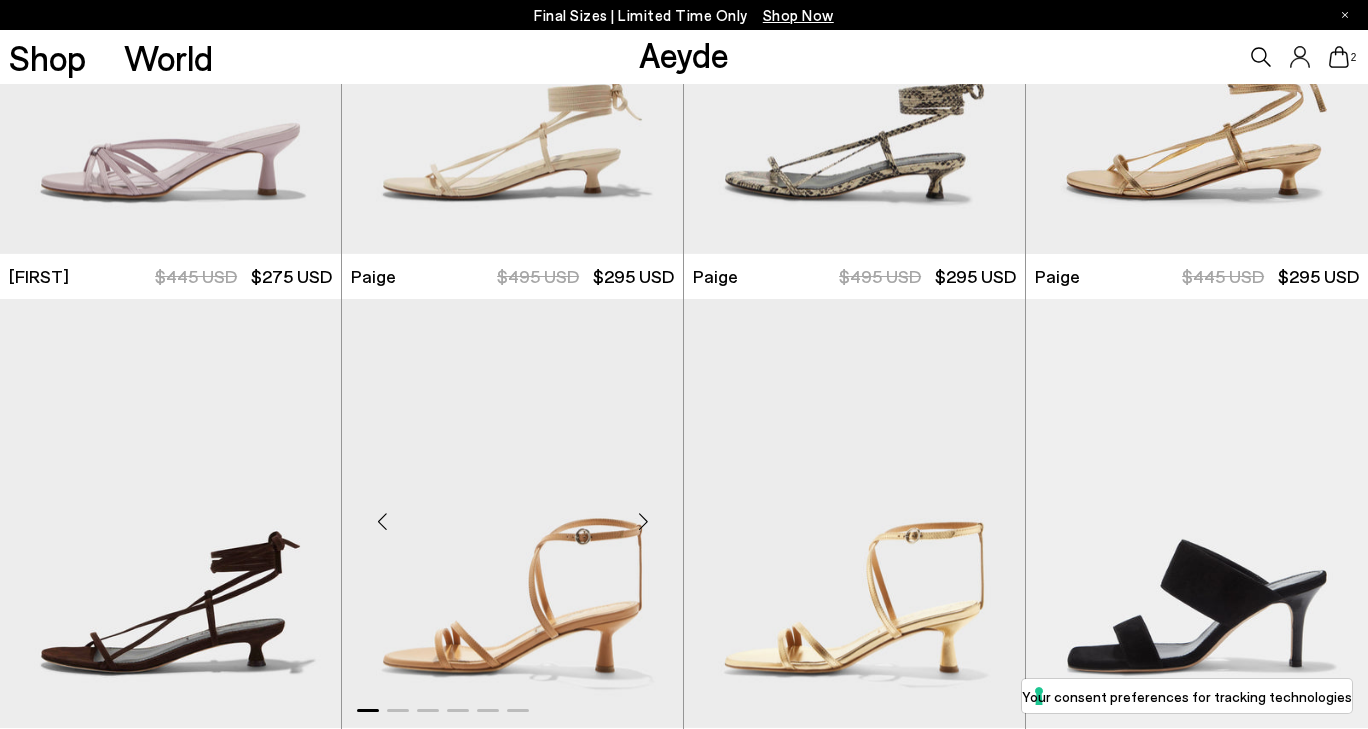 click at bounding box center [643, 521] 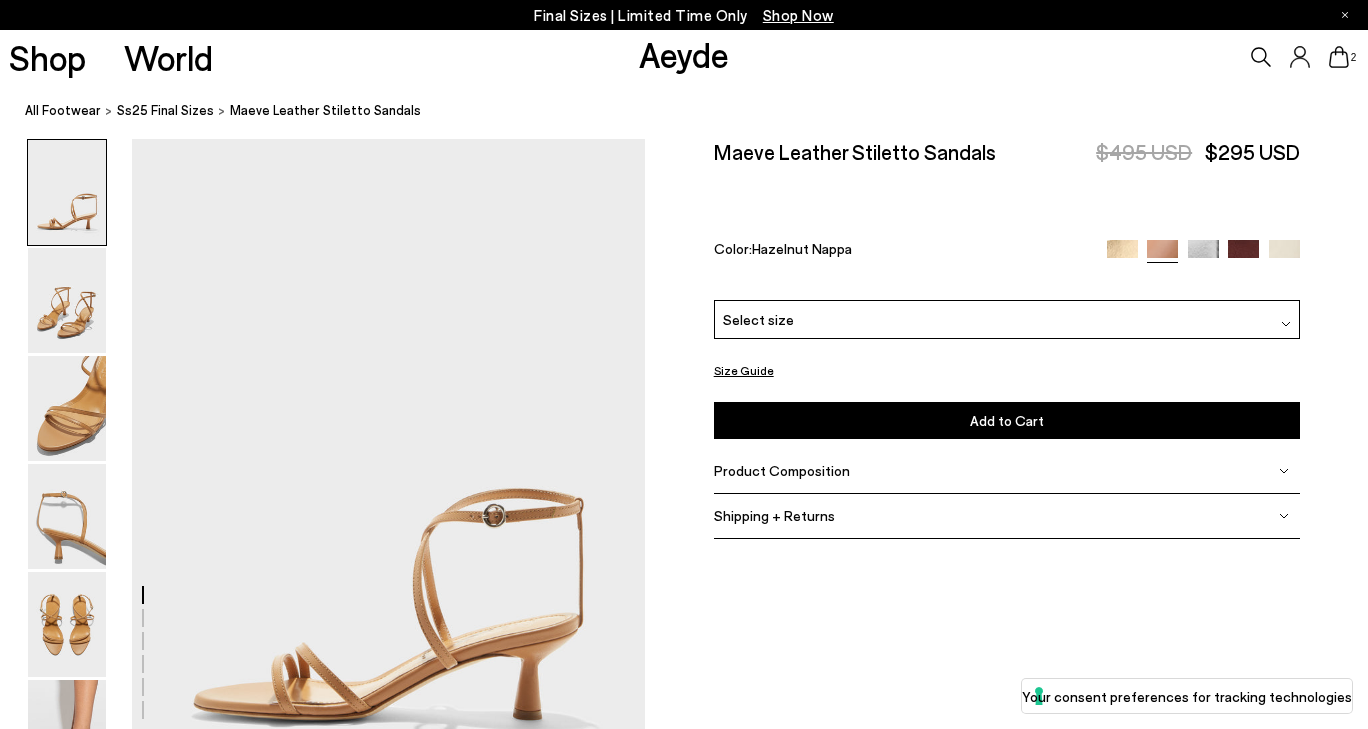 scroll, scrollTop: 0, scrollLeft: 0, axis: both 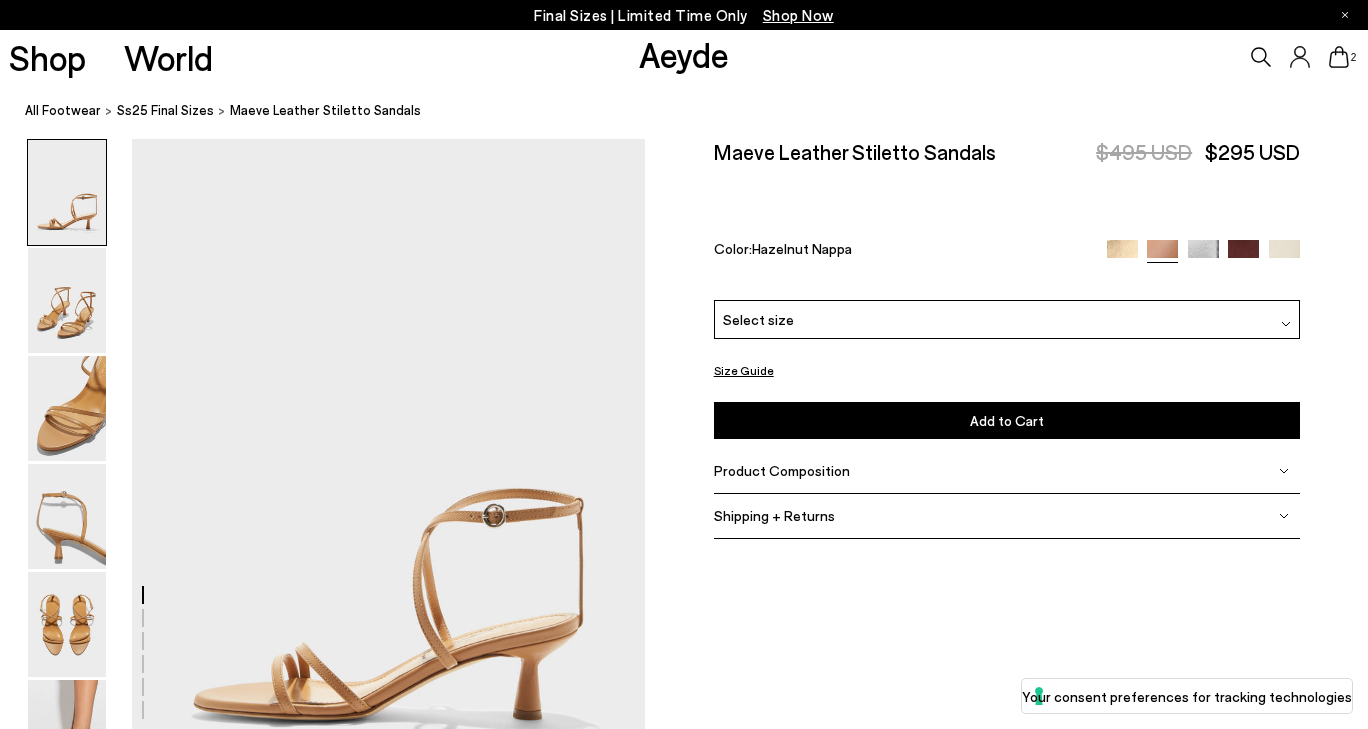 click on "Select size" at bounding box center (1007, 319) 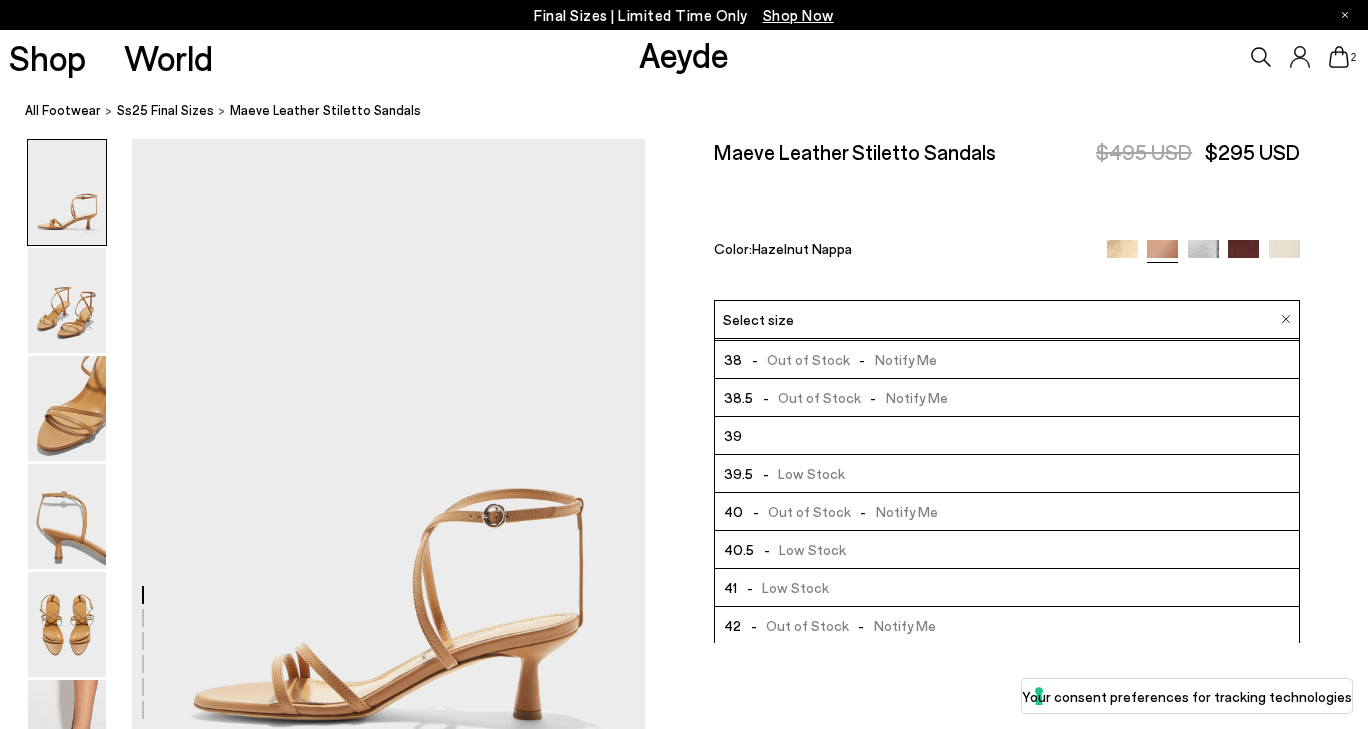 scroll, scrollTop: 111, scrollLeft: 0, axis: vertical 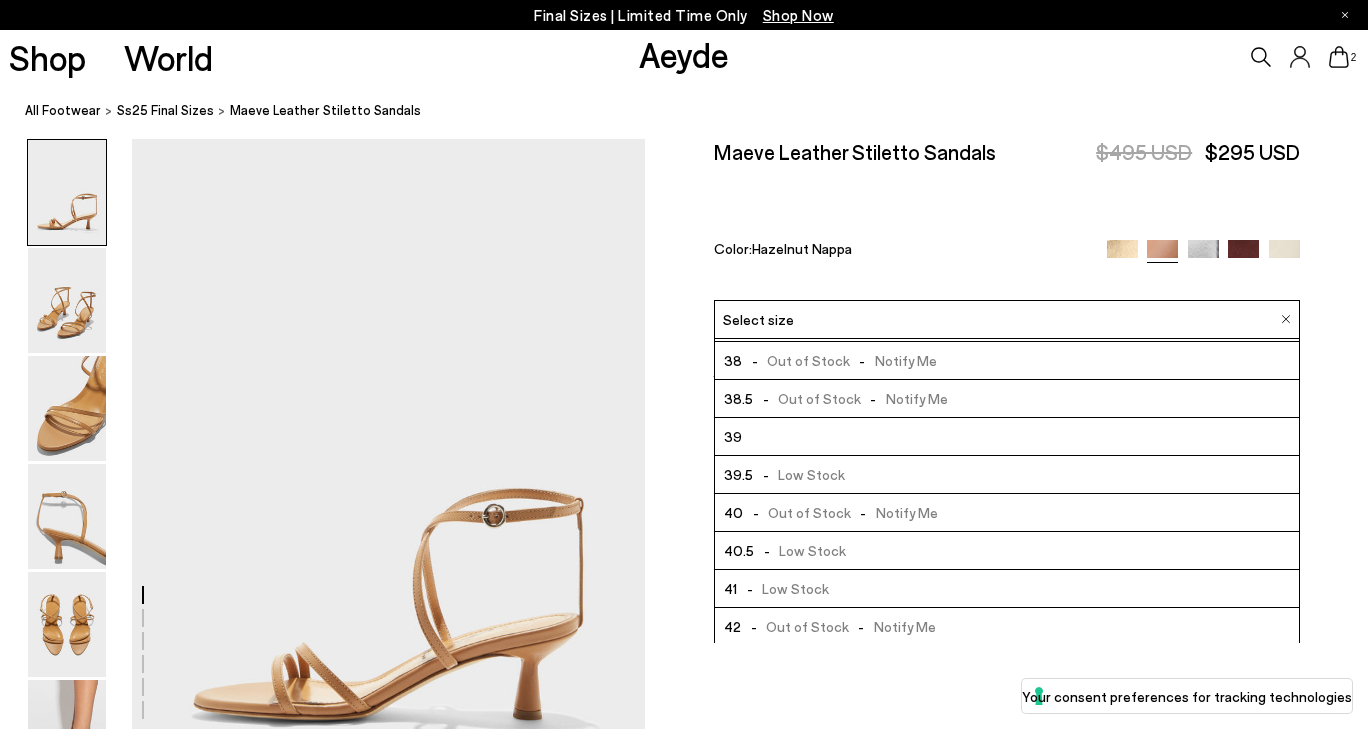 click at bounding box center (684, 2199) 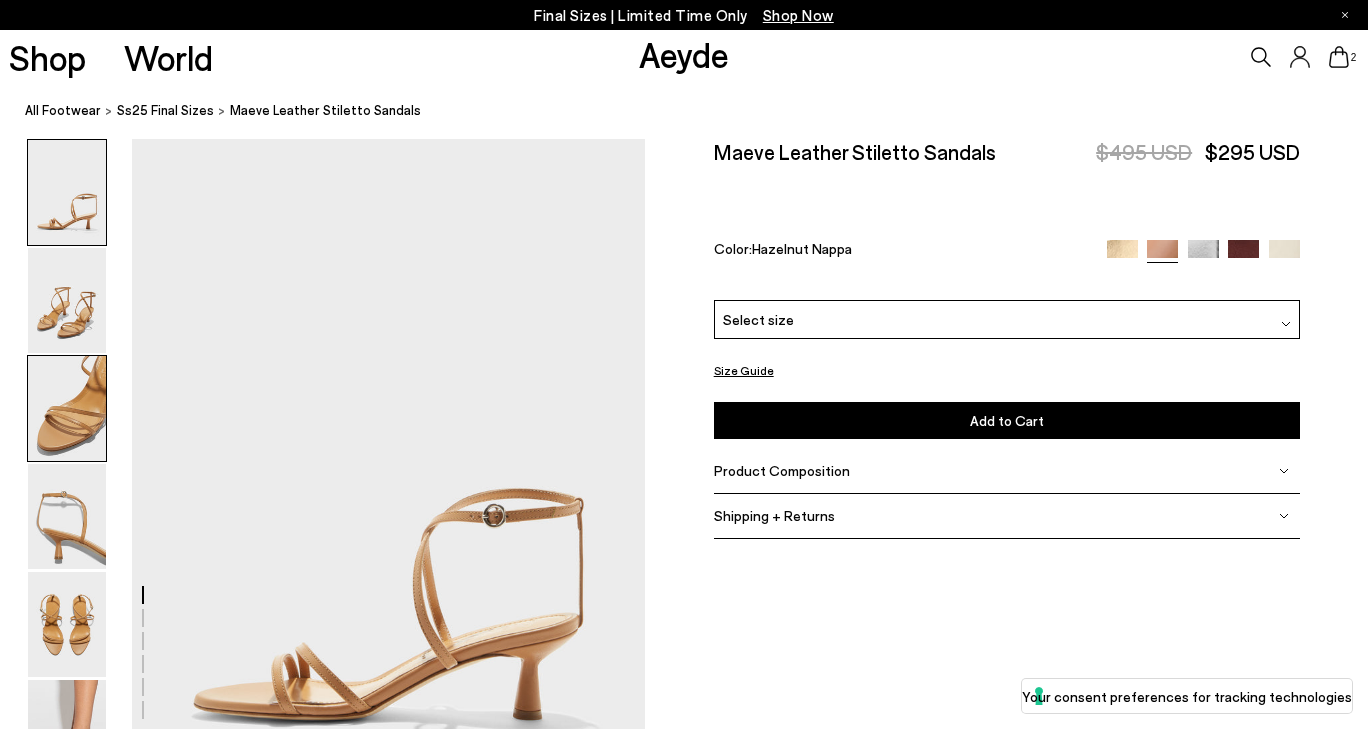 click at bounding box center (67, 408) 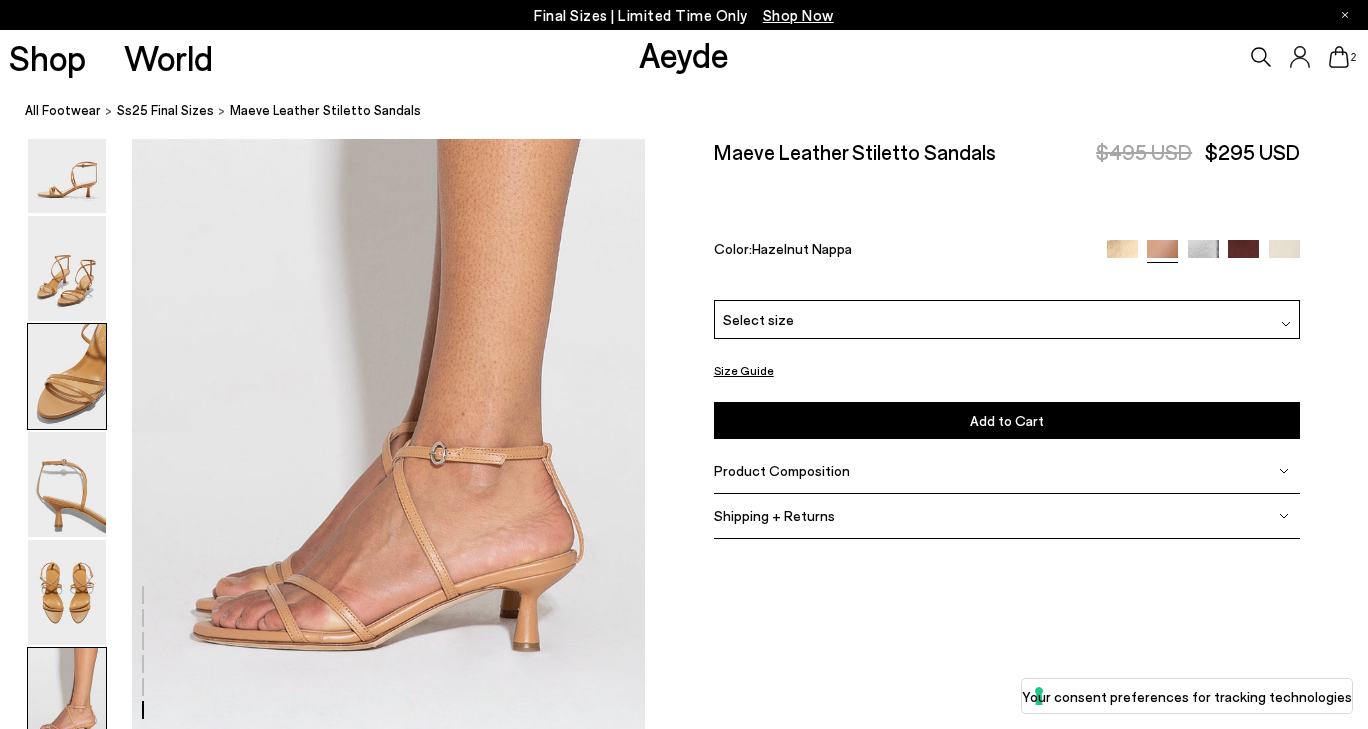scroll, scrollTop: 3506, scrollLeft: 0, axis: vertical 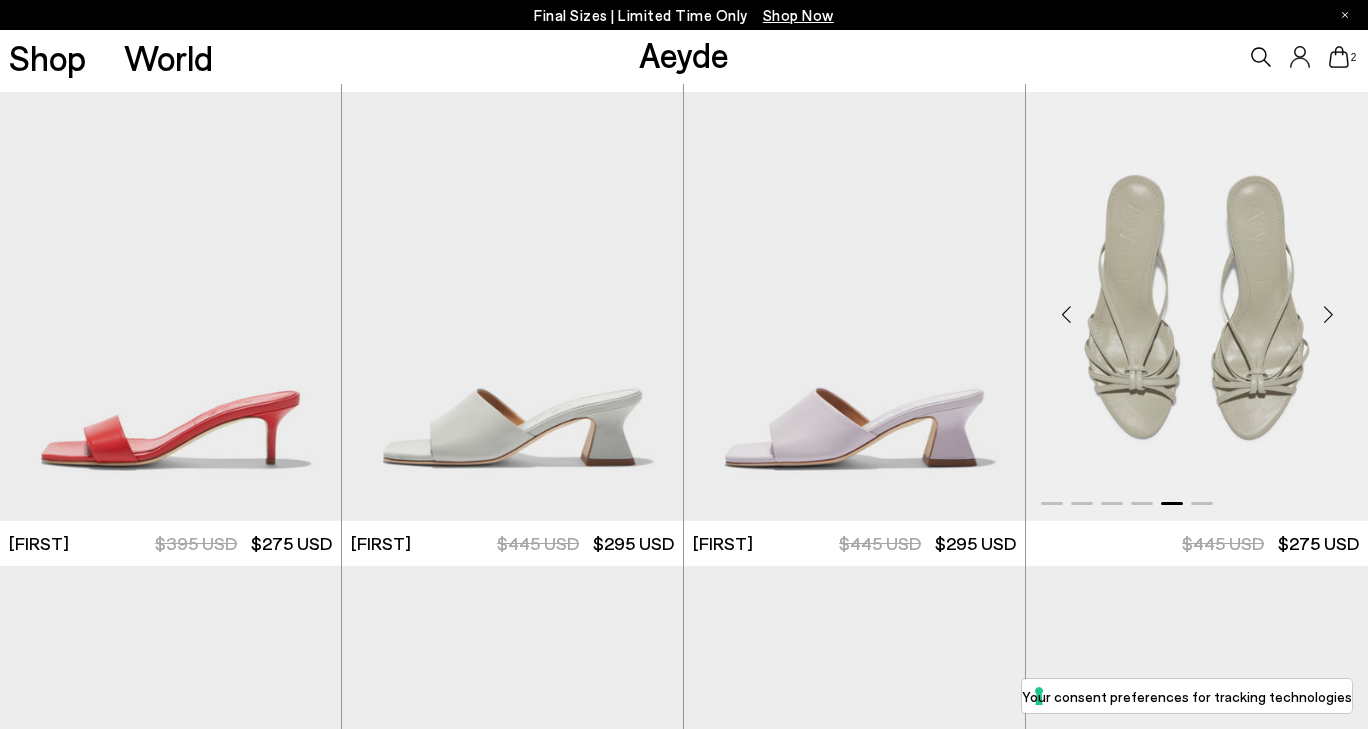 click at bounding box center [1328, 315] 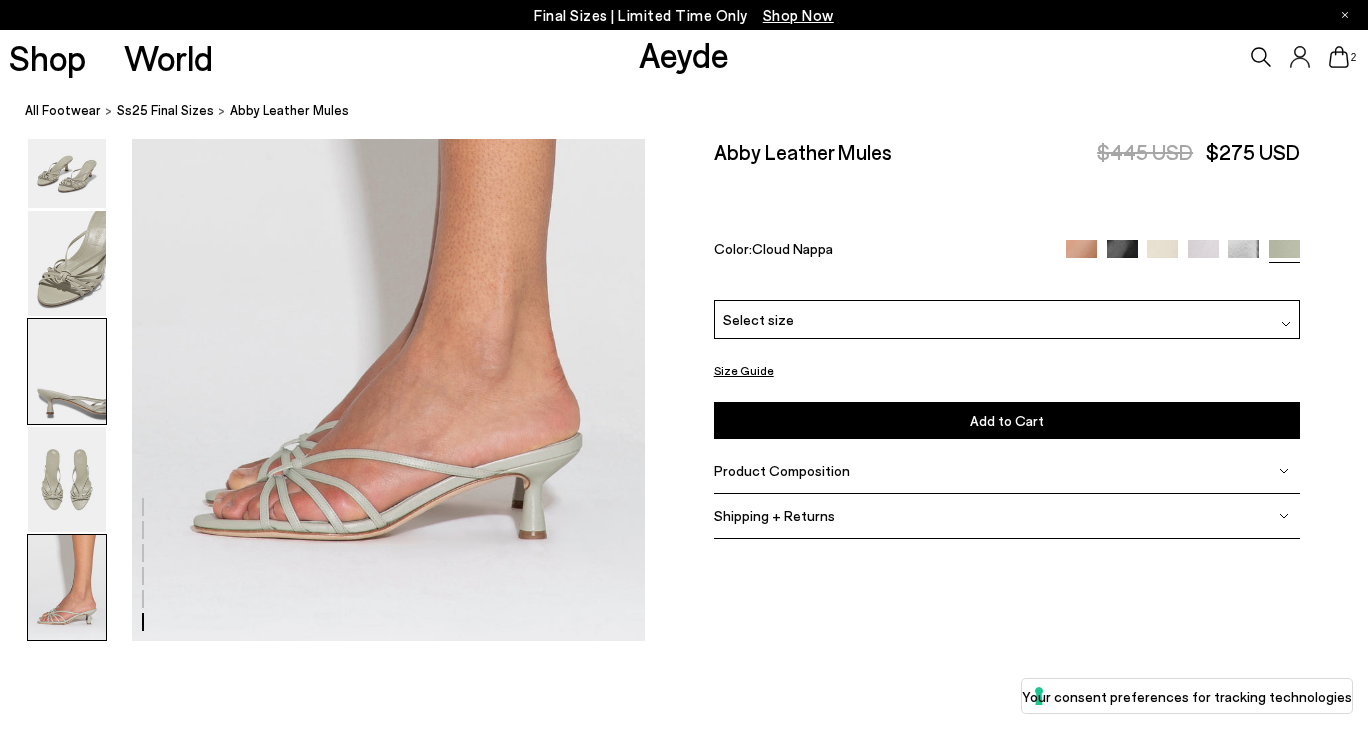 scroll, scrollTop: 3620, scrollLeft: 0, axis: vertical 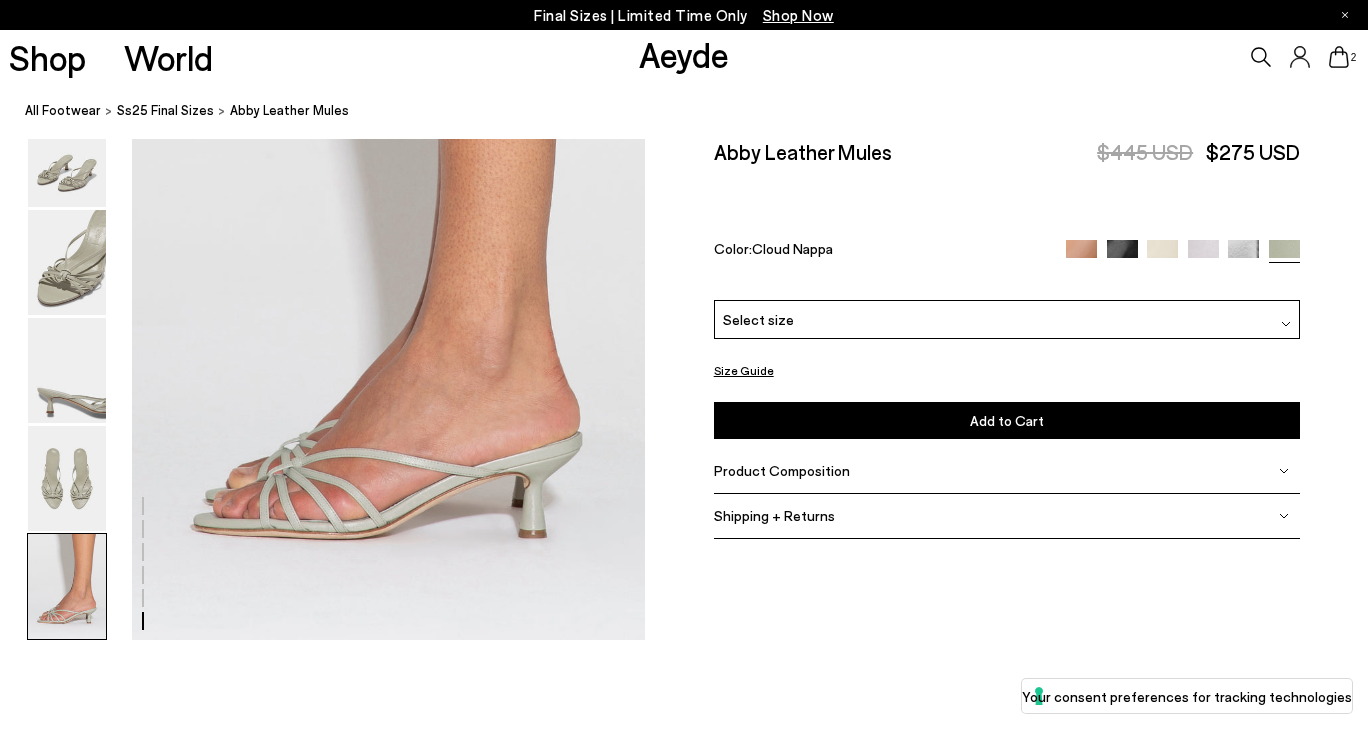 click at bounding box center (67, 586) 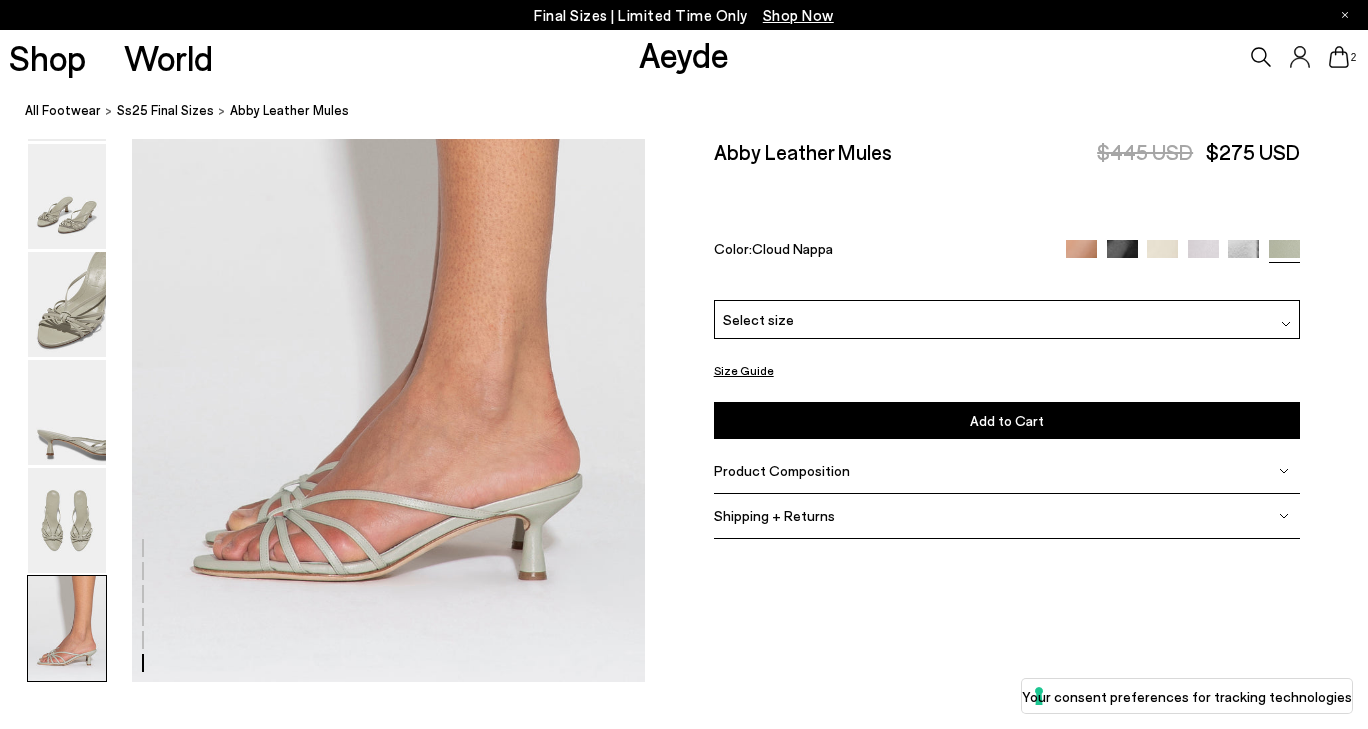 scroll, scrollTop: 3576, scrollLeft: 0, axis: vertical 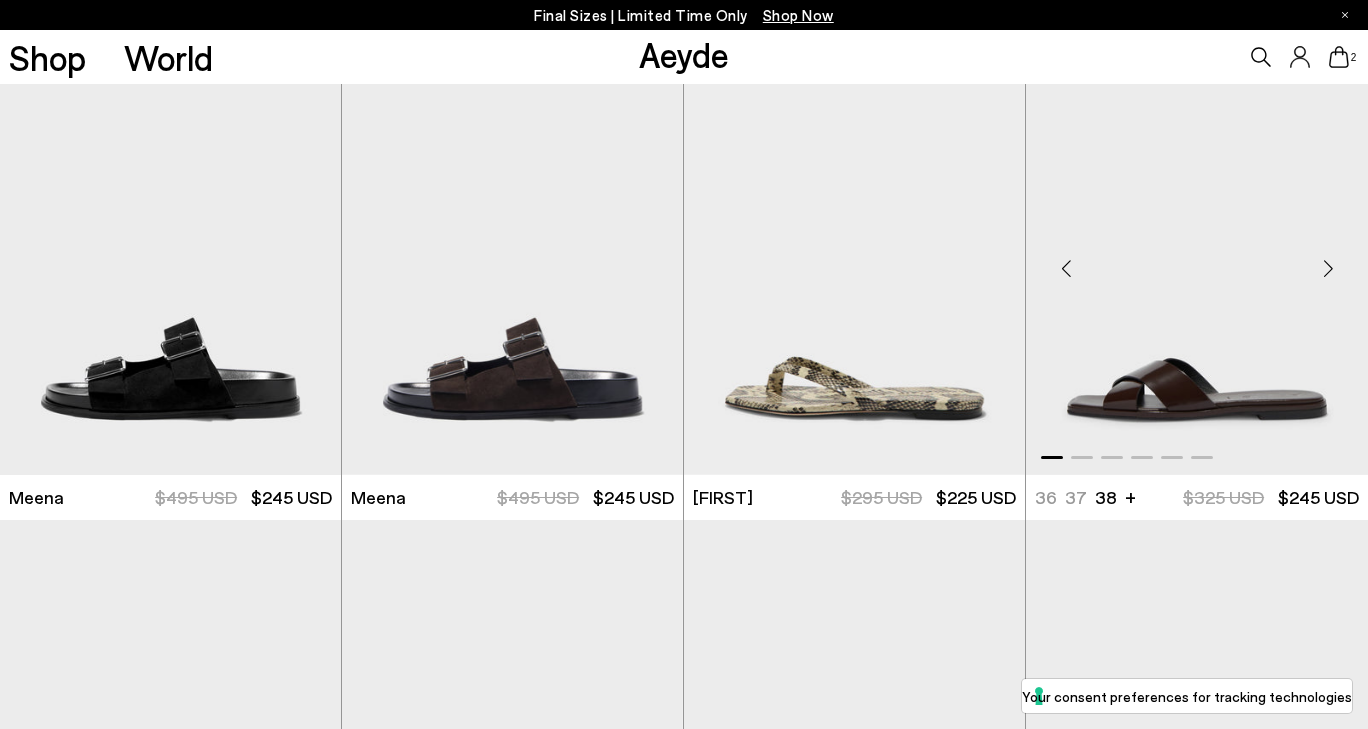 click at bounding box center (1328, 269) 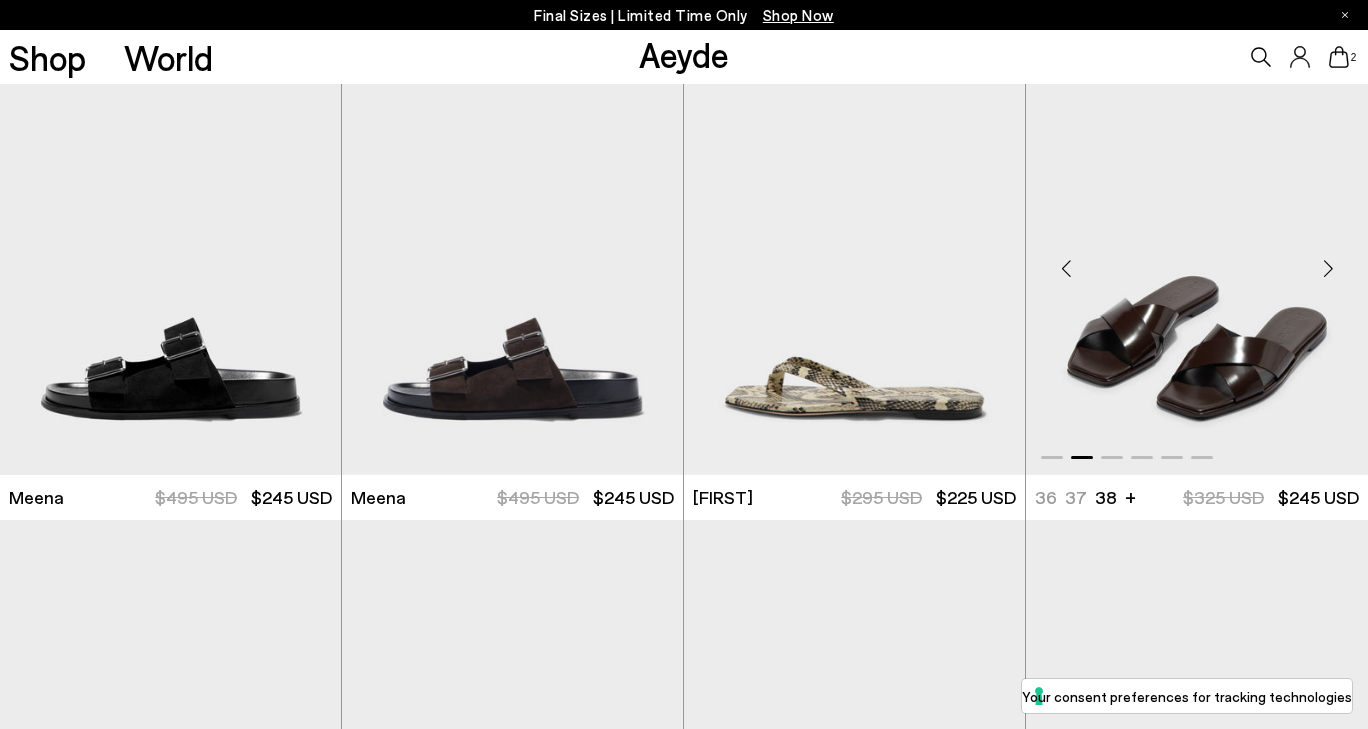 click at bounding box center [1328, 269] 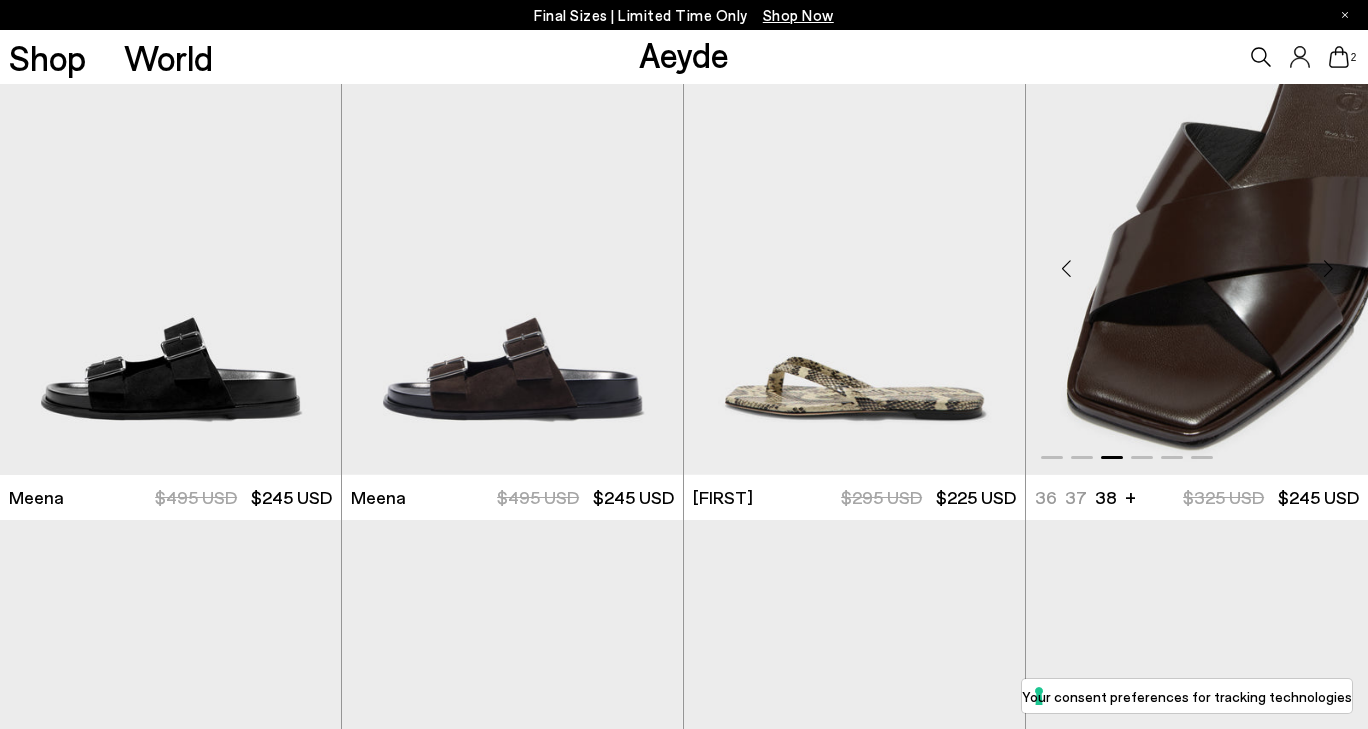 click at bounding box center [1328, 269] 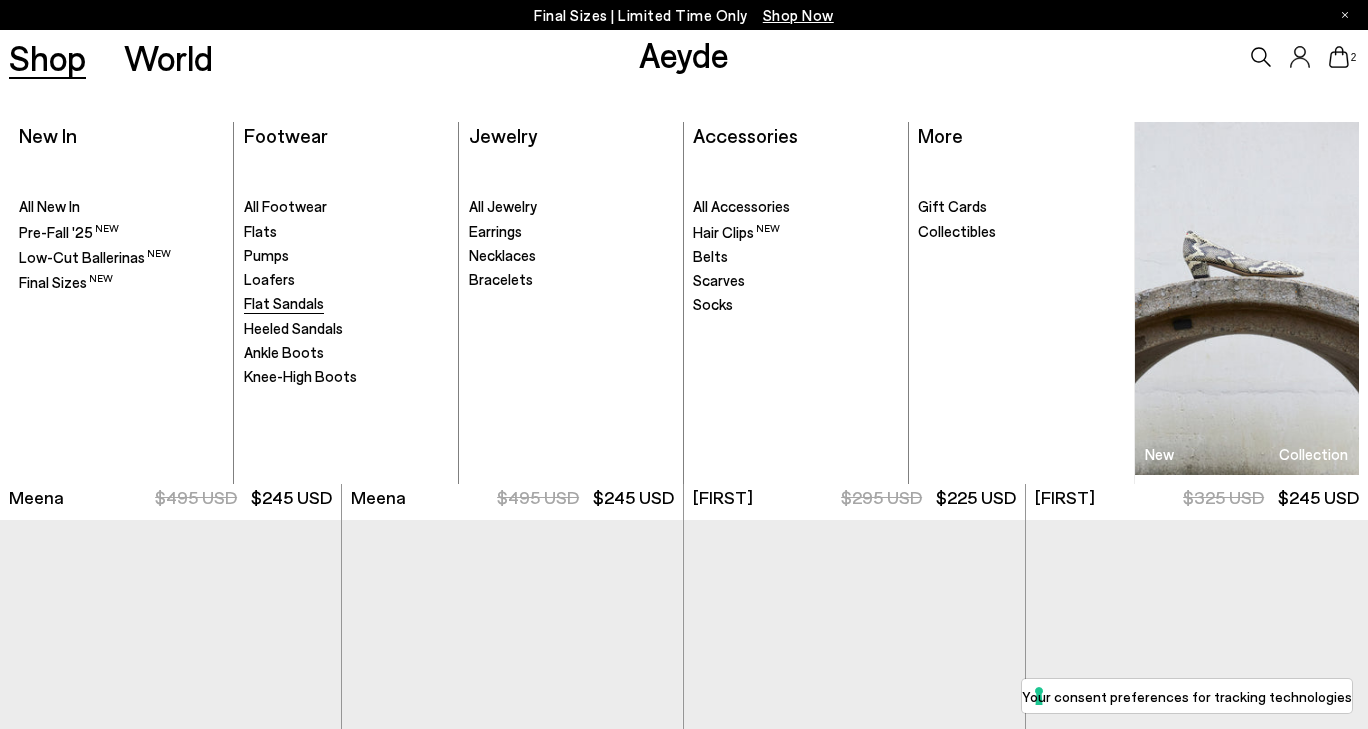 click on "Flat Sandals" at bounding box center (284, 303) 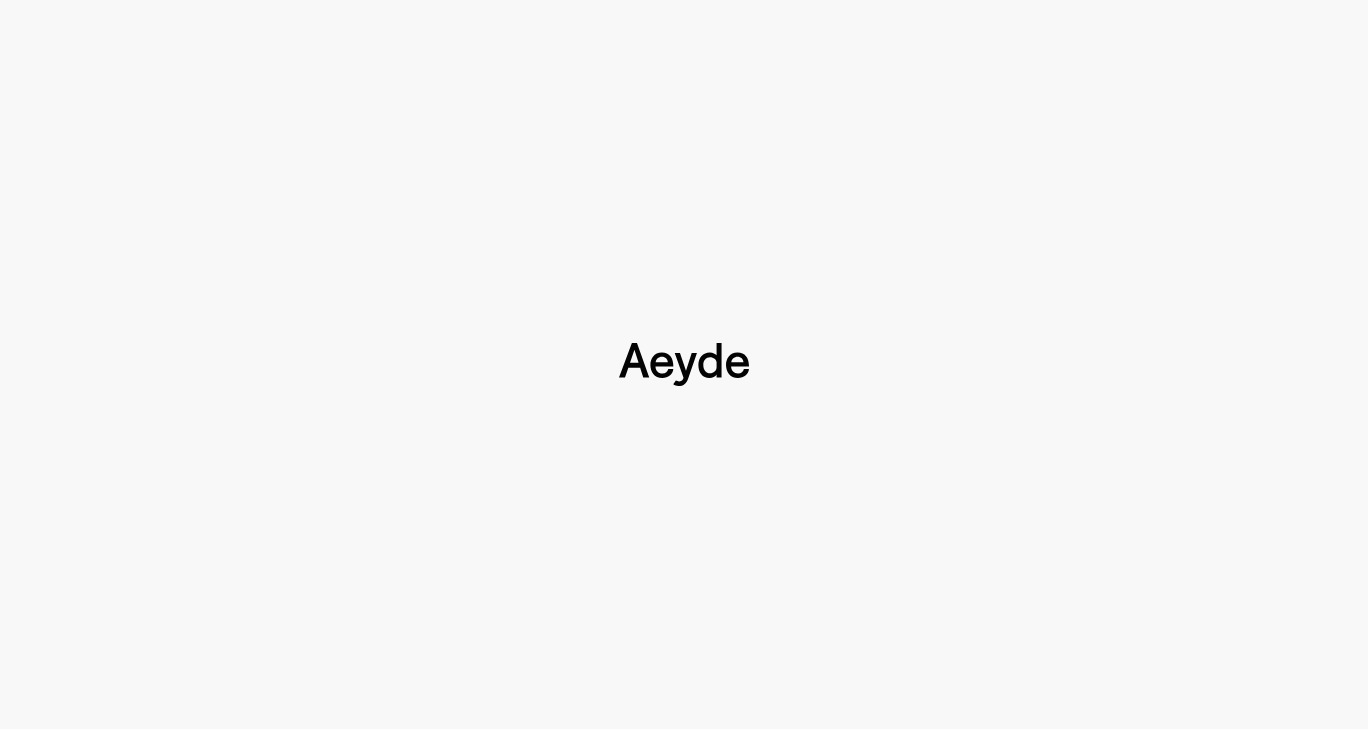 type 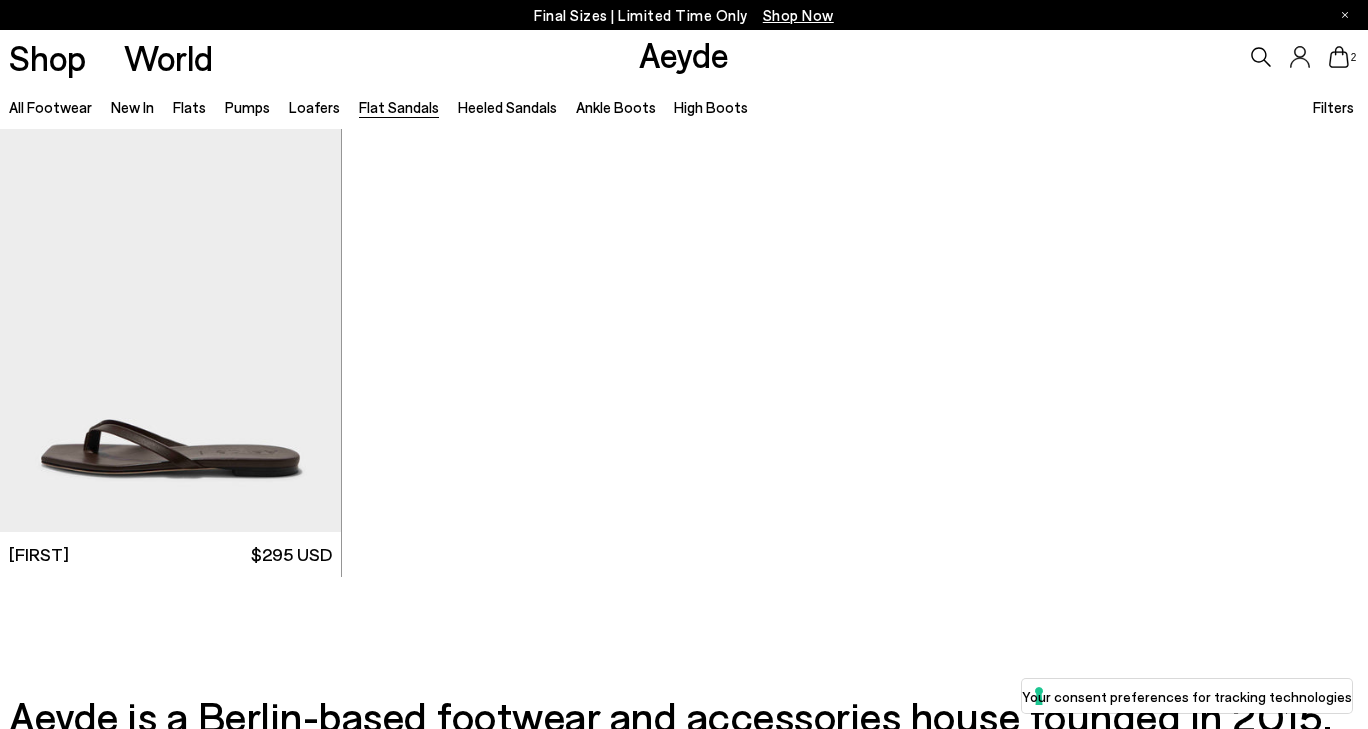 click on "**" at bounding box center (684, -1064) 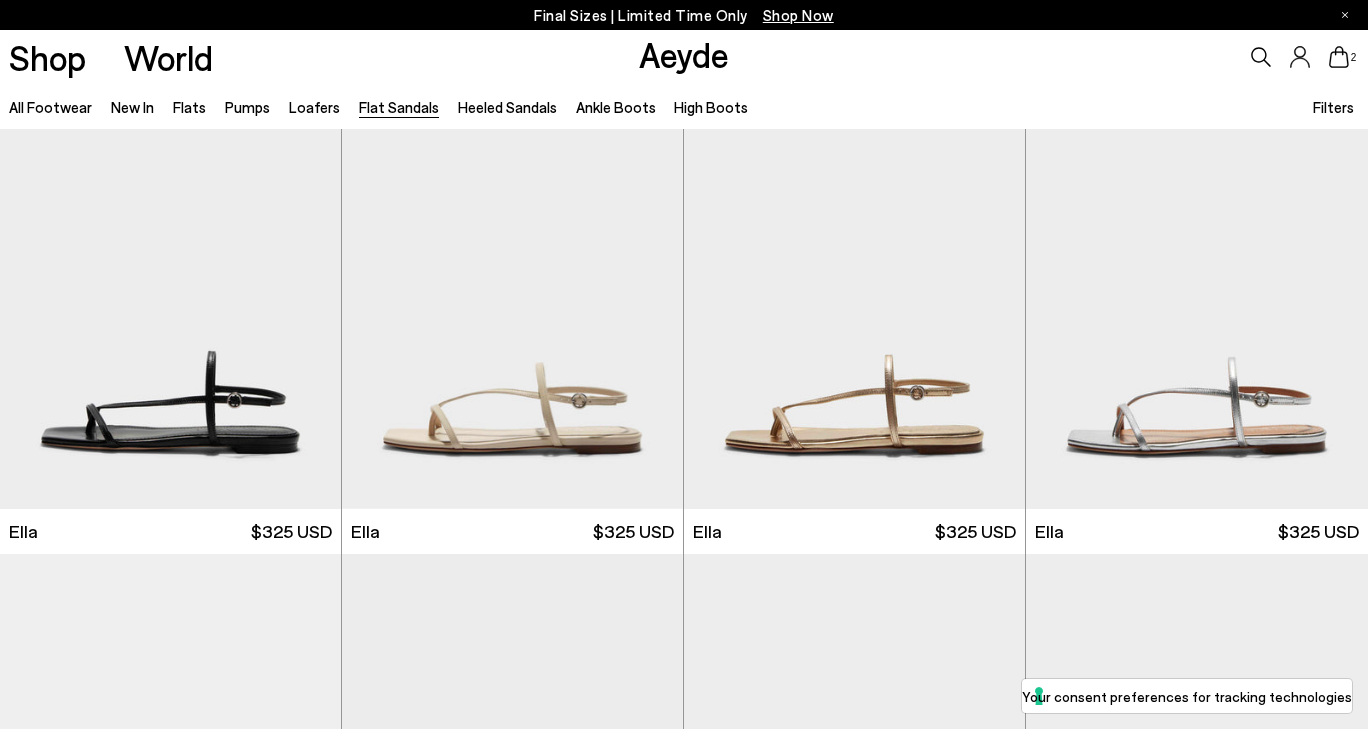 scroll, scrollTop: 1870, scrollLeft: 0, axis: vertical 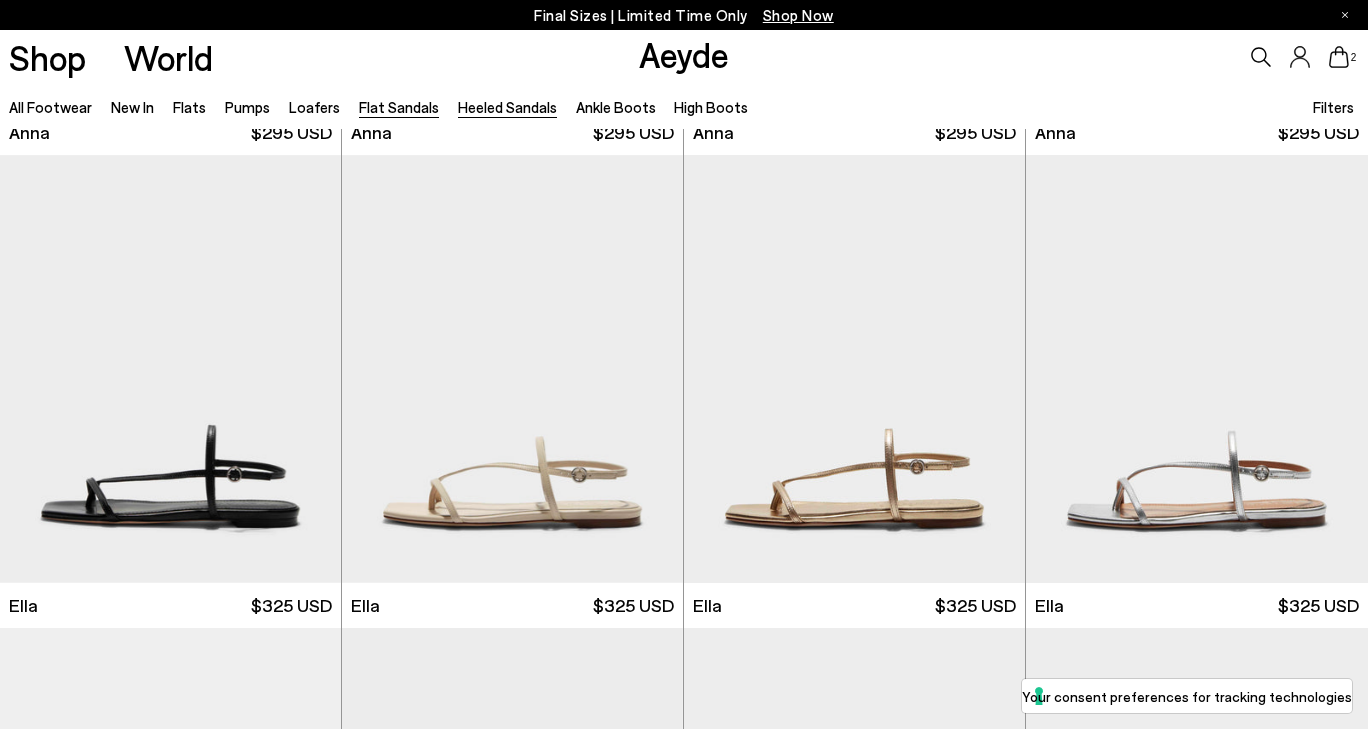 click on "Heeled Sandals" at bounding box center (507, 107) 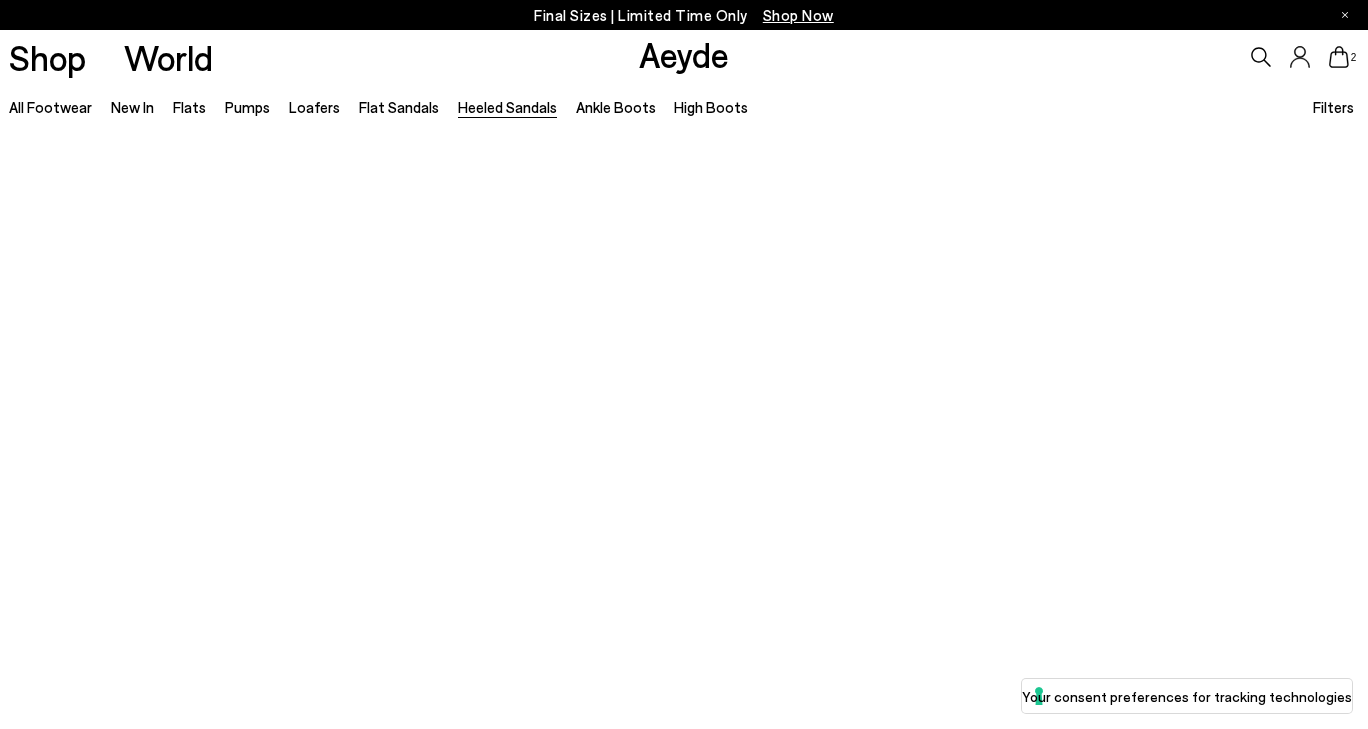scroll, scrollTop: 0, scrollLeft: 0, axis: both 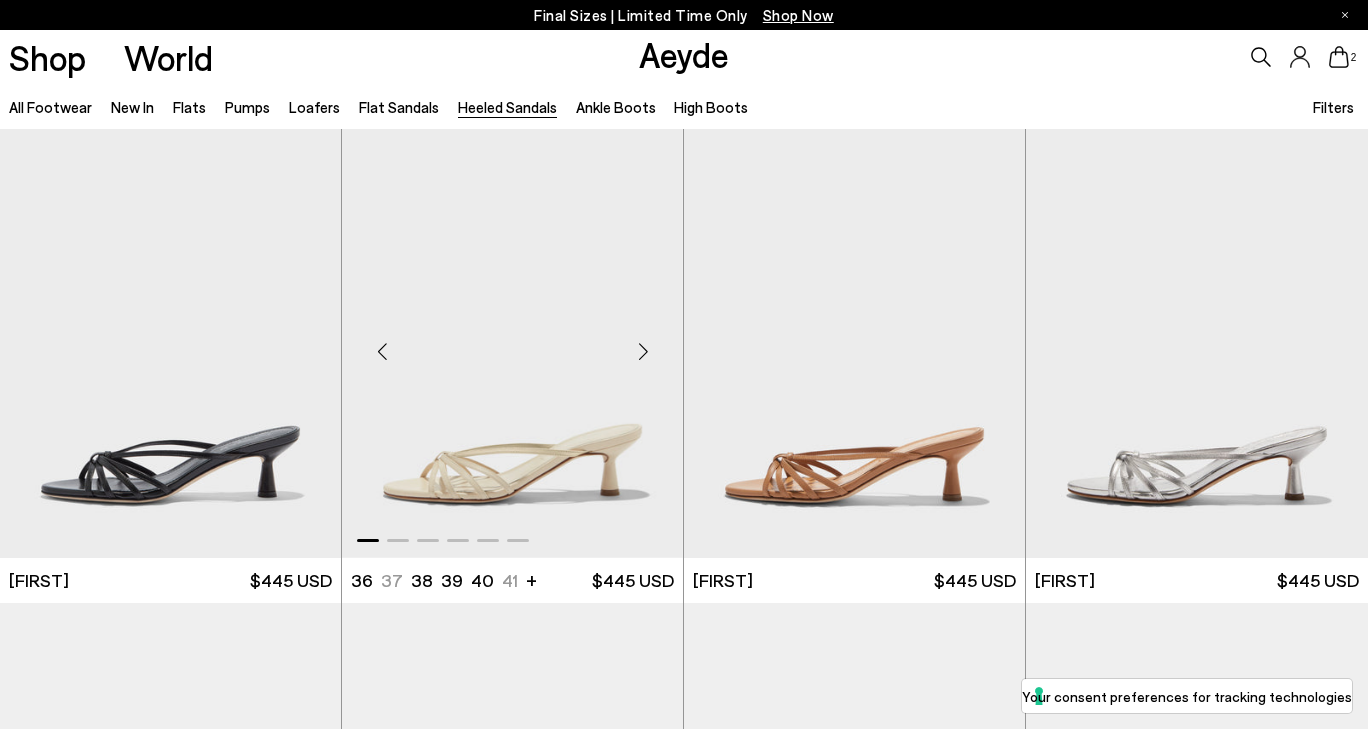 click at bounding box center (643, 352) 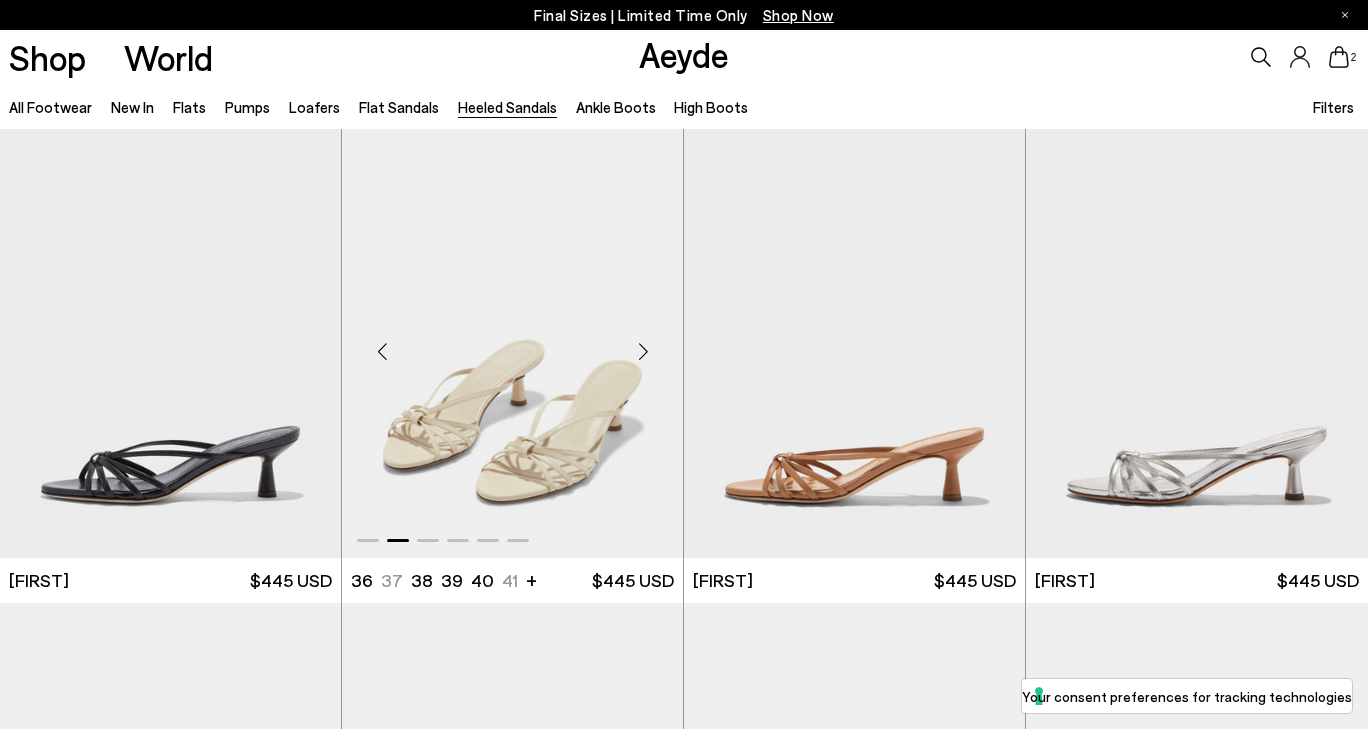 click at bounding box center (643, 352) 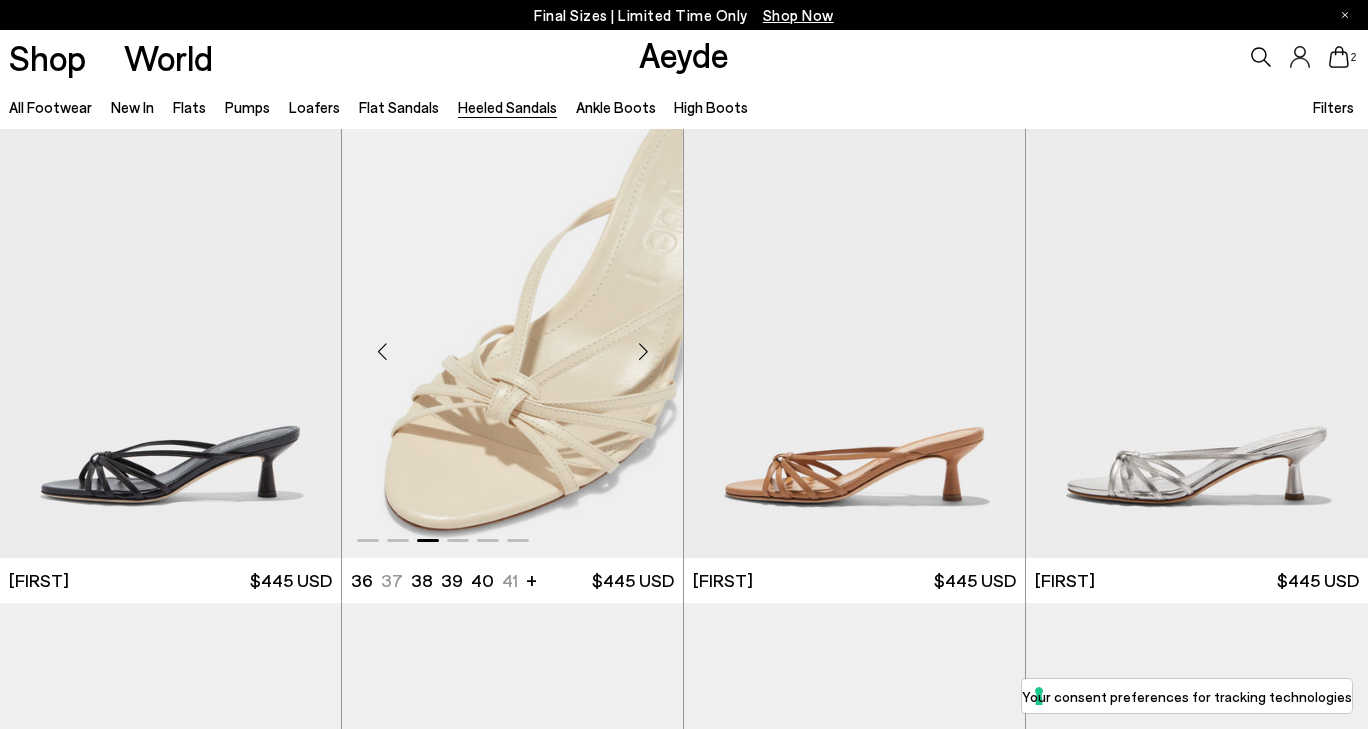 click at bounding box center (643, 352) 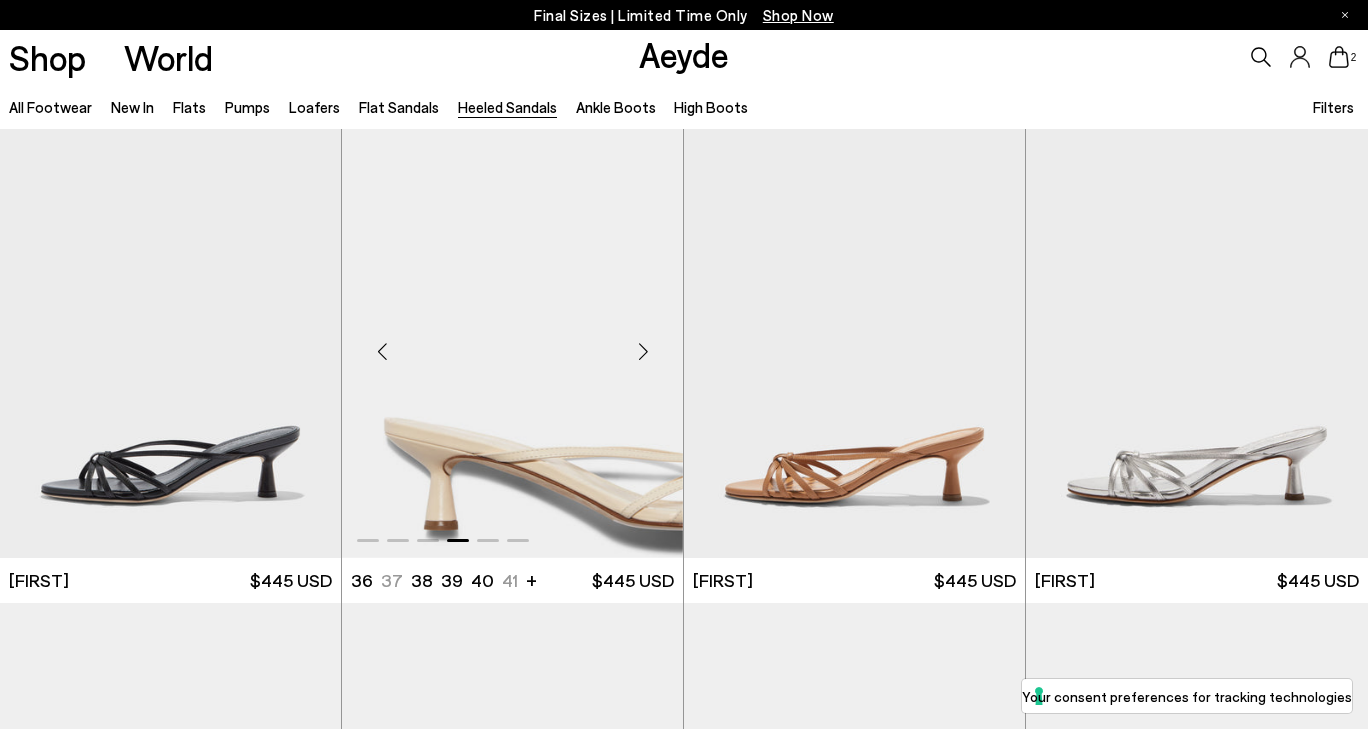 click at bounding box center (643, 352) 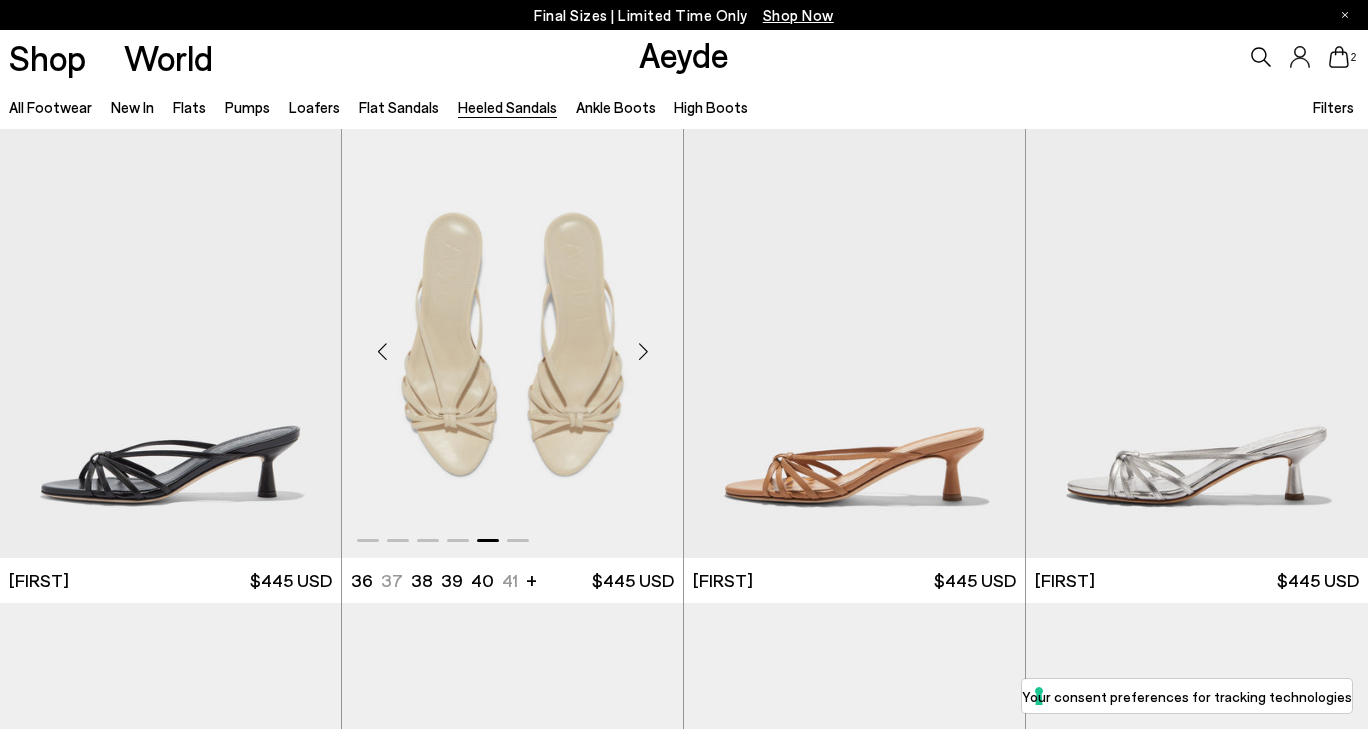 click at bounding box center [643, 352] 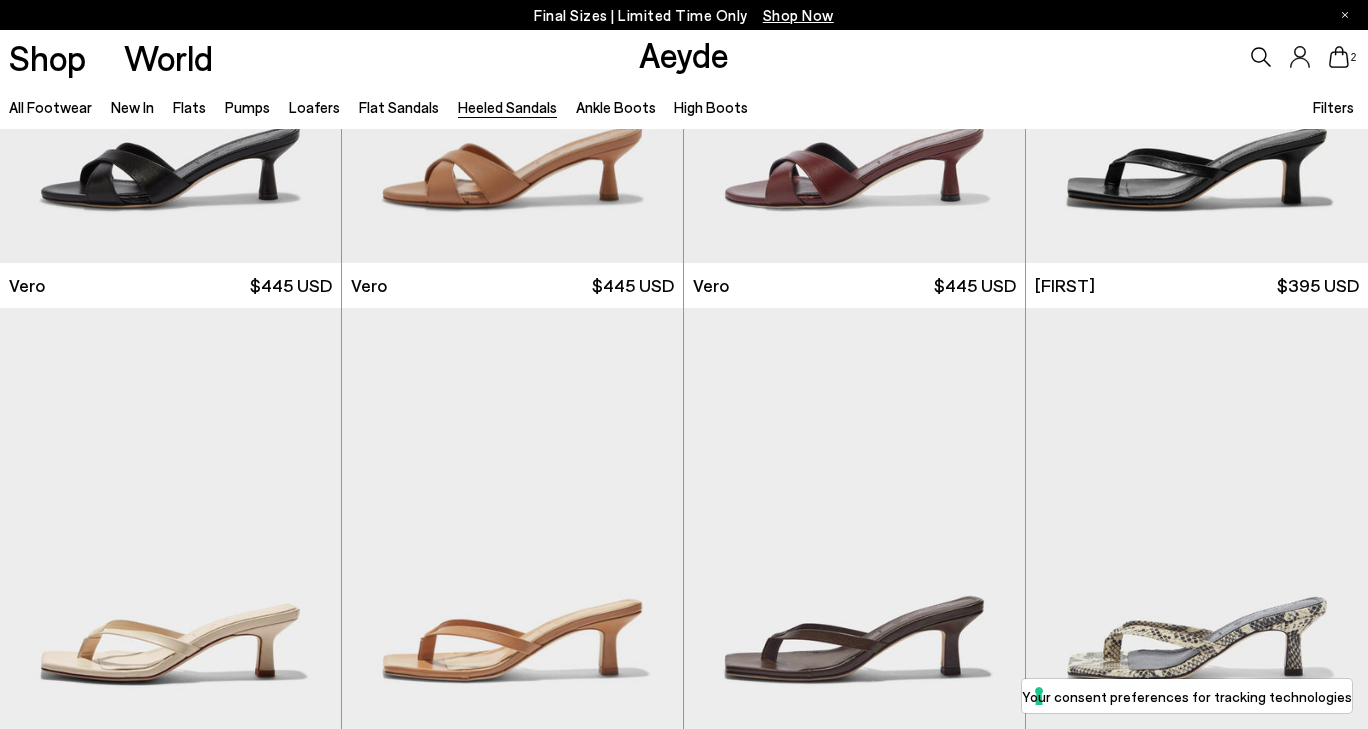 scroll, scrollTop: 1071, scrollLeft: 0, axis: vertical 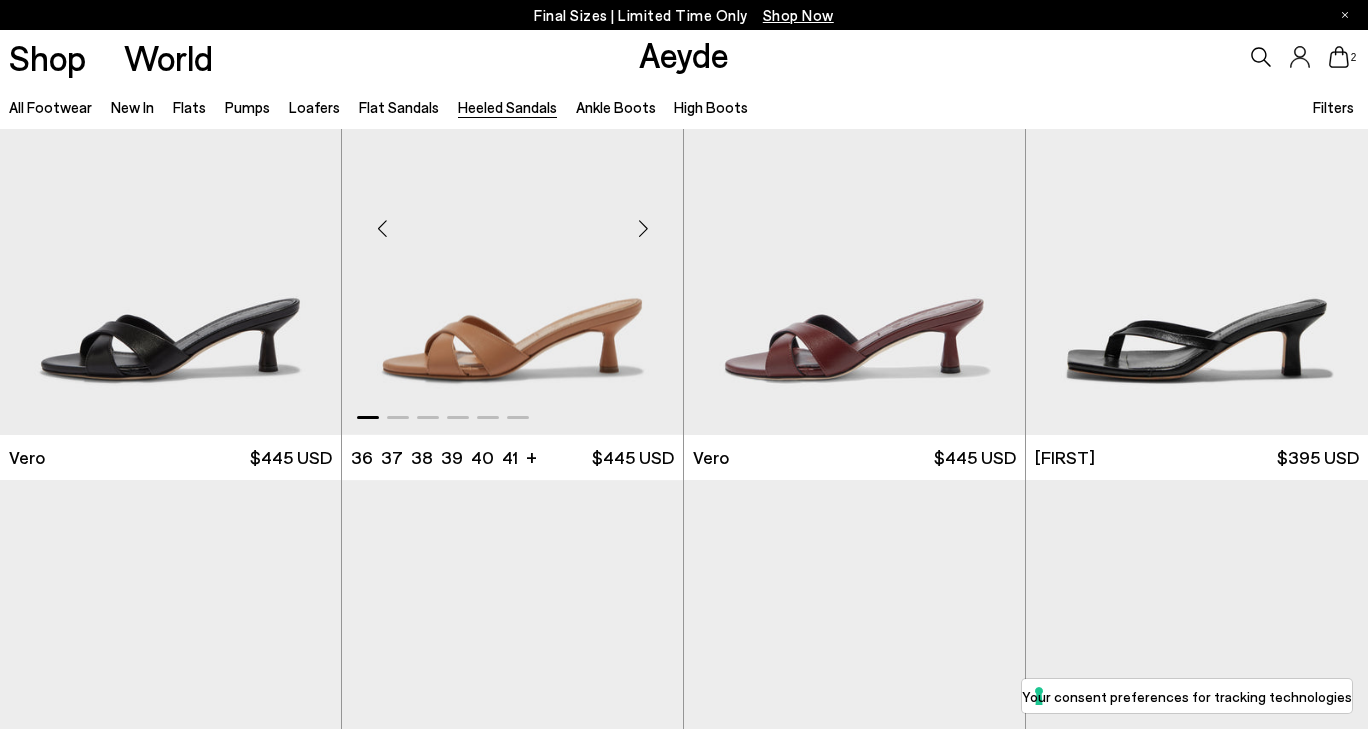 click at bounding box center (643, 228) 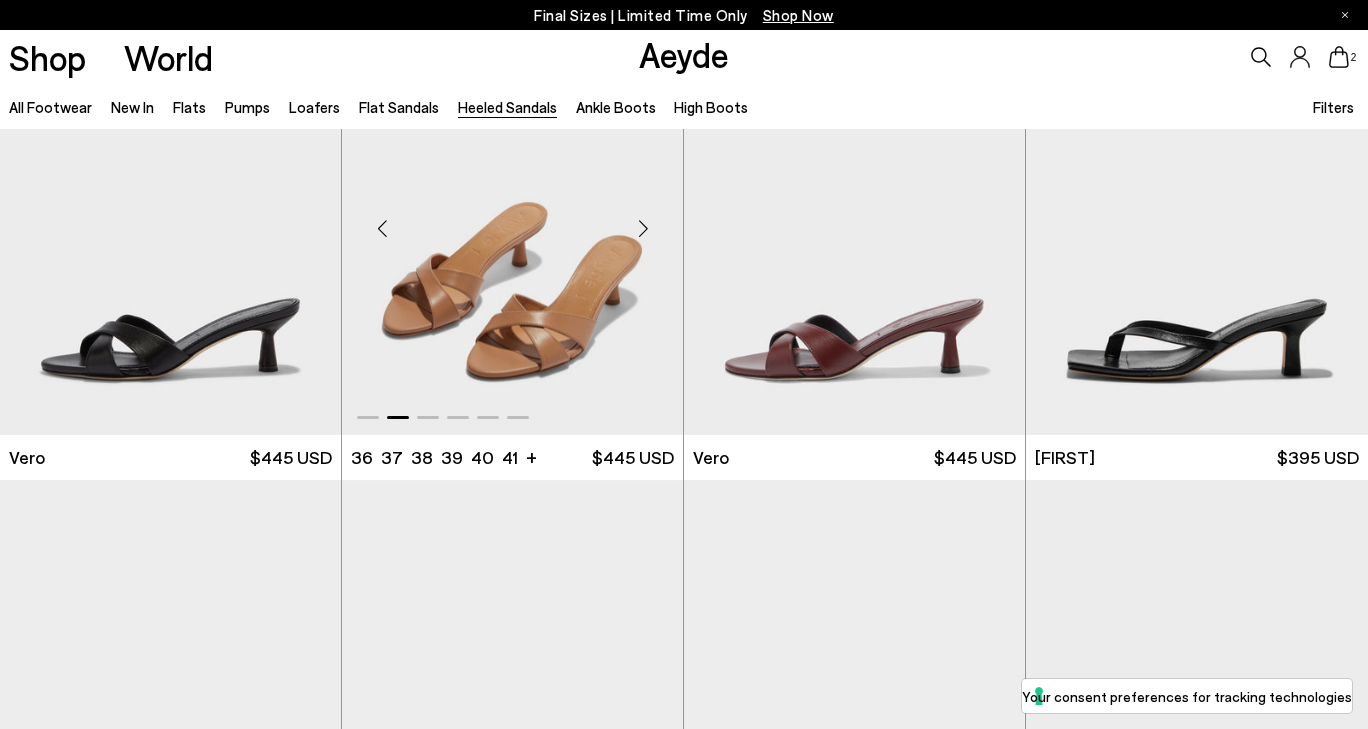 click at bounding box center (643, 228) 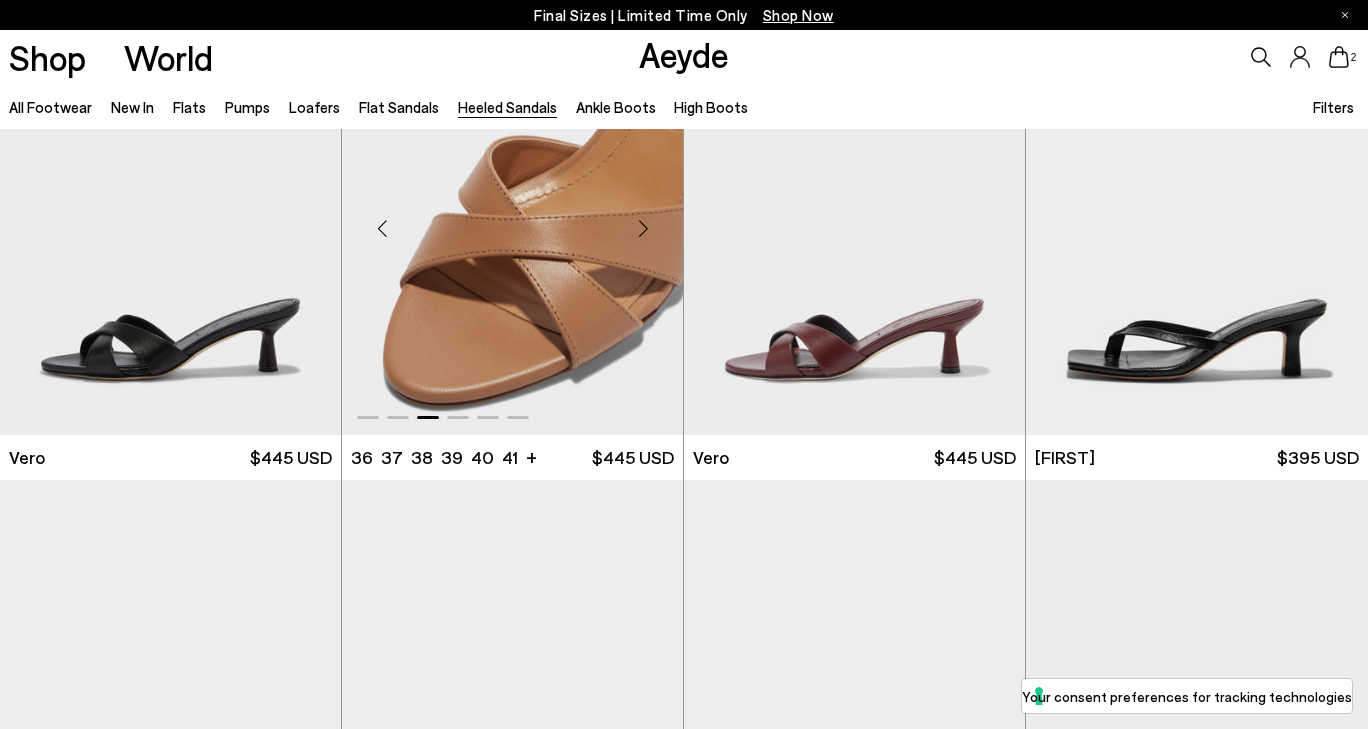 click at bounding box center [643, 228] 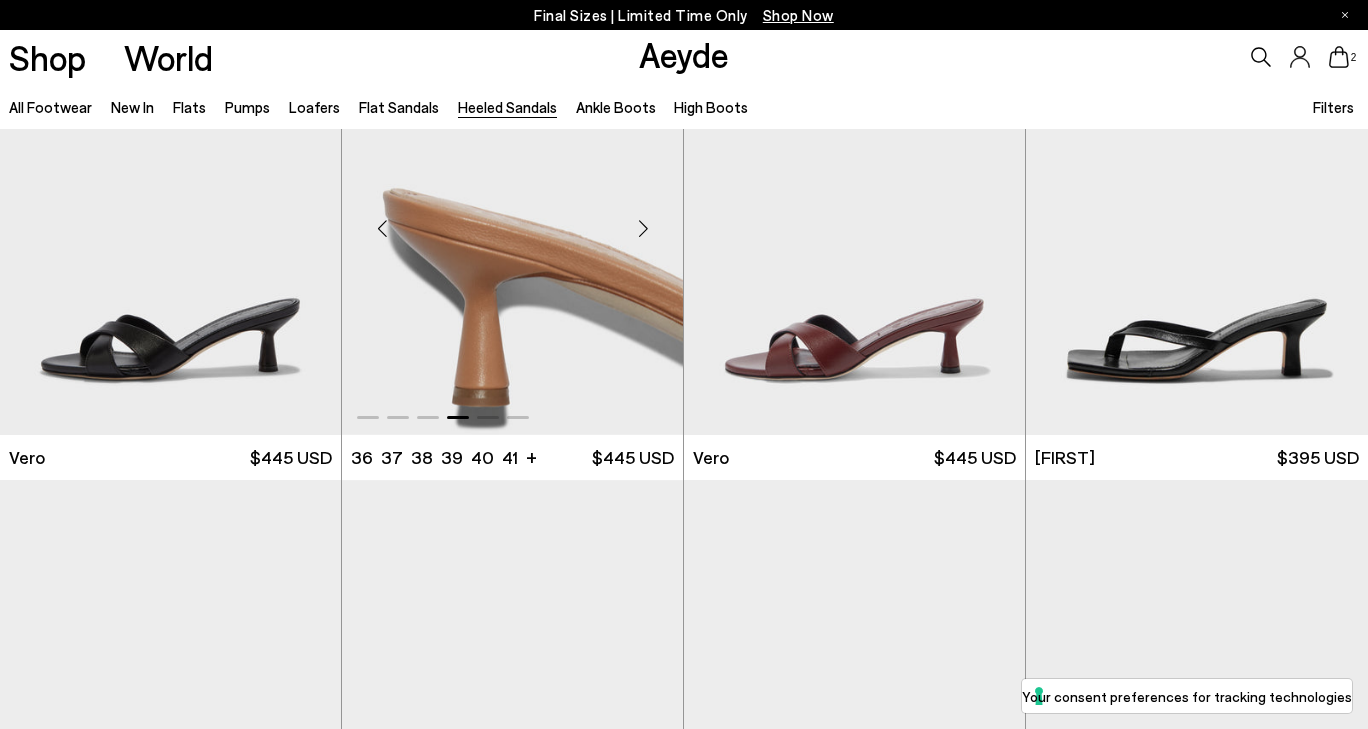 click at bounding box center [643, 228] 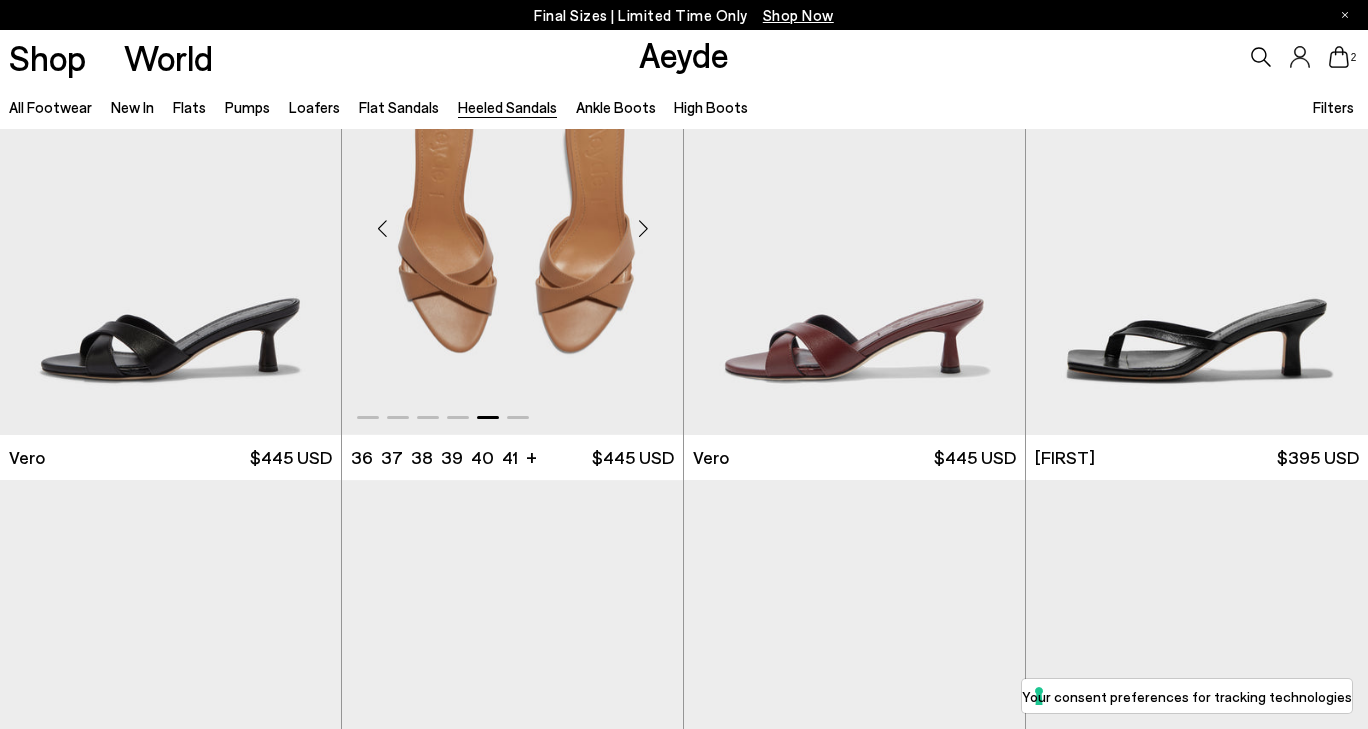 click at bounding box center [643, 228] 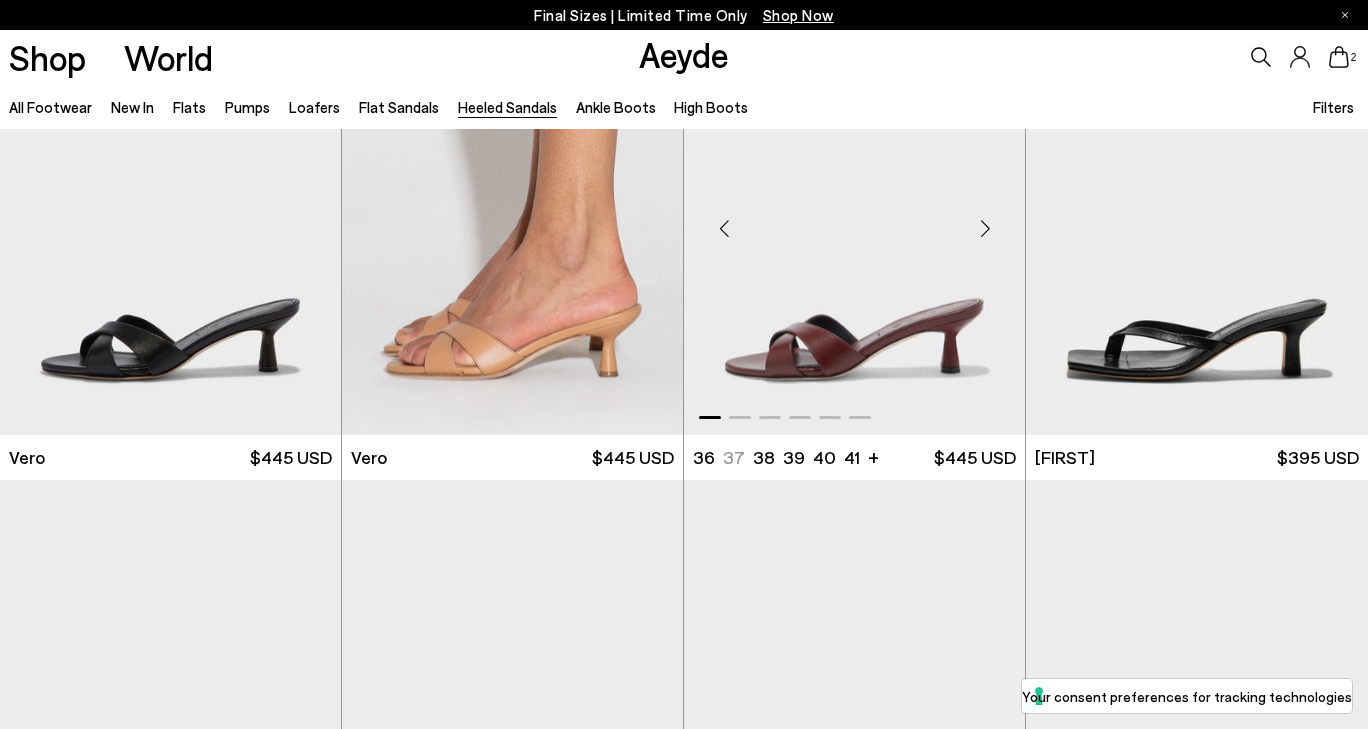 click at bounding box center [985, 228] 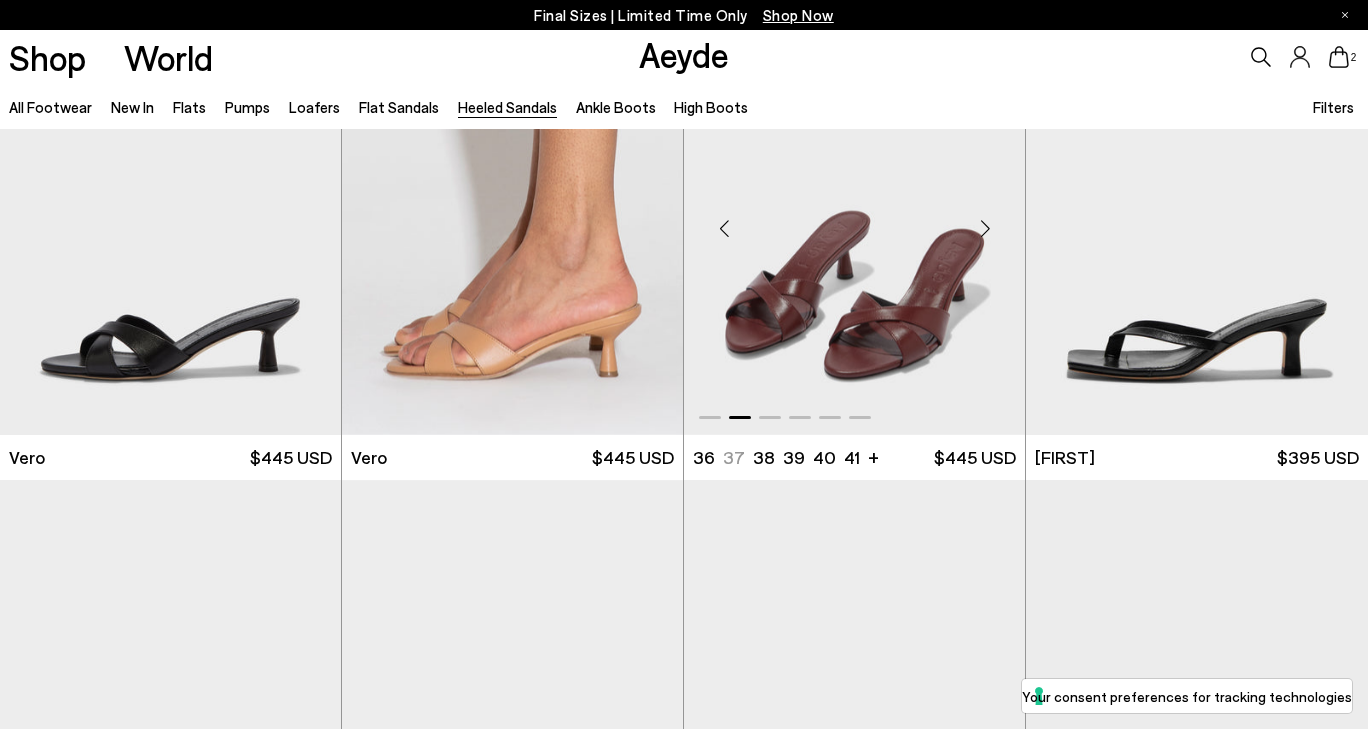 click at bounding box center [985, 228] 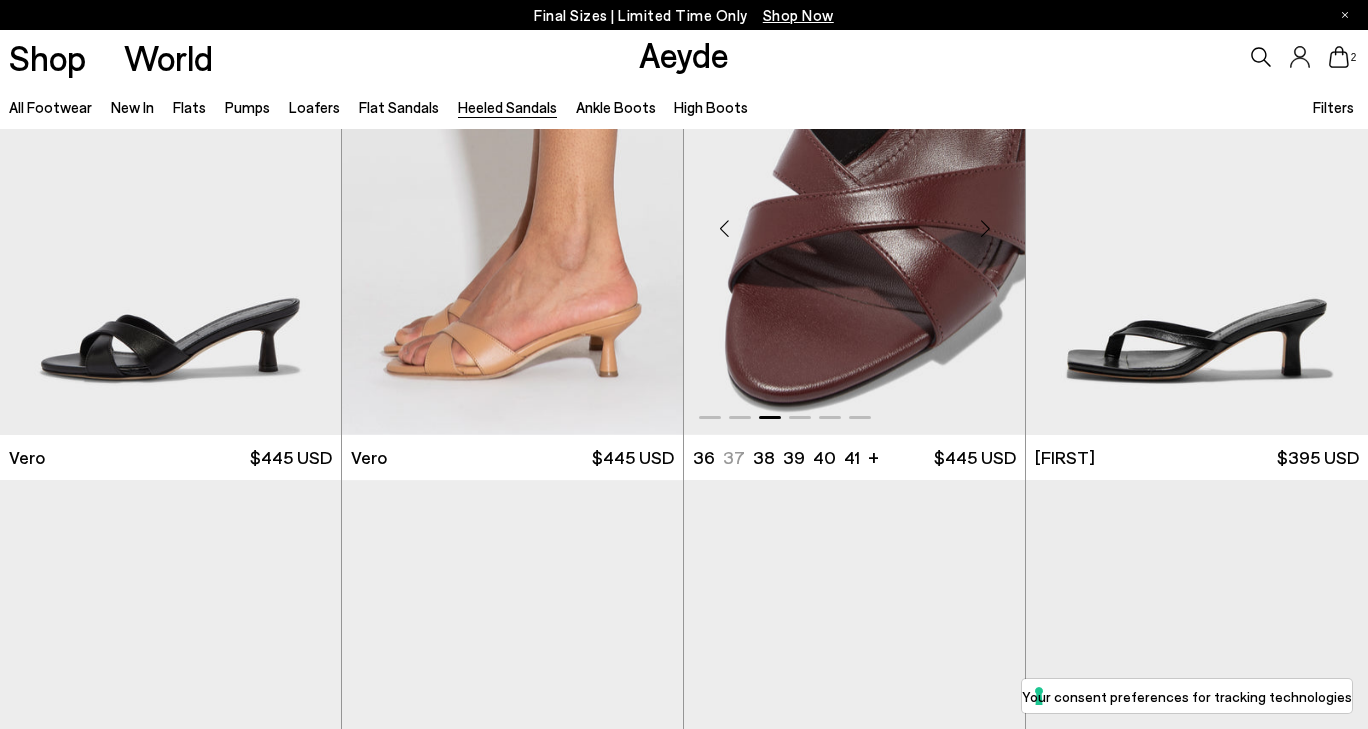 click at bounding box center [985, 228] 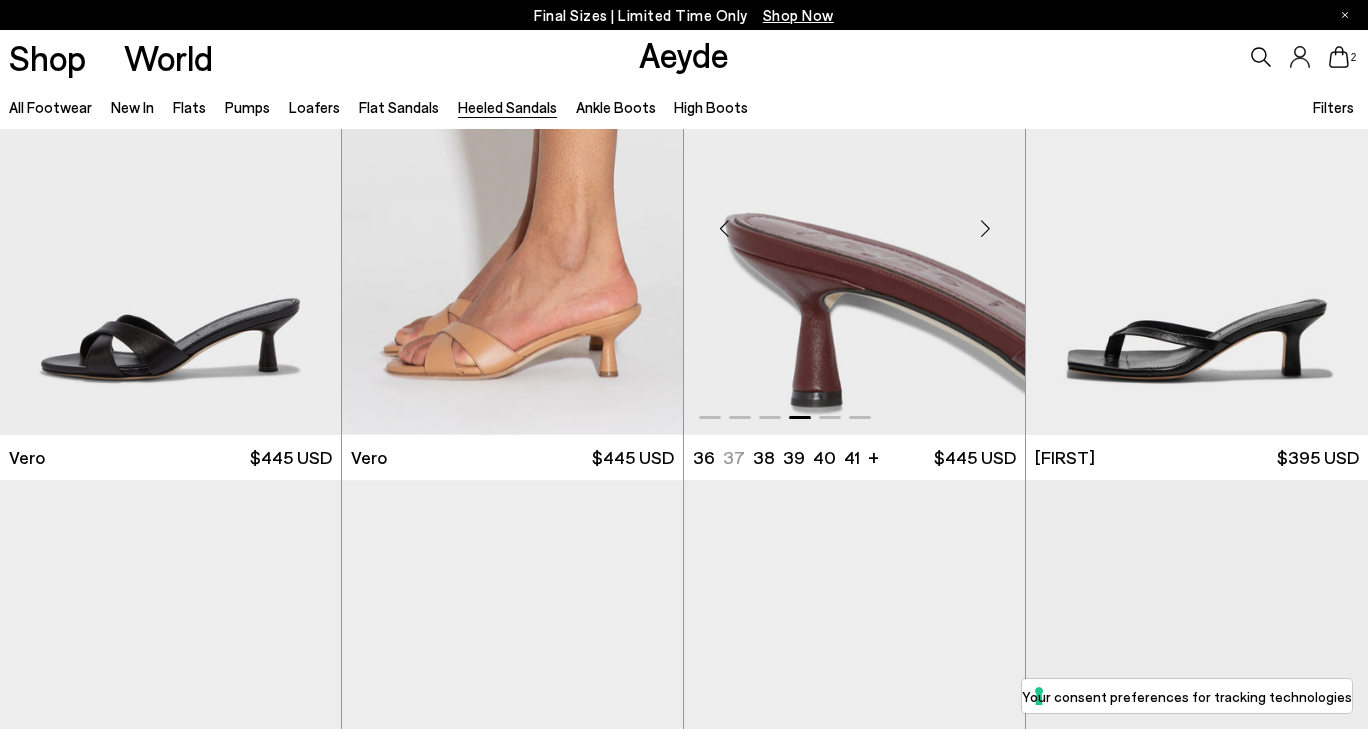 click at bounding box center [985, 228] 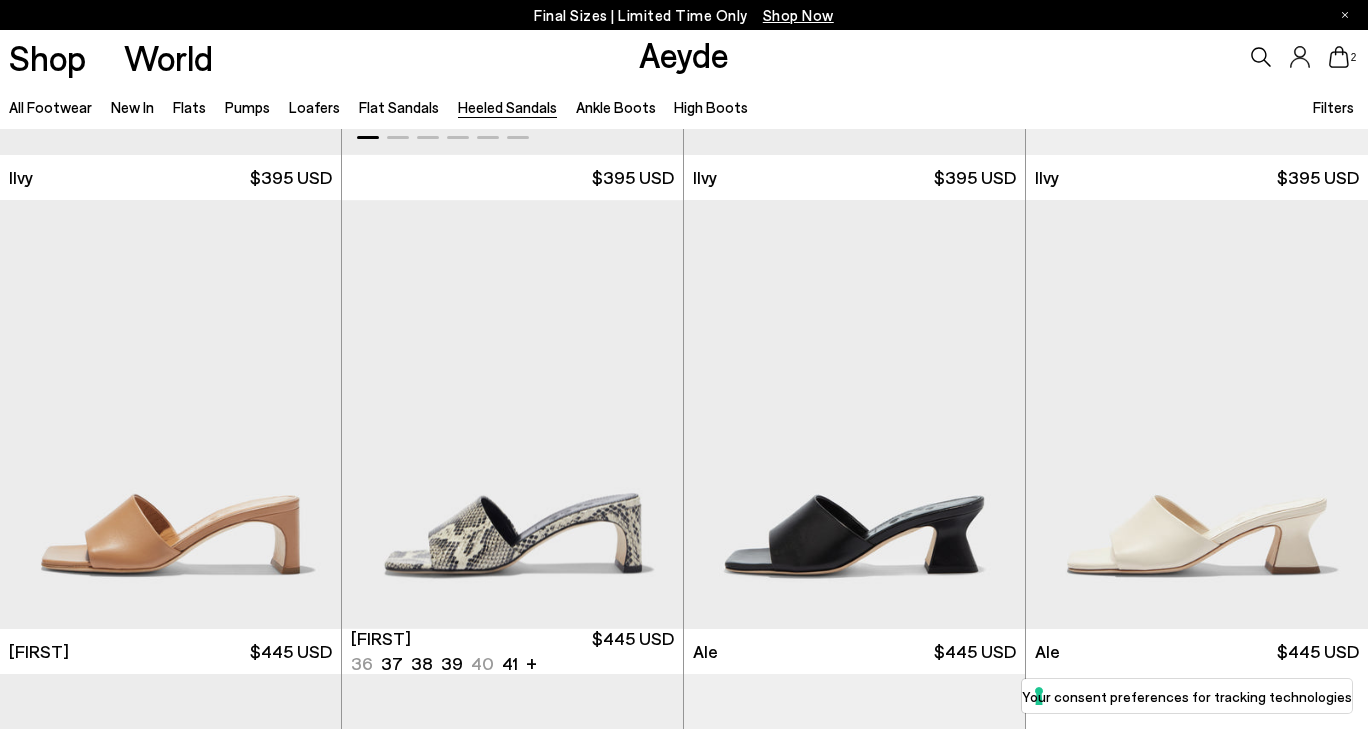 scroll, scrollTop: 4251, scrollLeft: 0, axis: vertical 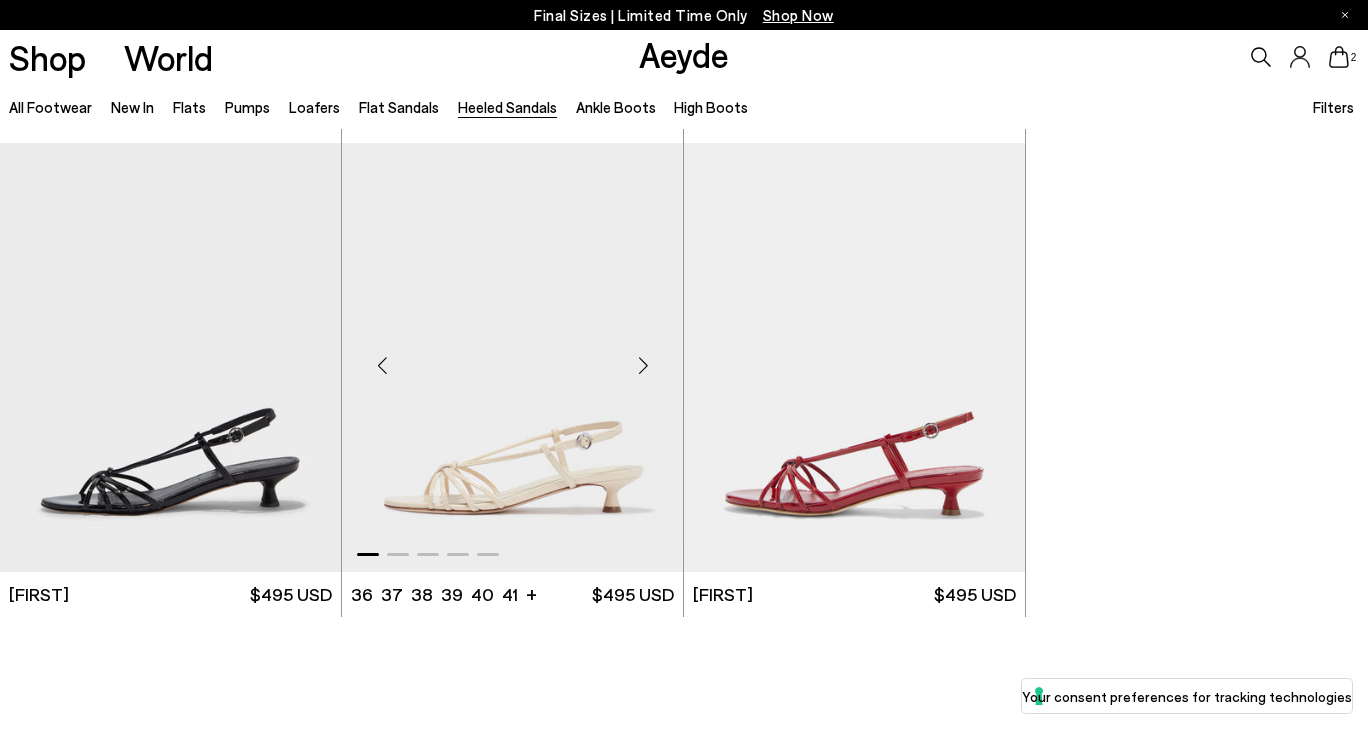click at bounding box center (512, 357) 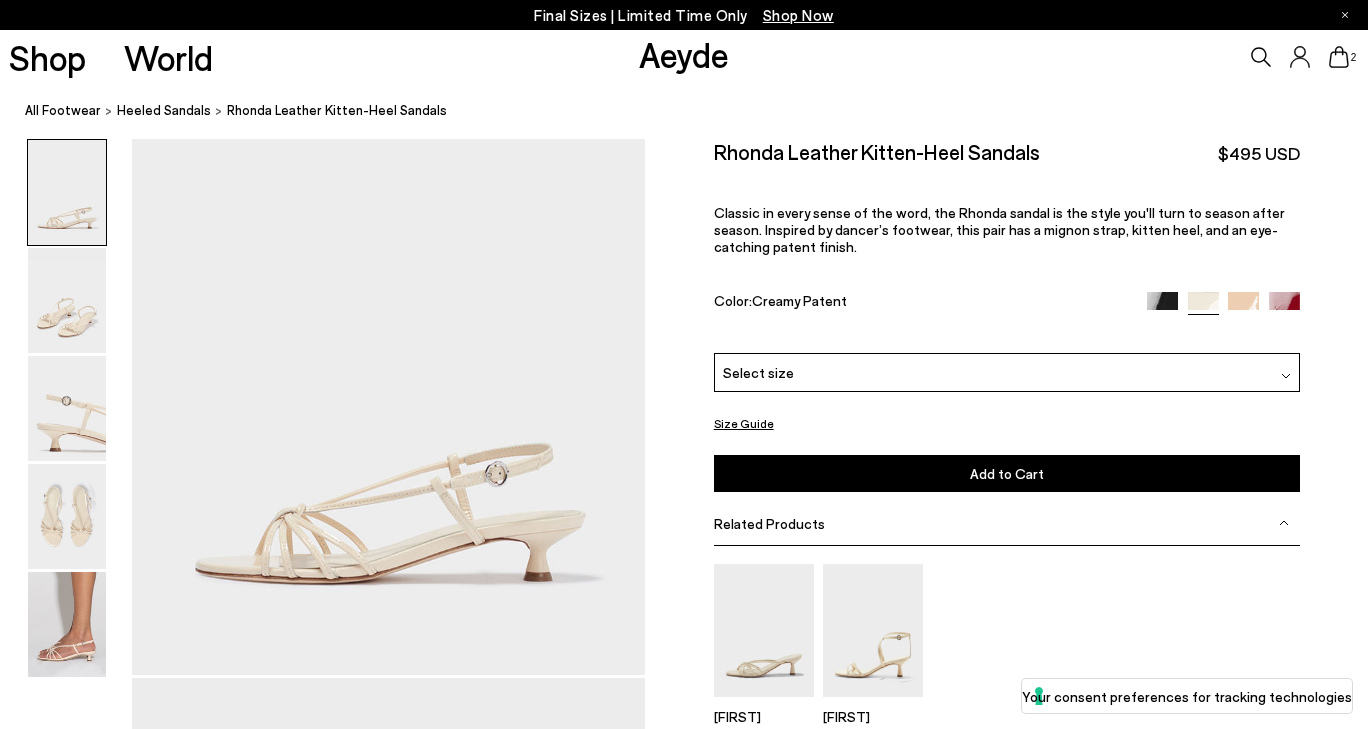 scroll, scrollTop: 0, scrollLeft: 0, axis: both 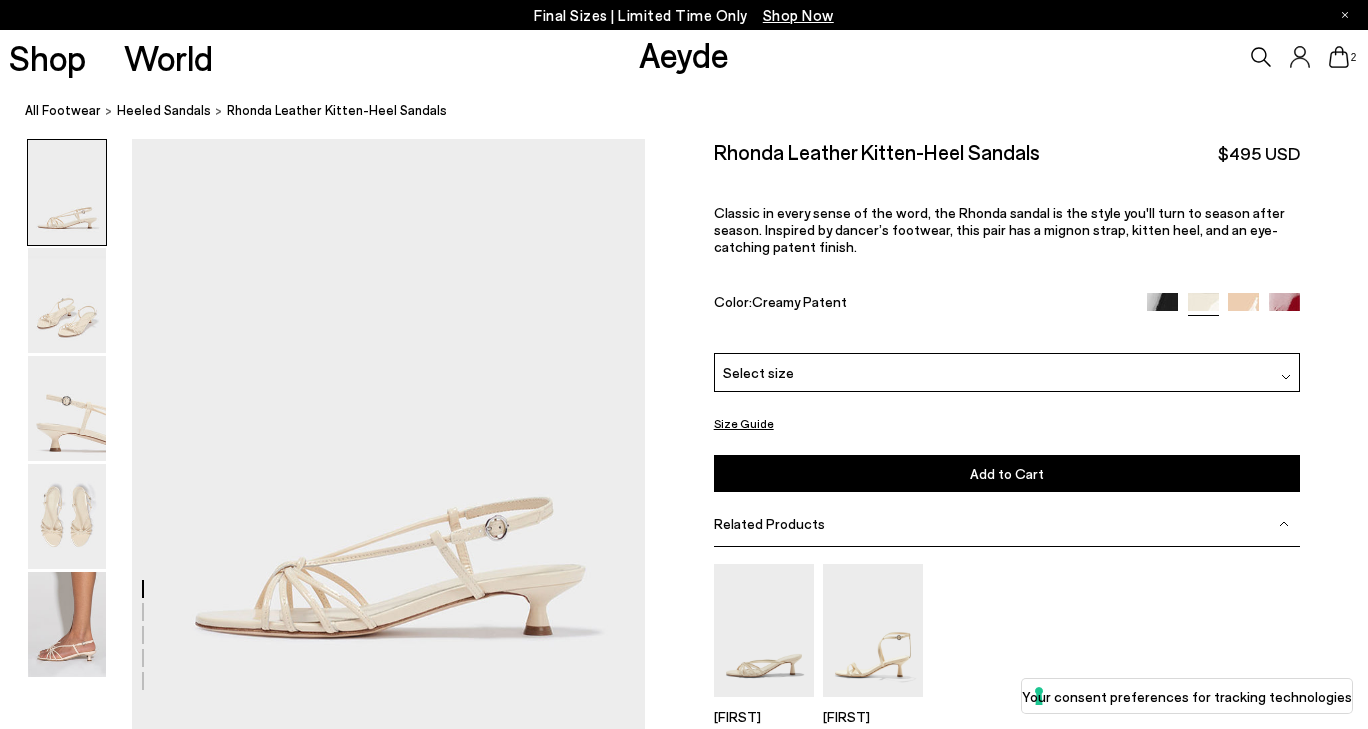 click at bounding box center [1162, 308] 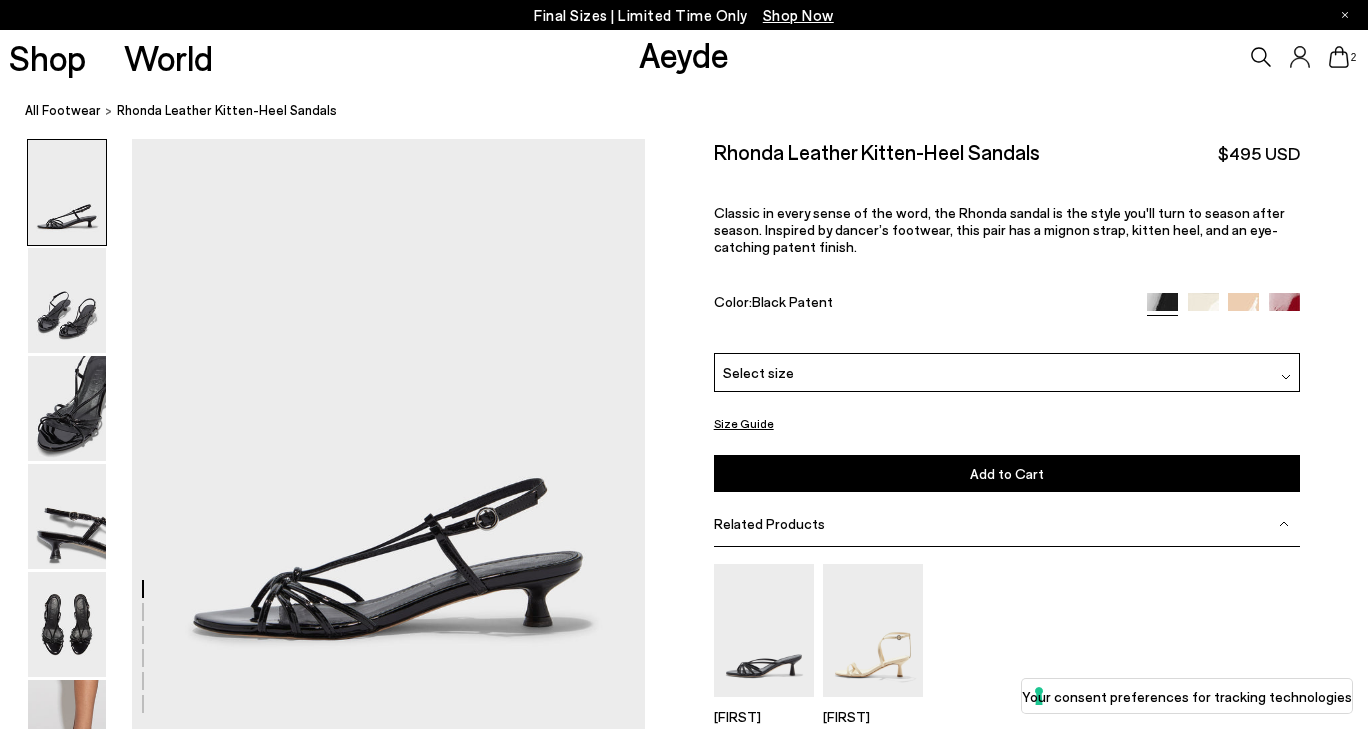 scroll, scrollTop: 0, scrollLeft: 0, axis: both 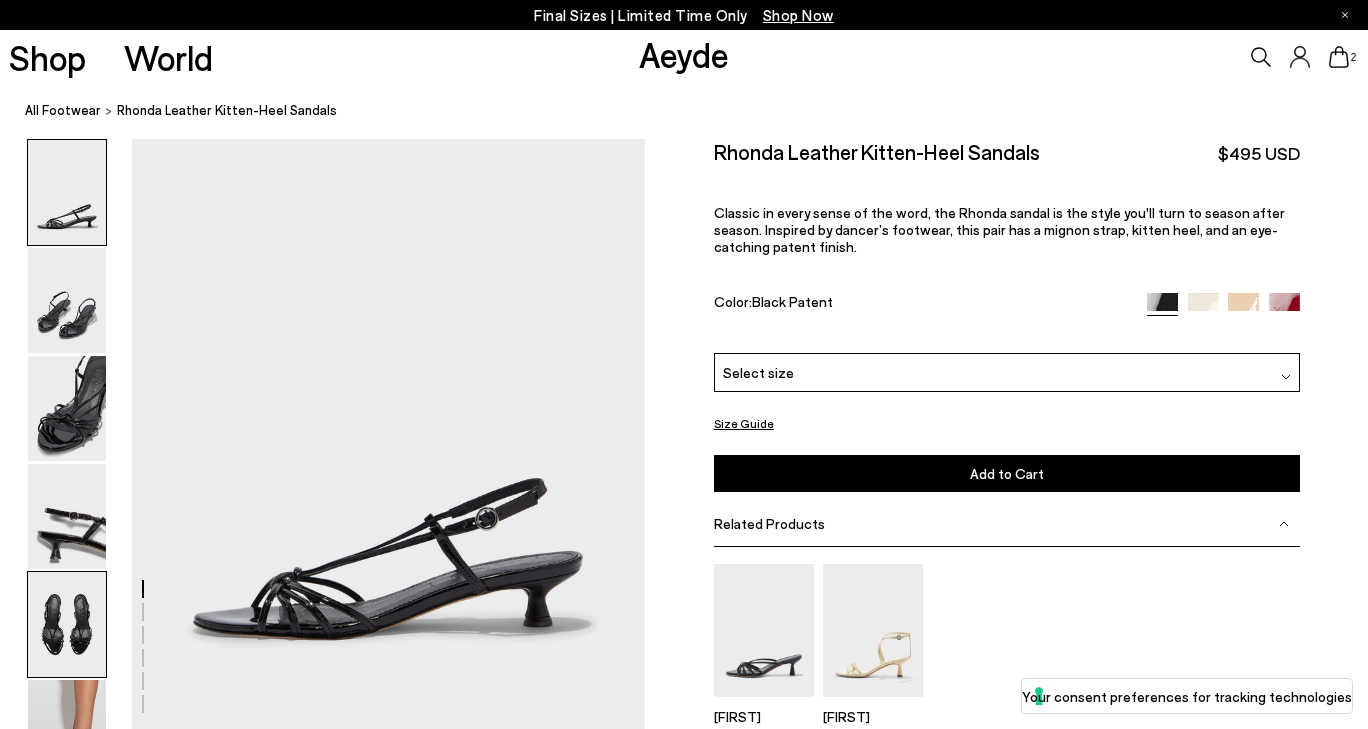 click at bounding box center (67, 624) 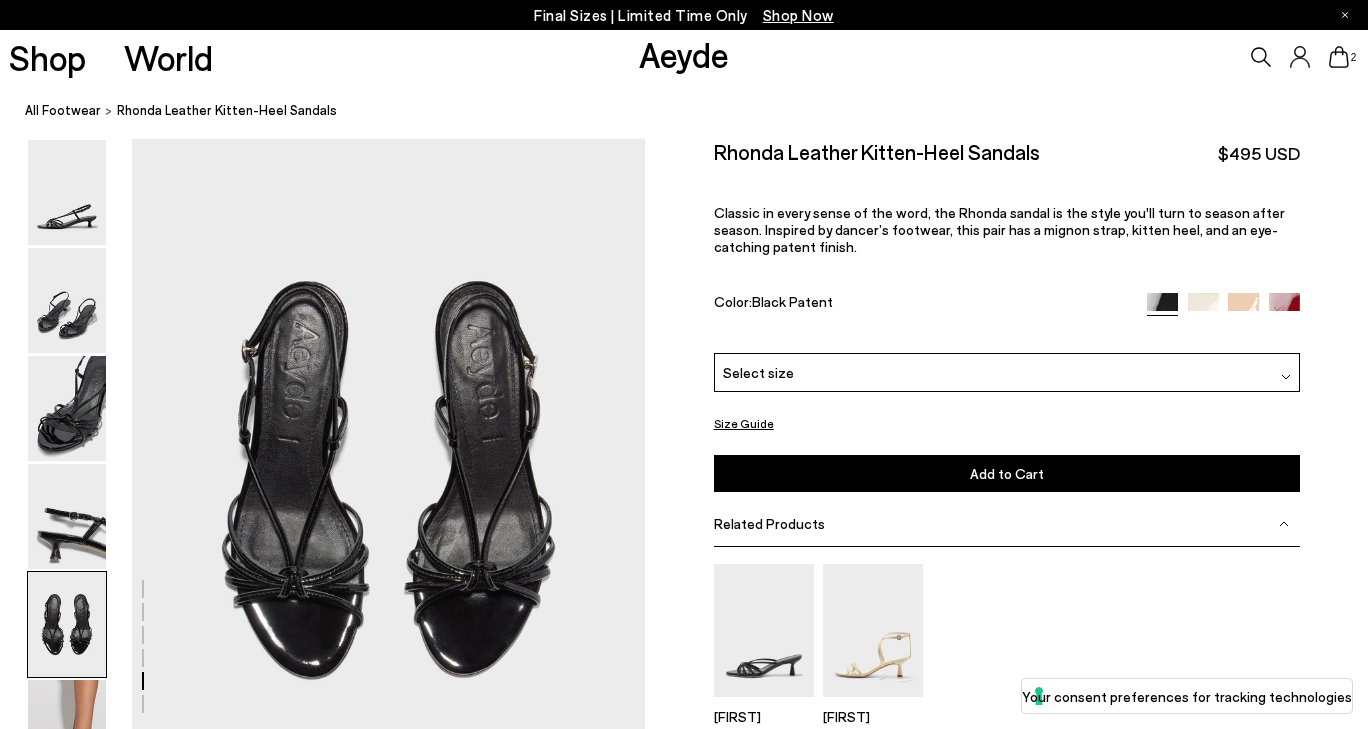 scroll, scrollTop: 2657, scrollLeft: 0, axis: vertical 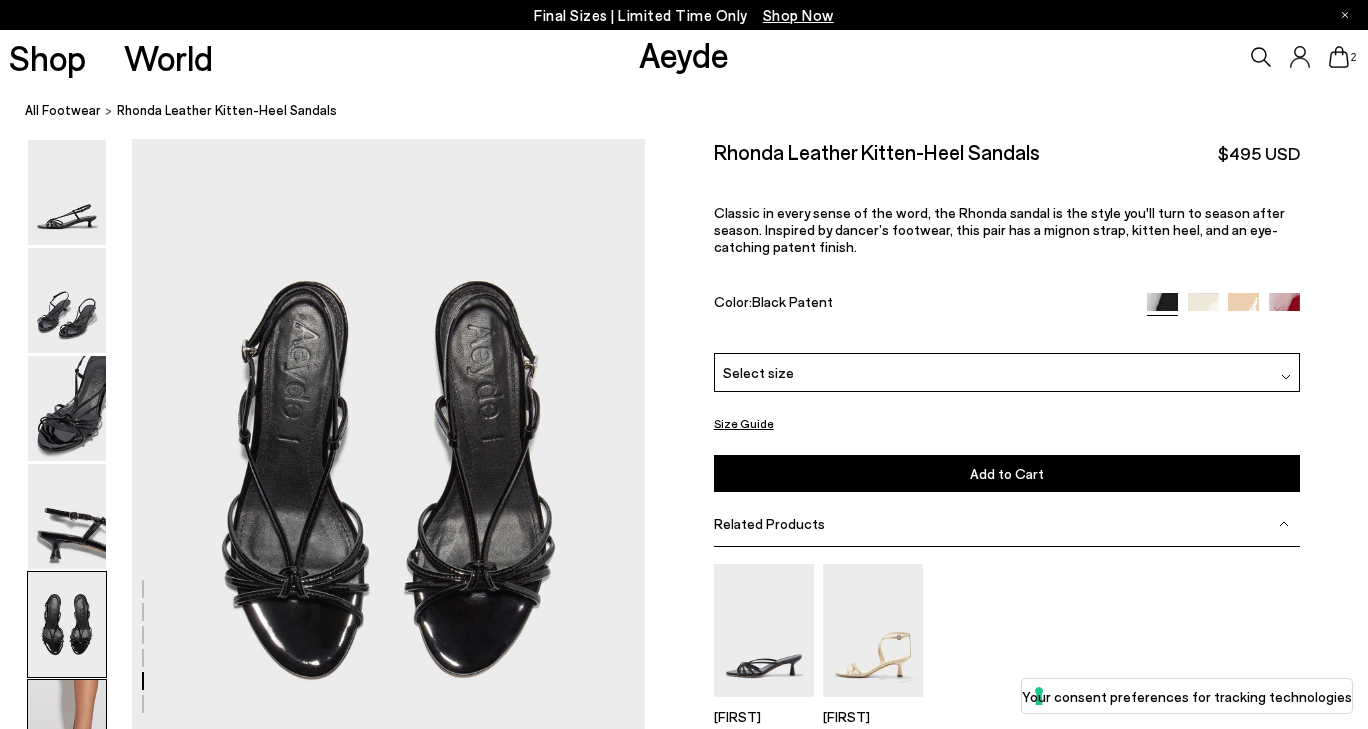 click at bounding box center (67, 732) 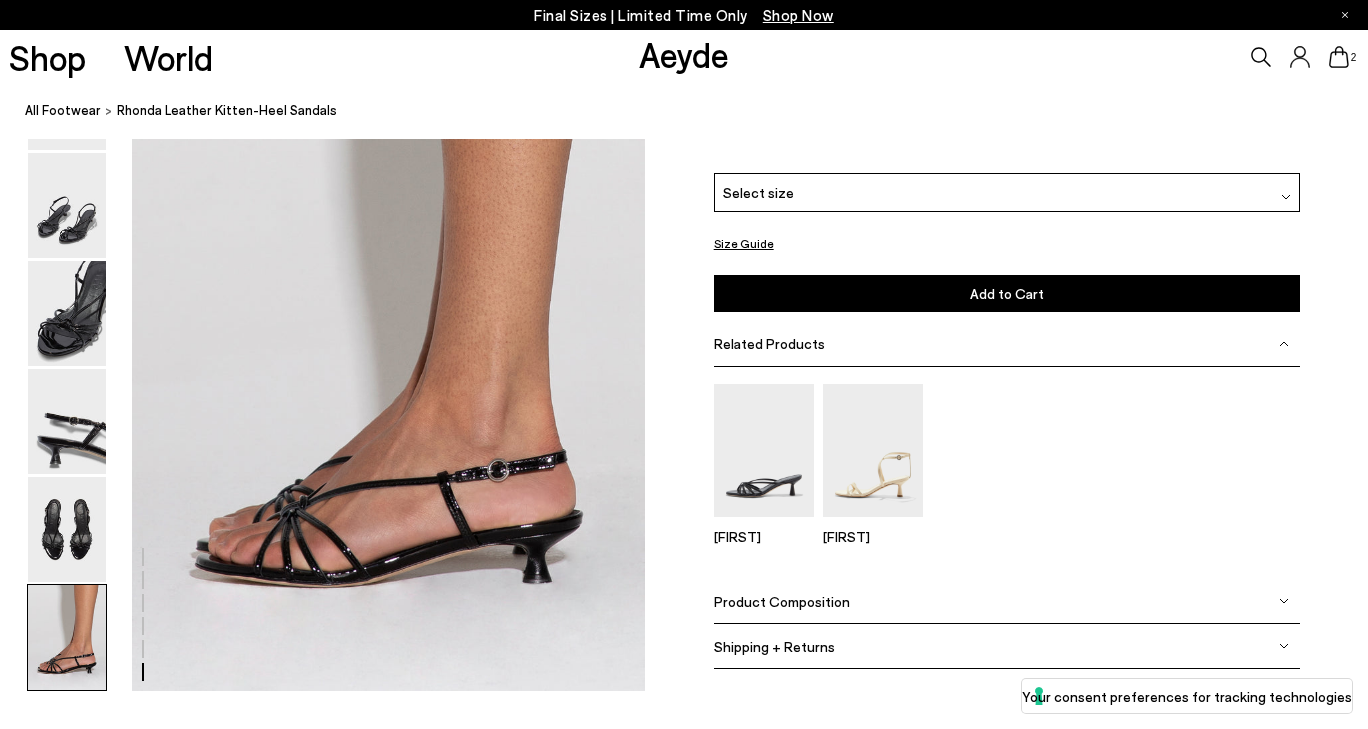 scroll, scrollTop: 3482, scrollLeft: 0, axis: vertical 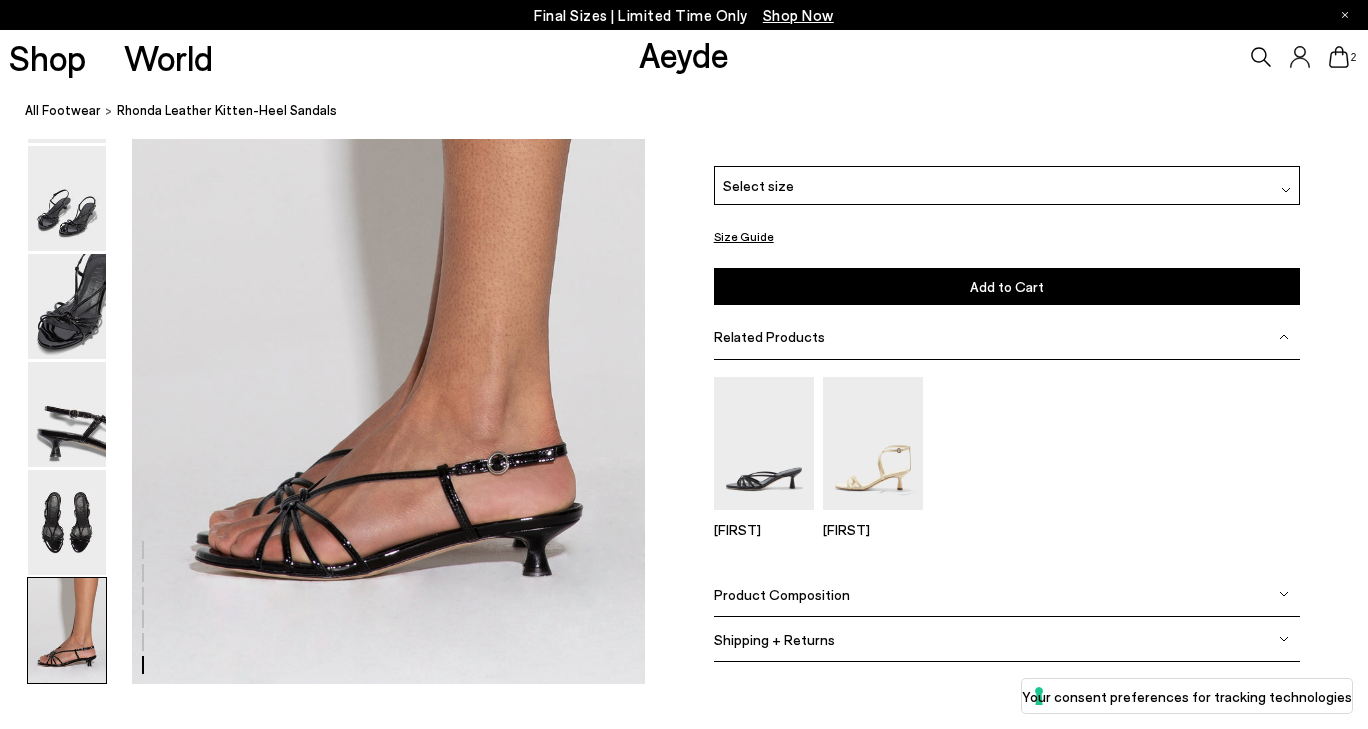 click at bounding box center [1203, 120] 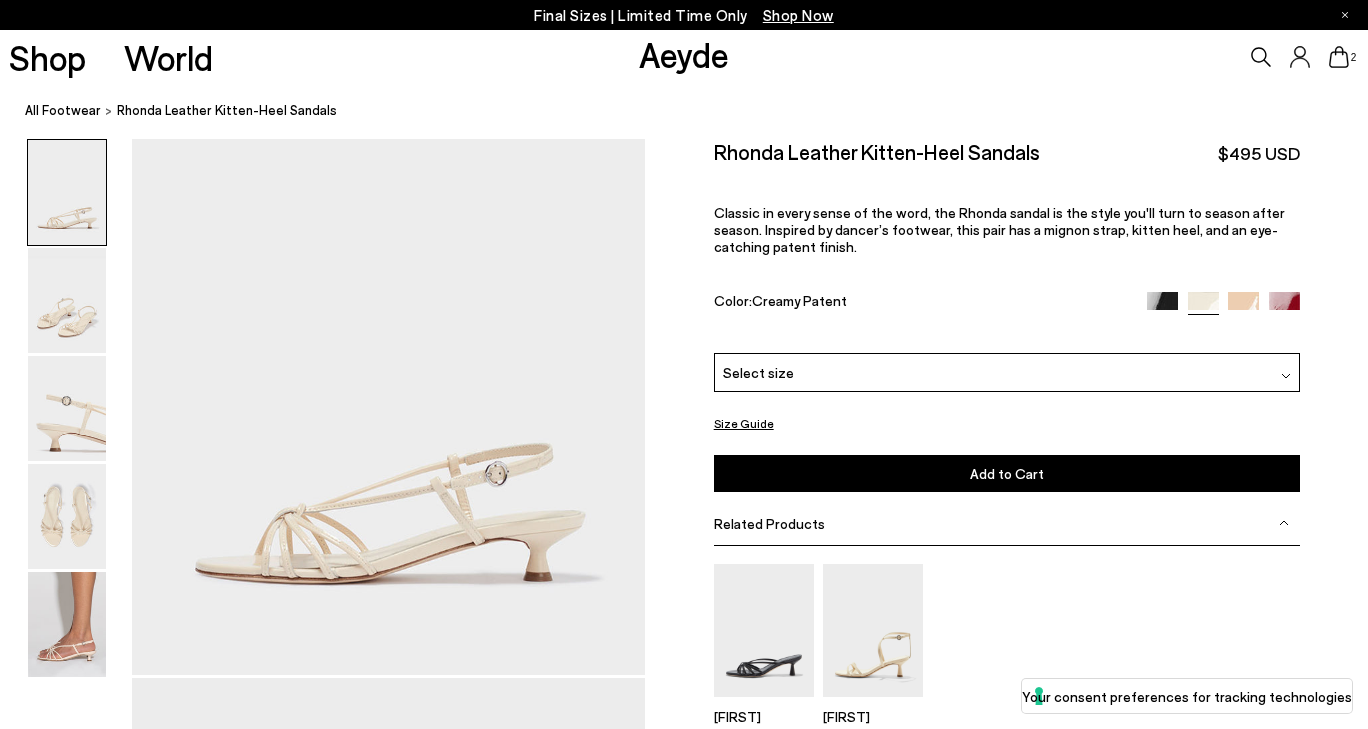 scroll, scrollTop: 0, scrollLeft: 0, axis: both 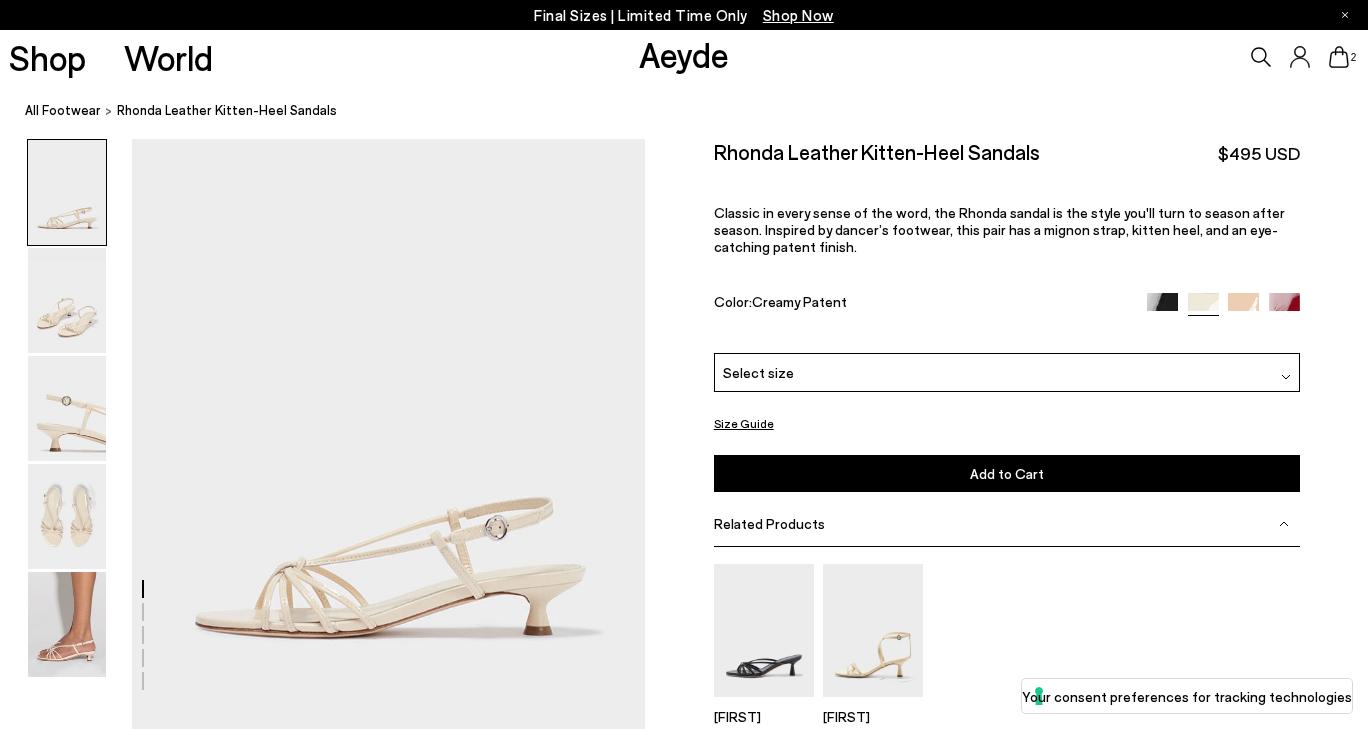 click at bounding box center [1243, 308] 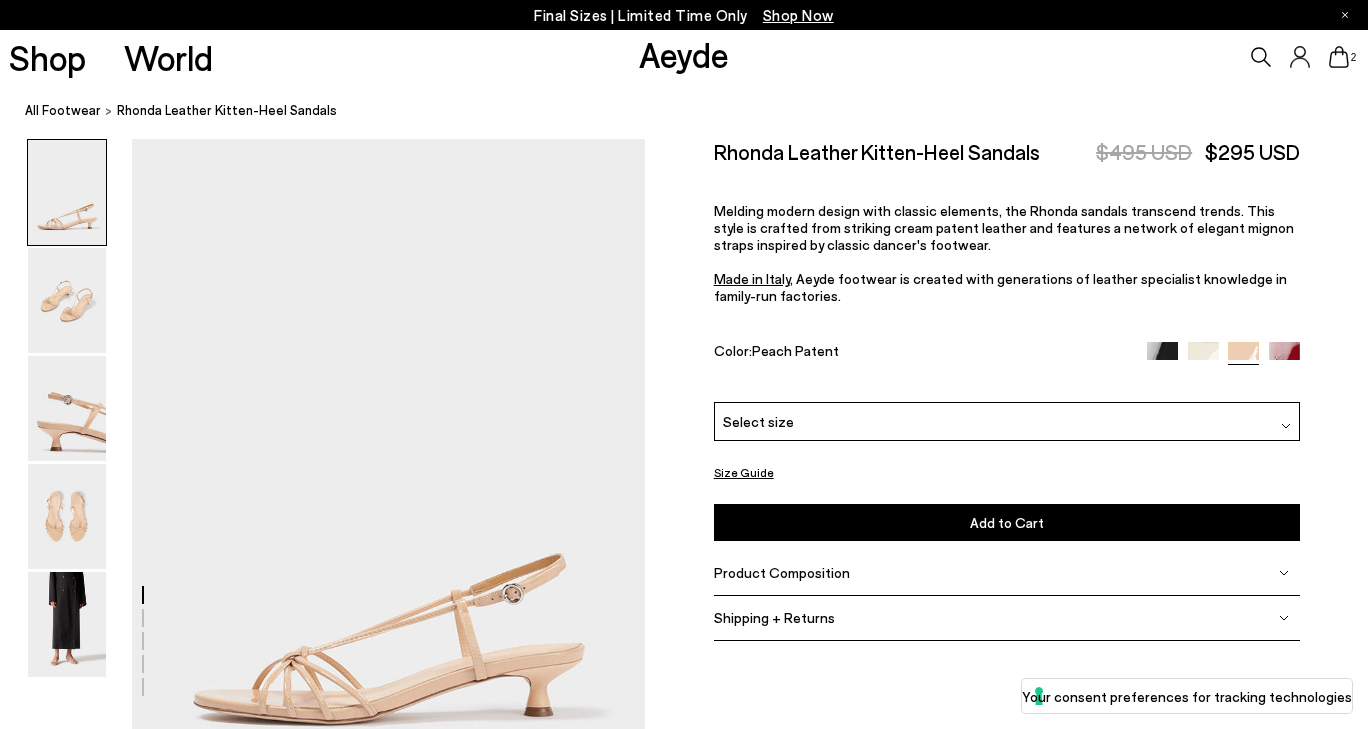 scroll, scrollTop: 0, scrollLeft: 0, axis: both 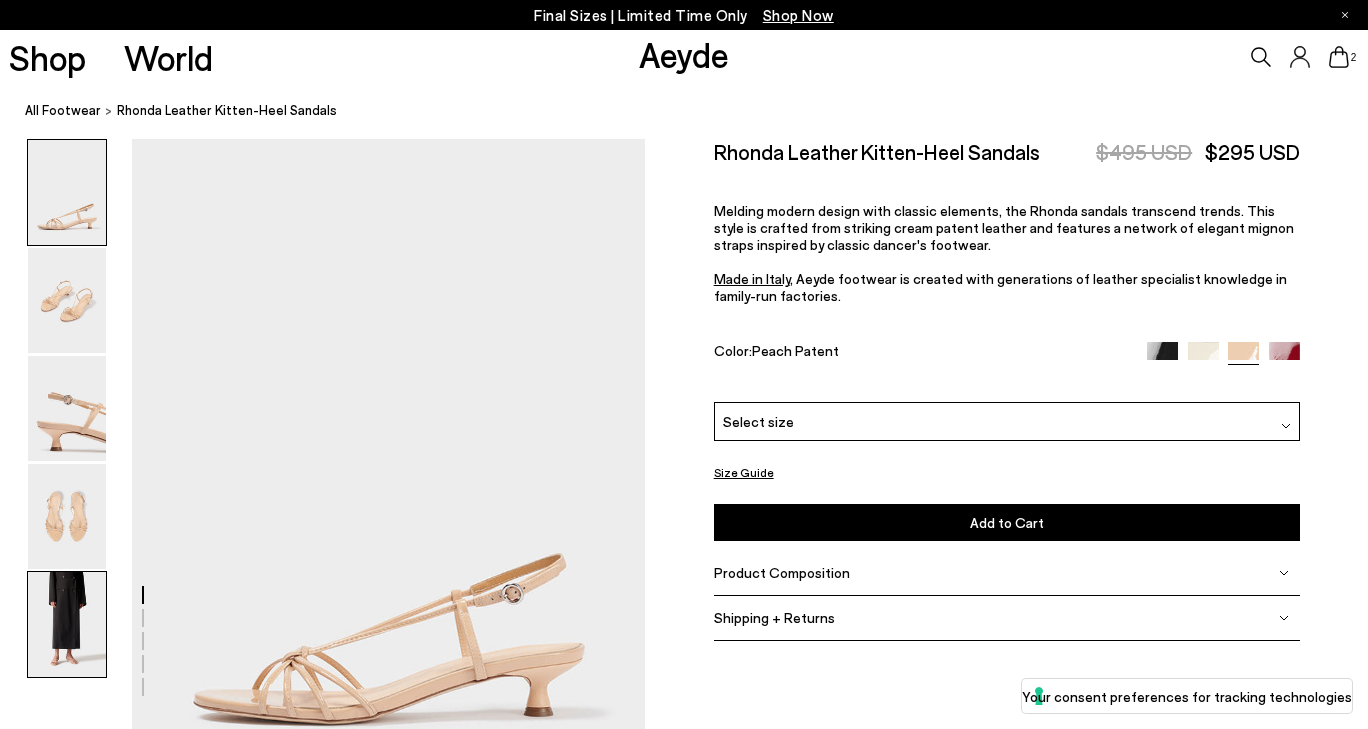click at bounding box center [67, 624] 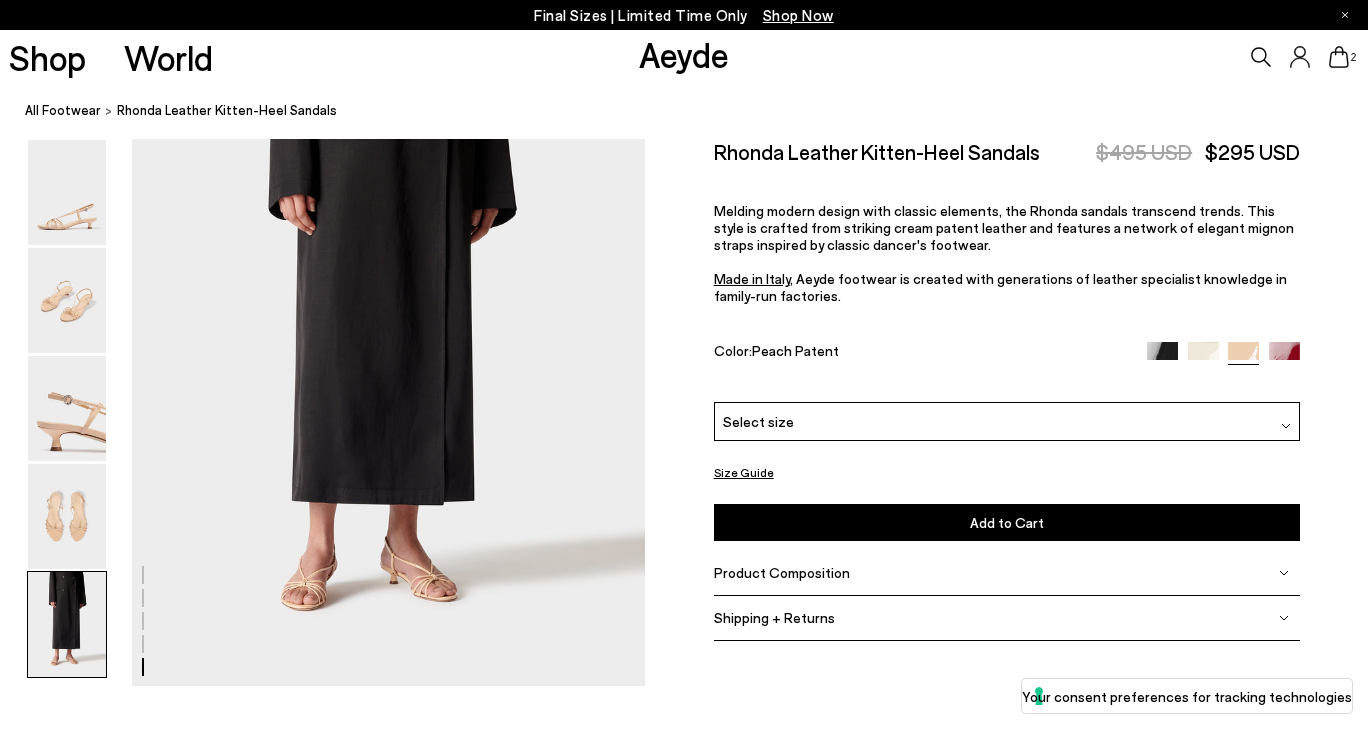 scroll, scrollTop: 2888, scrollLeft: 0, axis: vertical 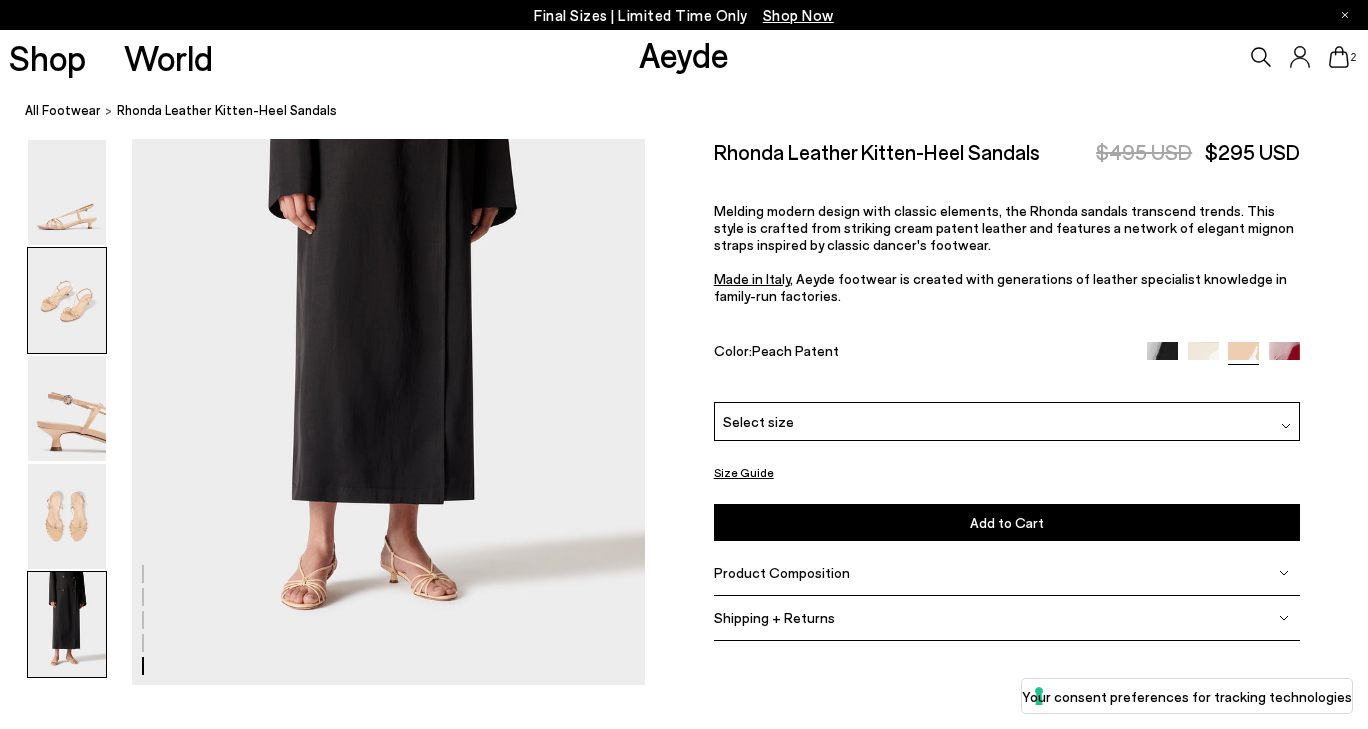 click at bounding box center [67, 300] 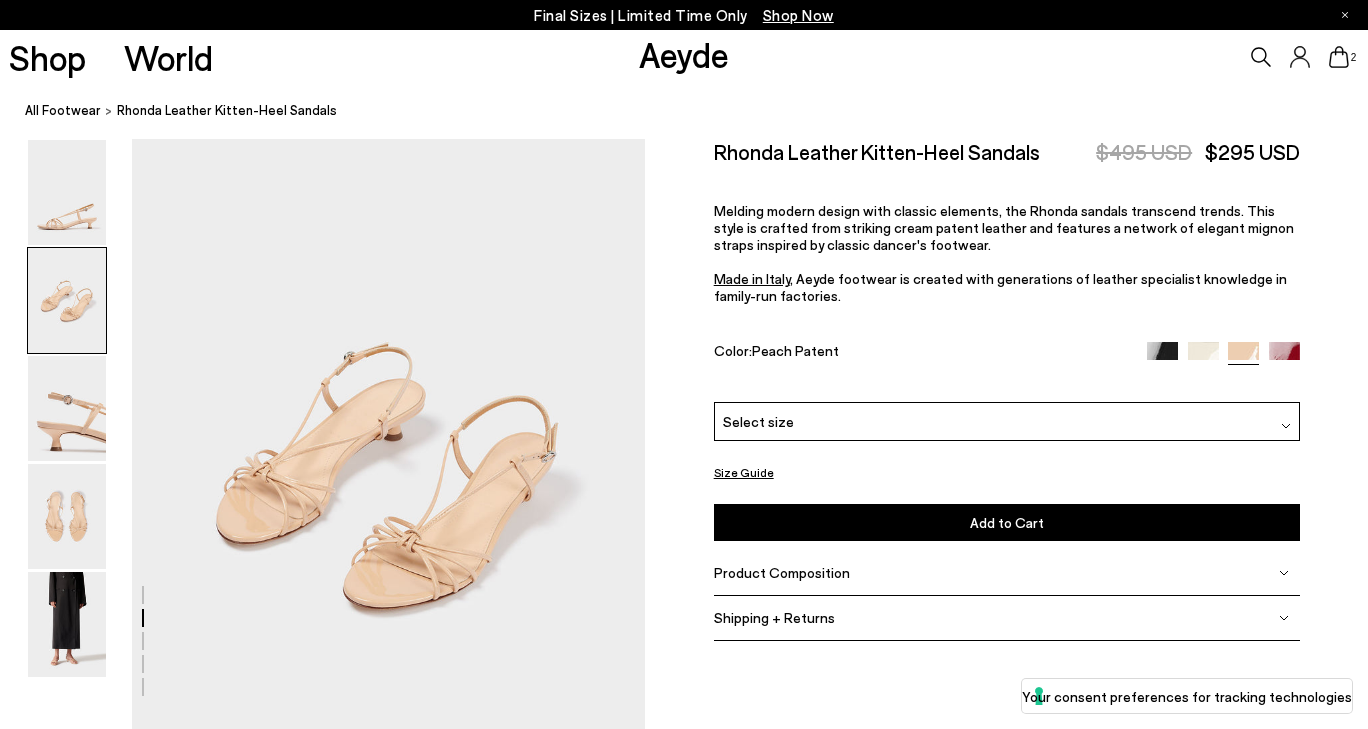 scroll, scrollTop: 689, scrollLeft: 0, axis: vertical 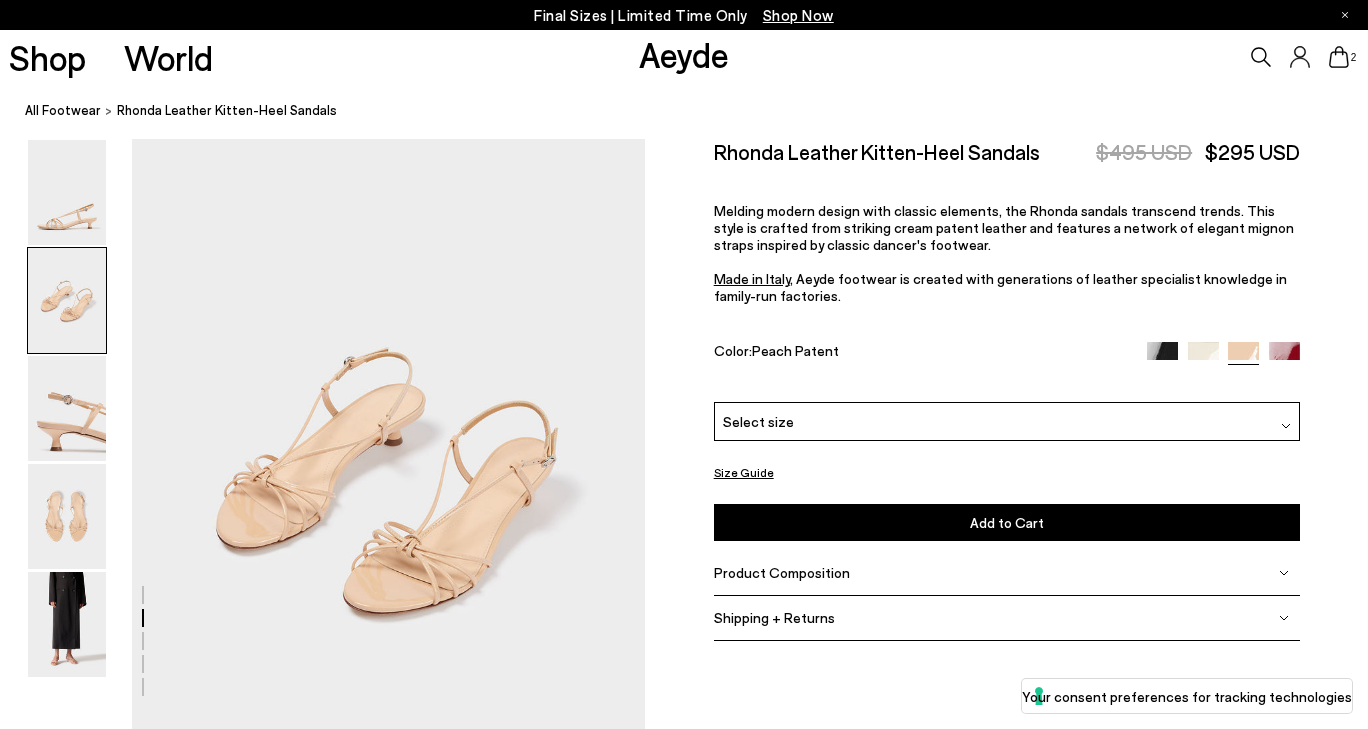 click at bounding box center (1284, 357) 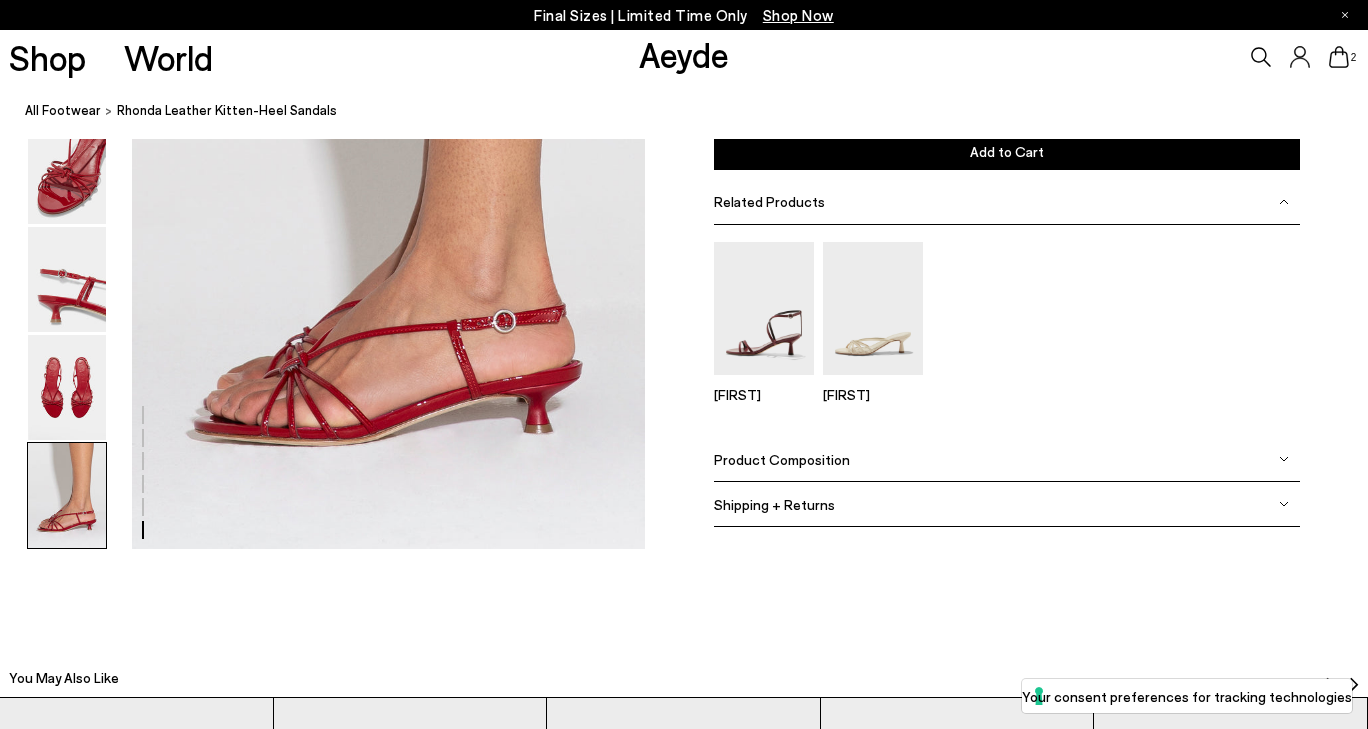scroll, scrollTop: 3443, scrollLeft: 0, axis: vertical 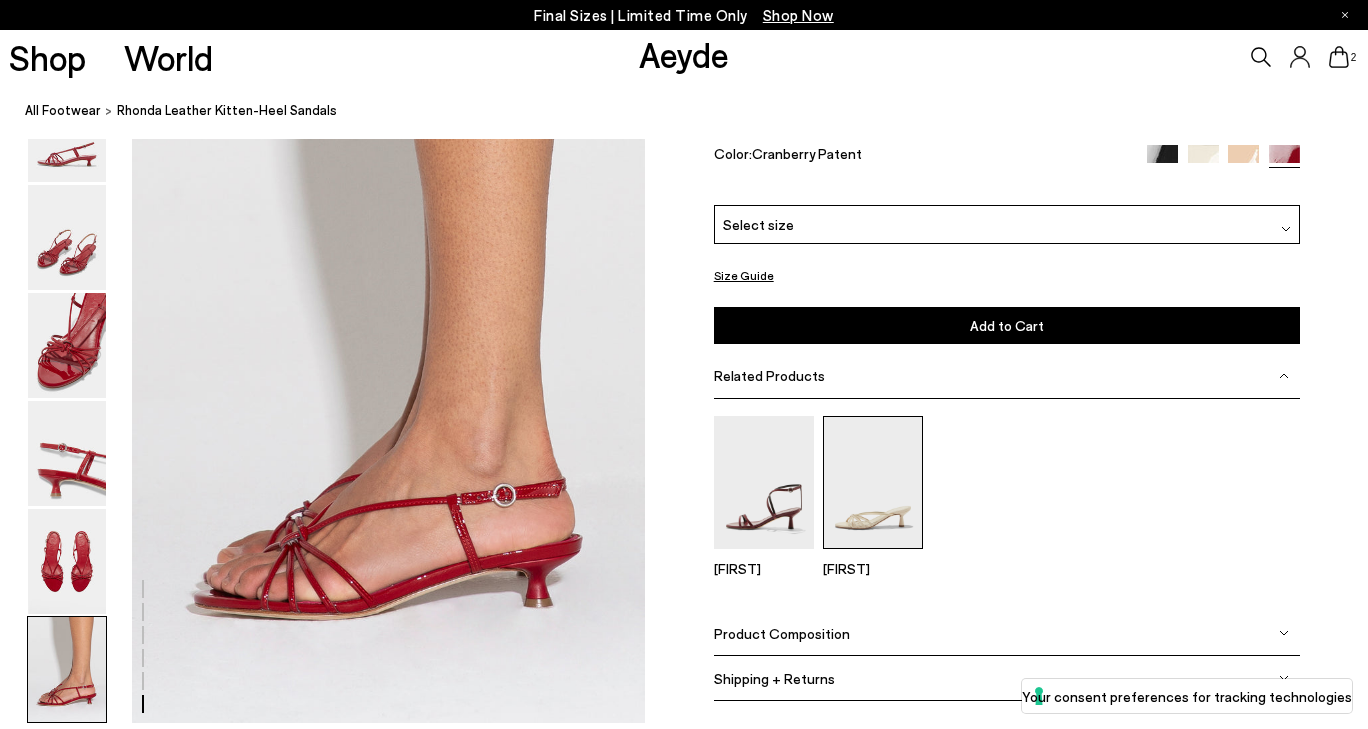 click at bounding box center (873, 482) 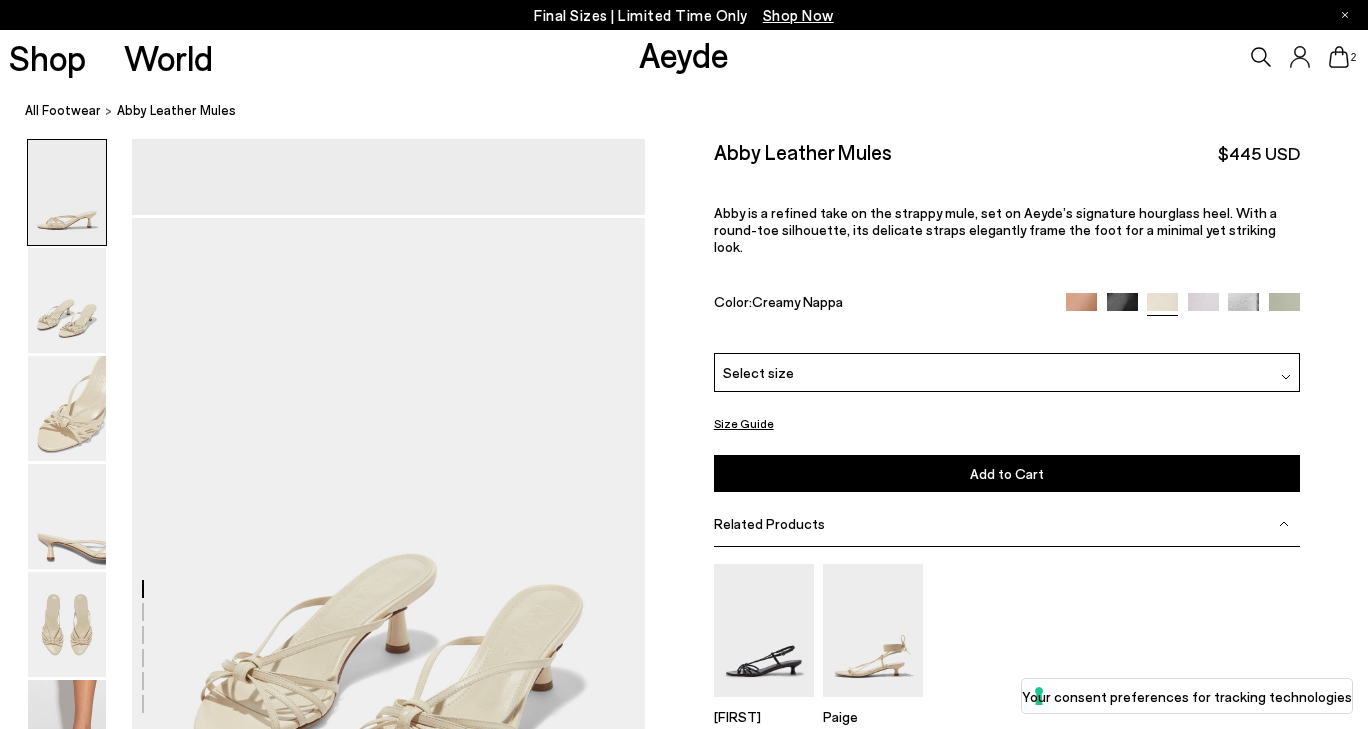 scroll, scrollTop: 522, scrollLeft: 0, axis: vertical 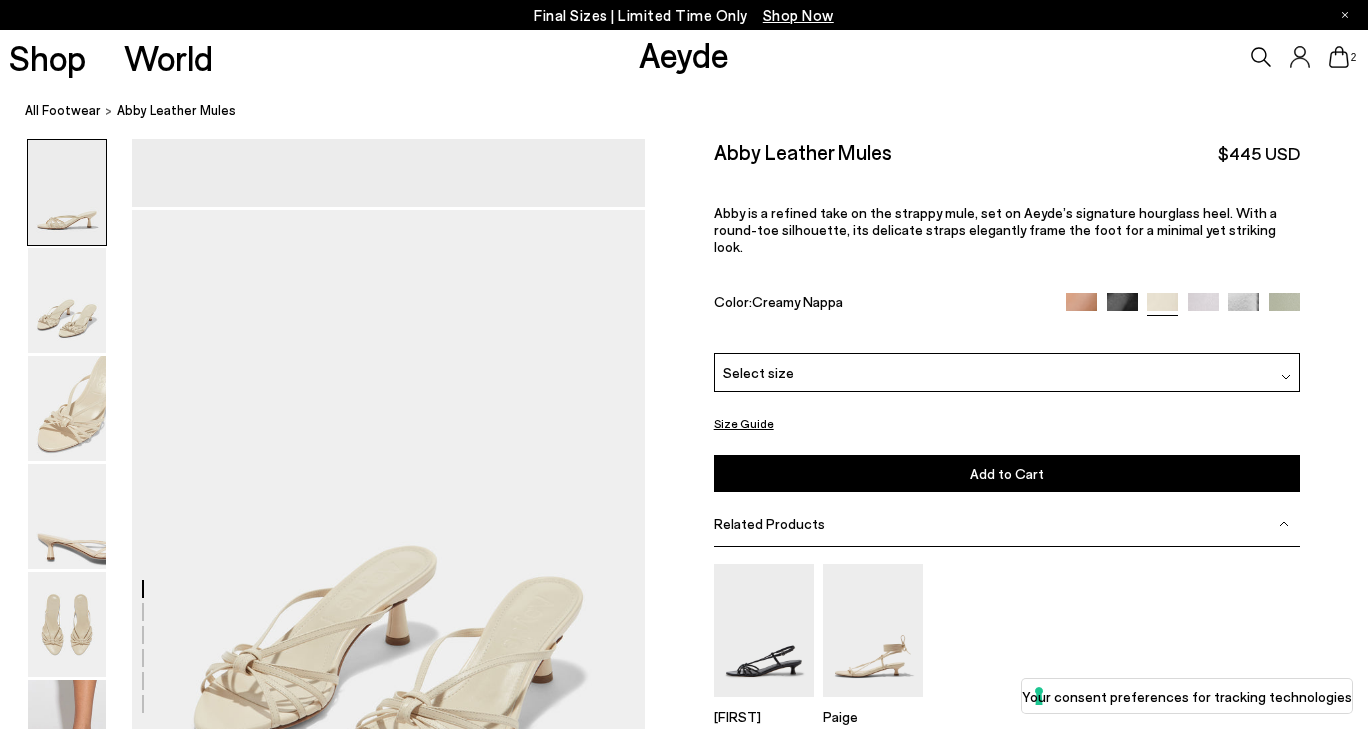 click at bounding box center [1081, 308] 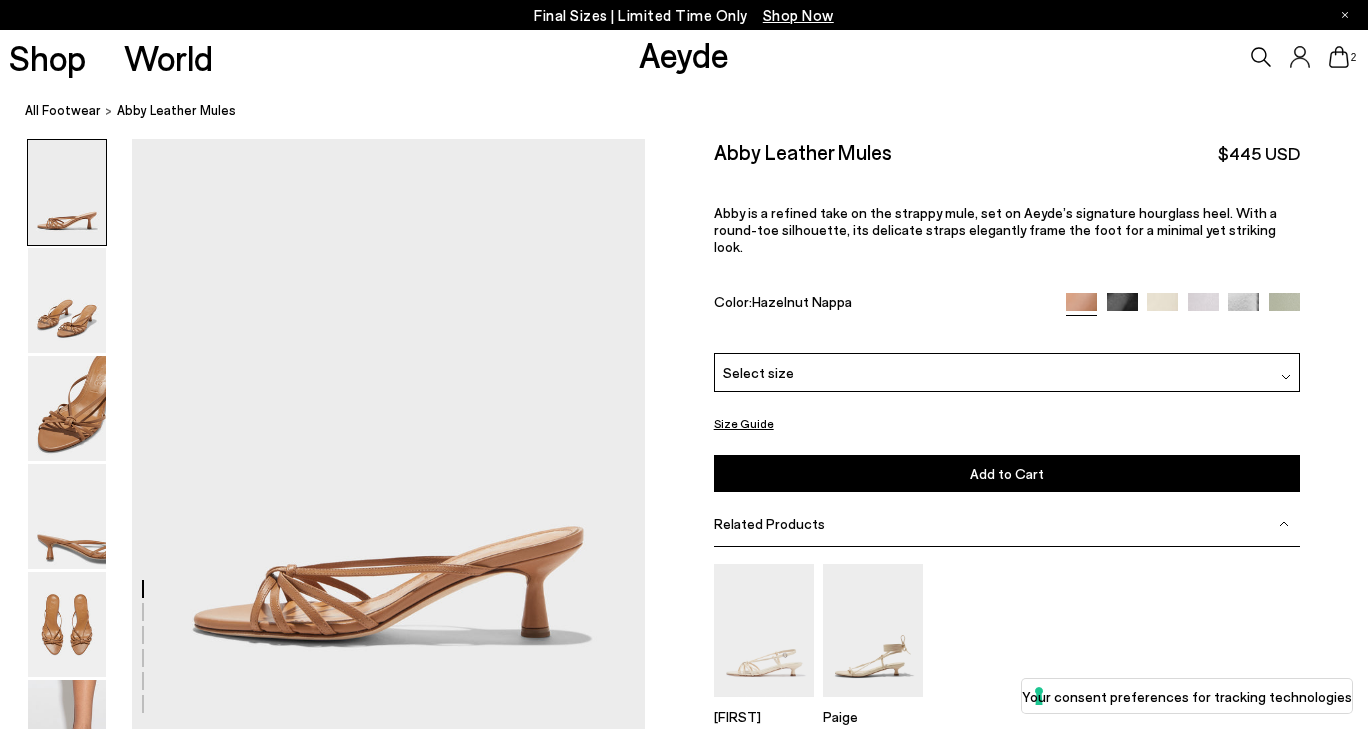 scroll, scrollTop: 0, scrollLeft: 0, axis: both 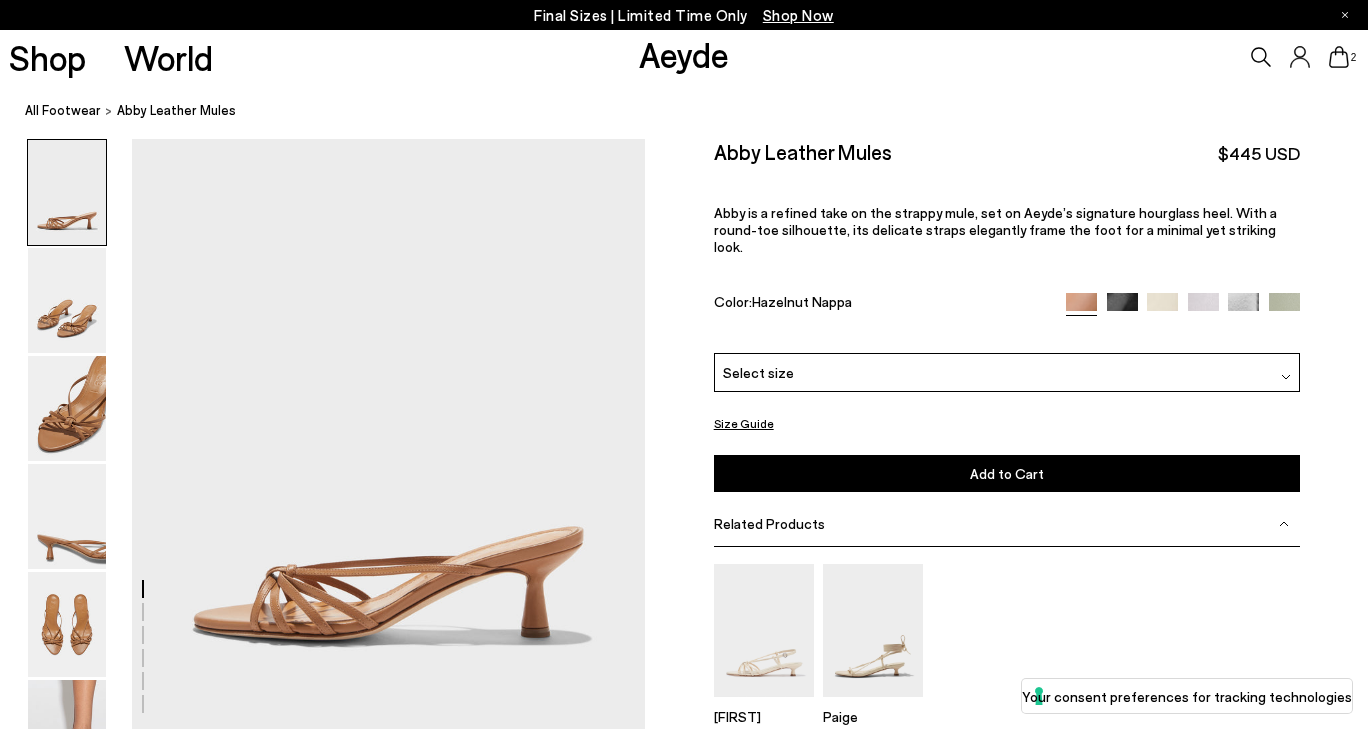 drag, startPoint x: 0, startPoint y: 0, endPoint x: 1120, endPoint y: 255, distance: 1148.6622 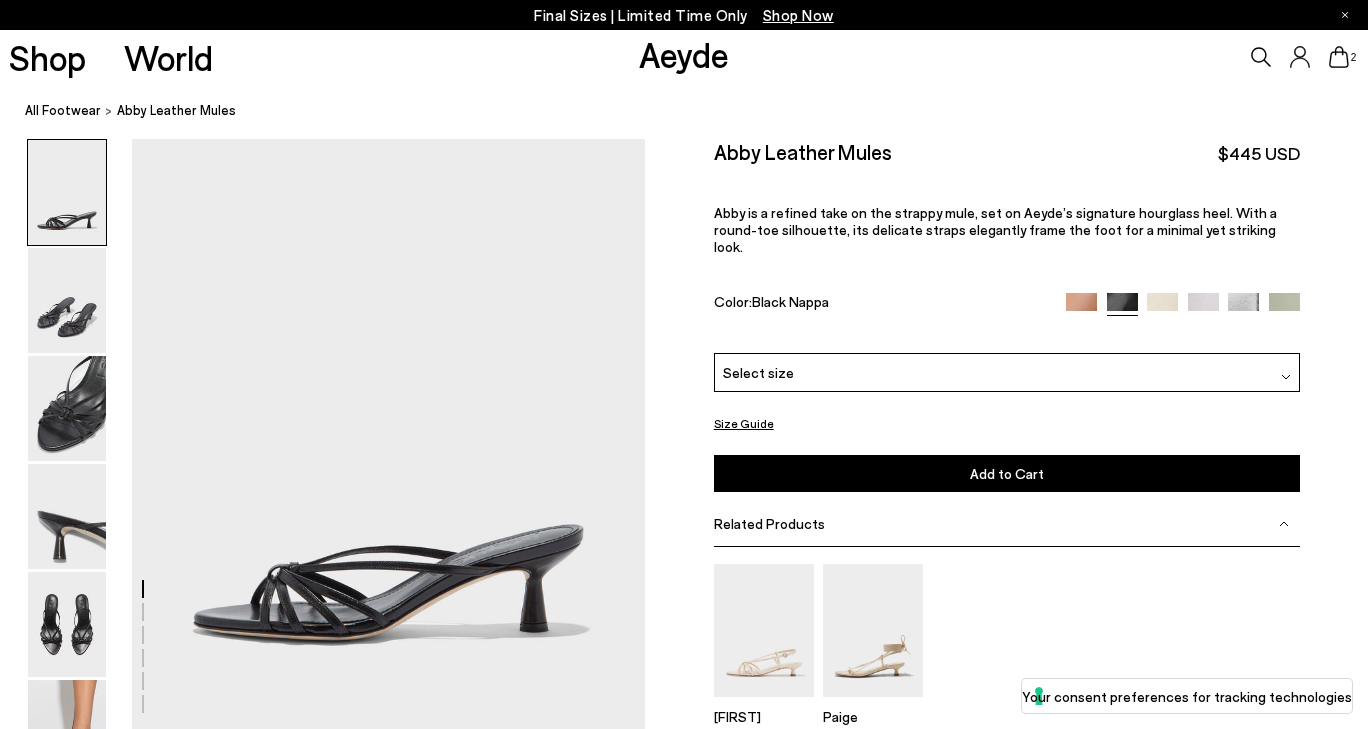 scroll, scrollTop: 0, scrollLeft: 0, axis: both 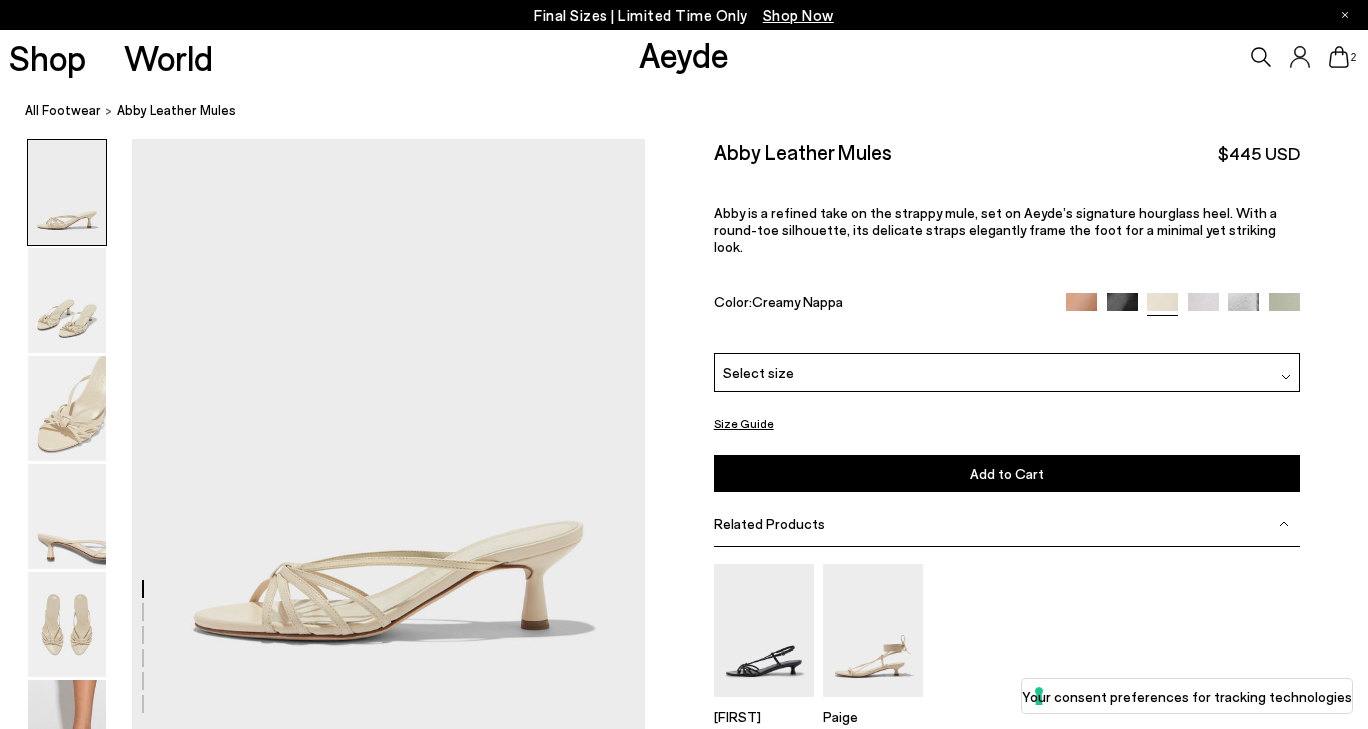click at bounding box center (1203, 308) 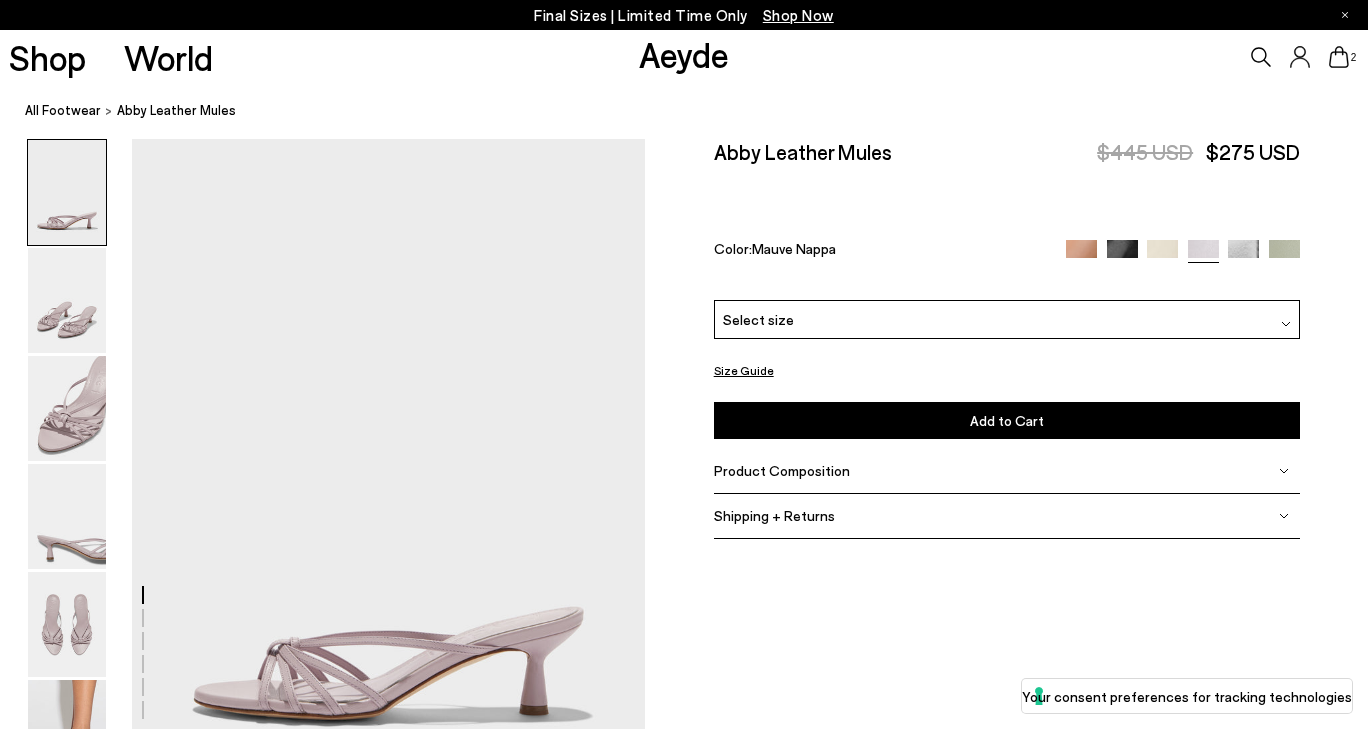 scroll, scrollTop: 0, scrollLeft: 0, axis: both 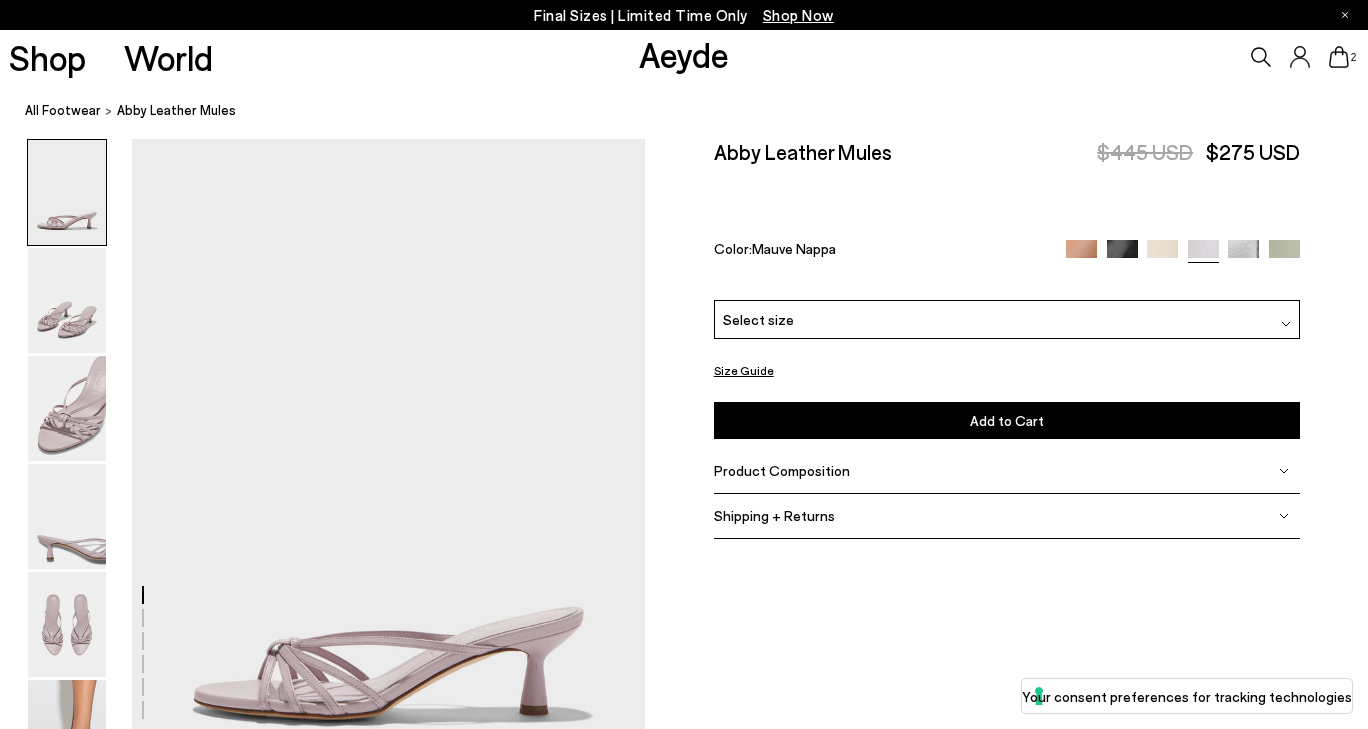 click at bounding box center [1243, 255] 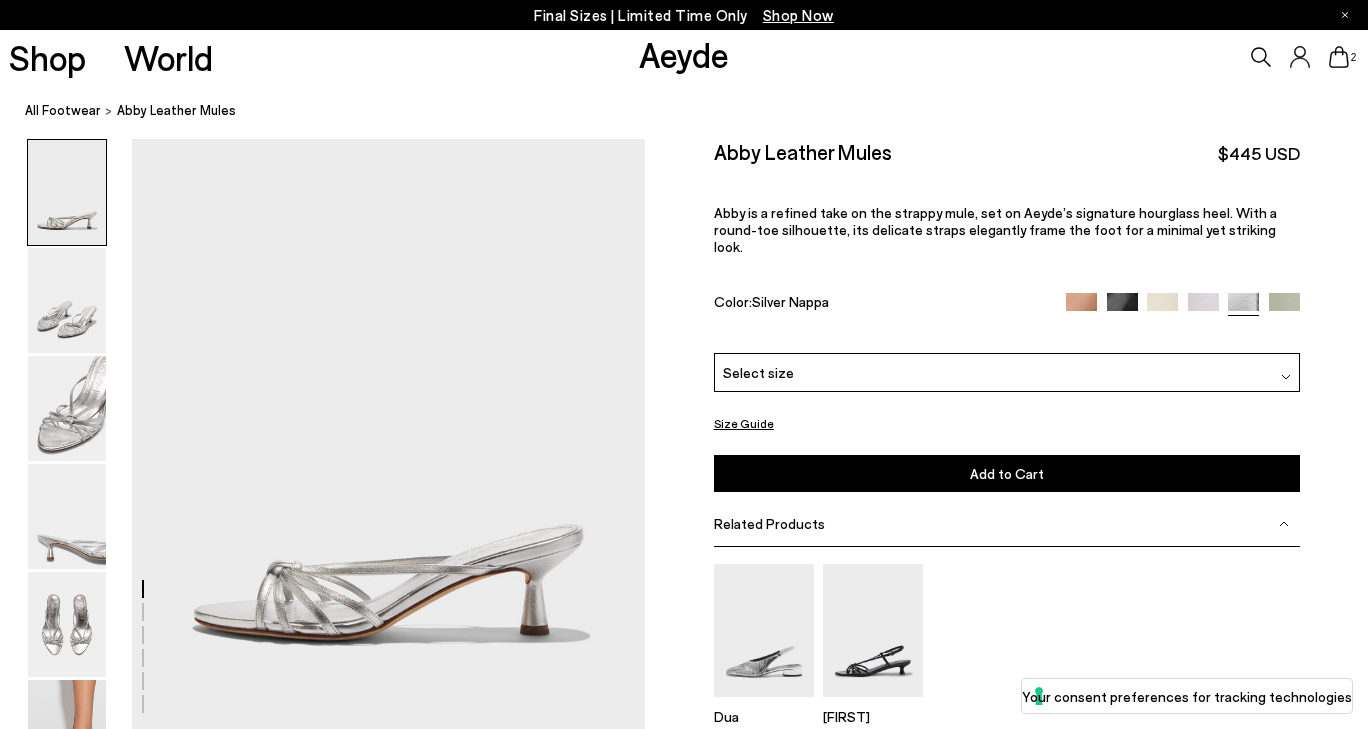 scroll, scrollTop: 0, scrollLeft: 0, axis: both 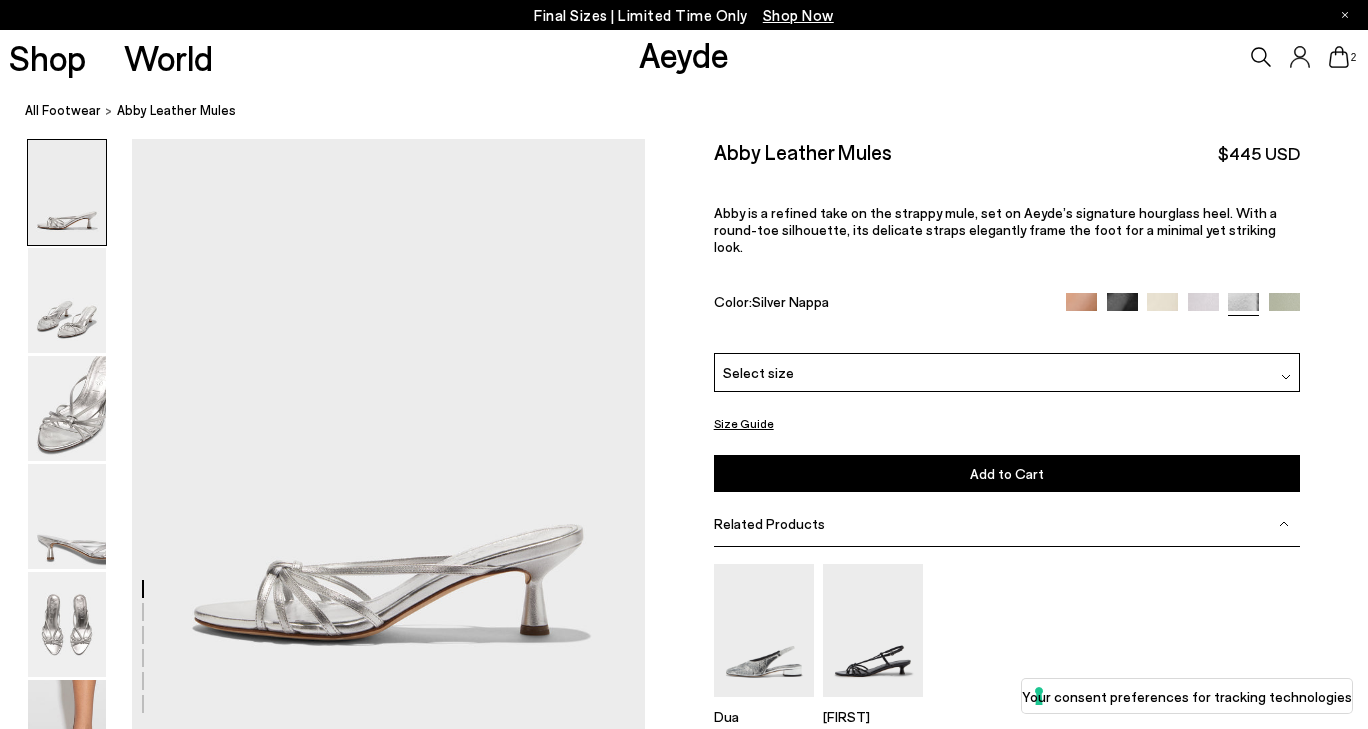 click at bounding box center [1284, 308] 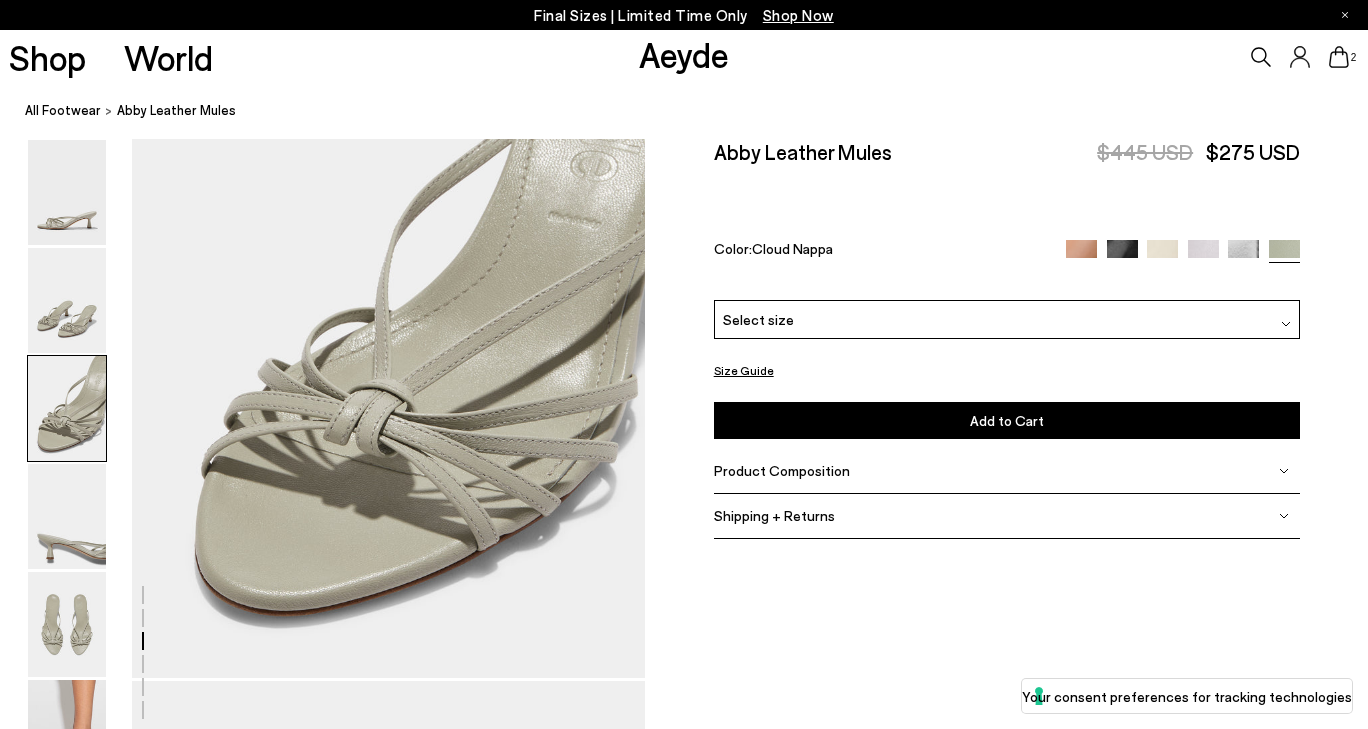 scroll, scrollTop: 1423, scrollLeft: 0, axis: vertical 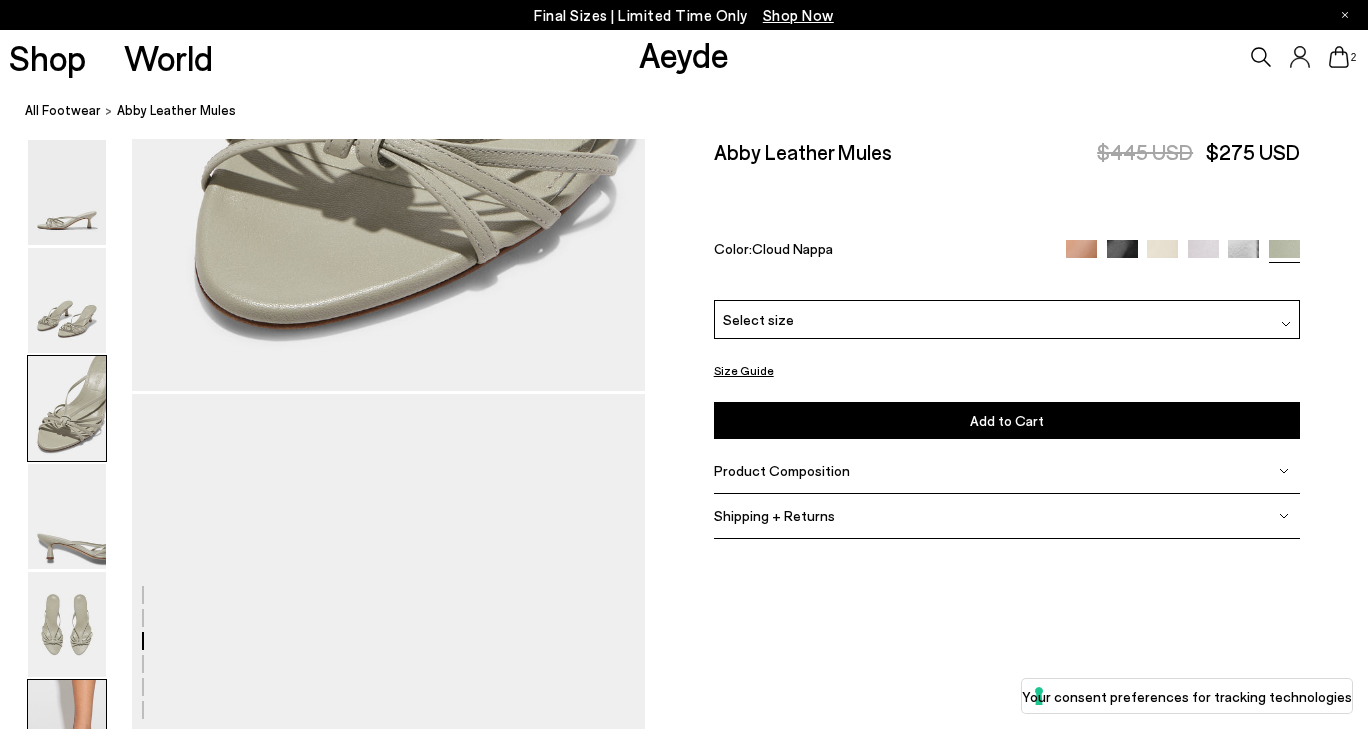 click at bounding box center [67, 732] 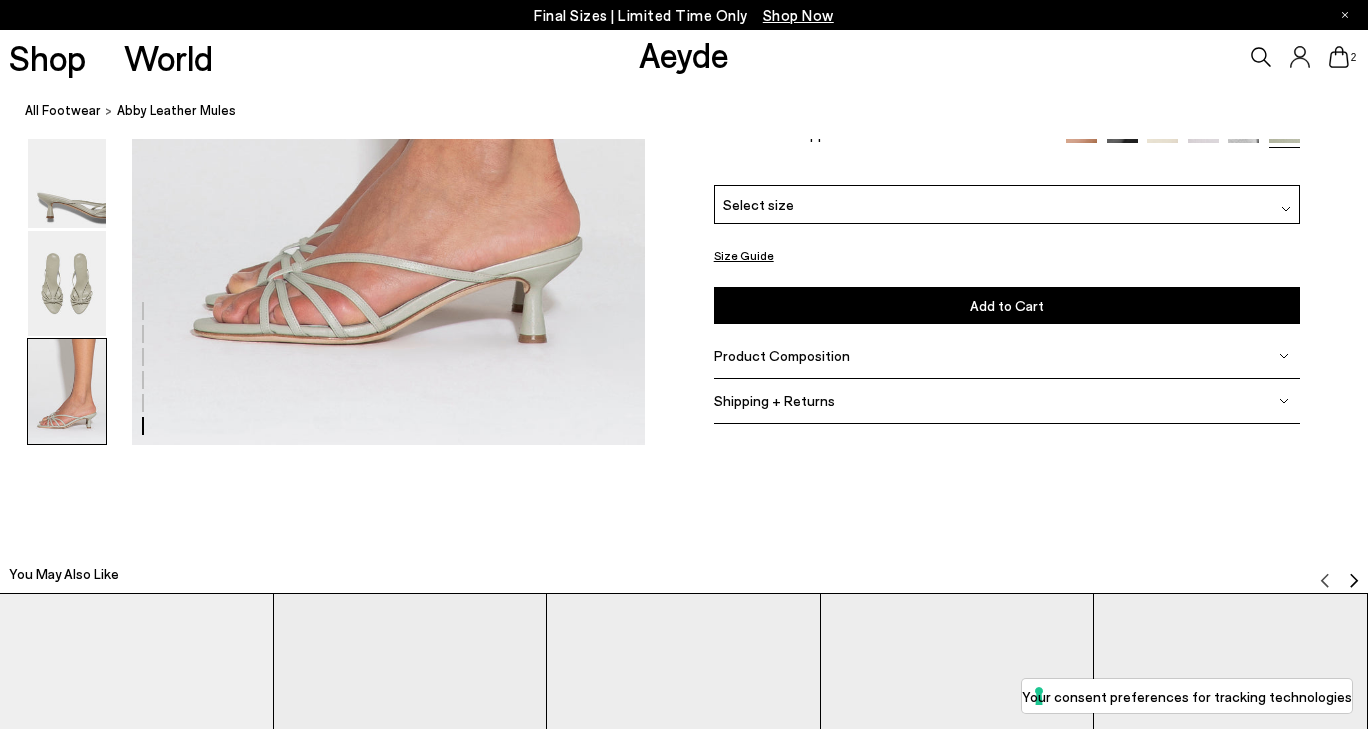 scroll, scrollTop: 3512, scrollLeft: 0, axis: vertical 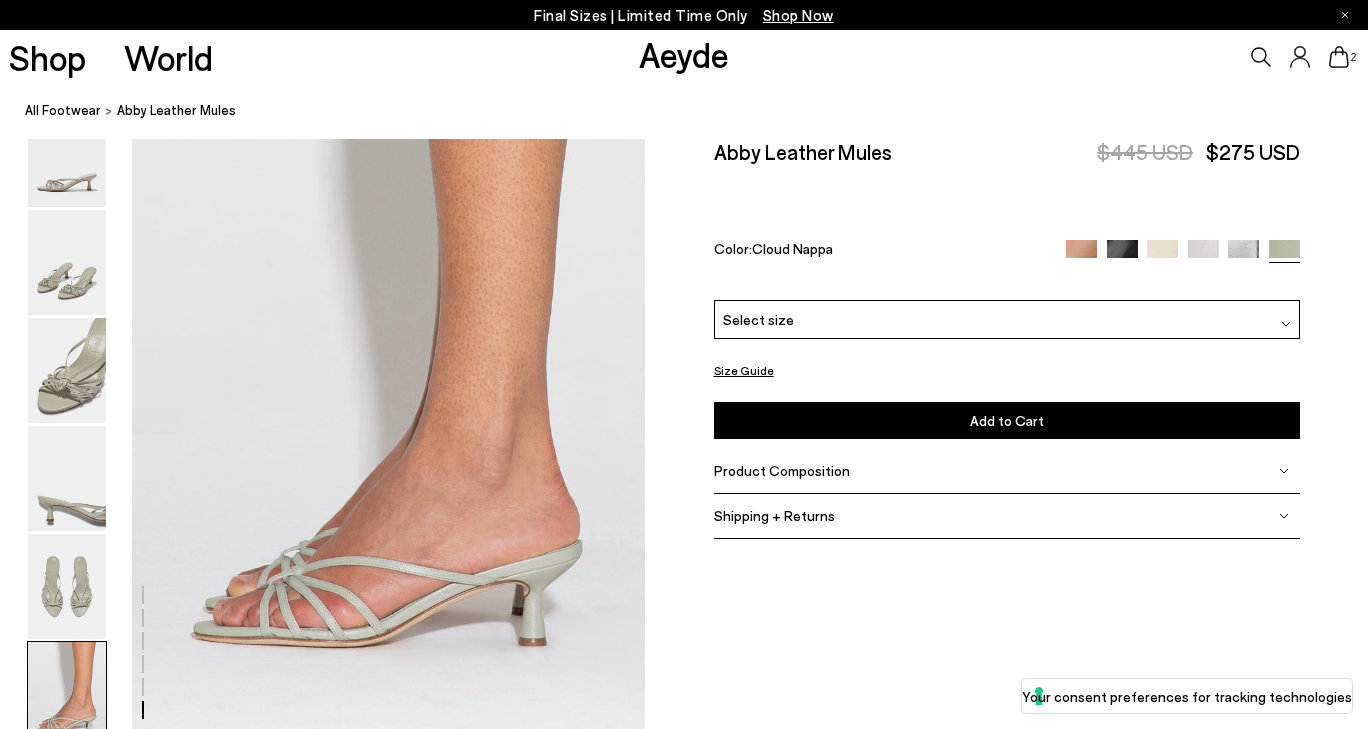 click on "Product Composition" at bounding box center [782, 470] 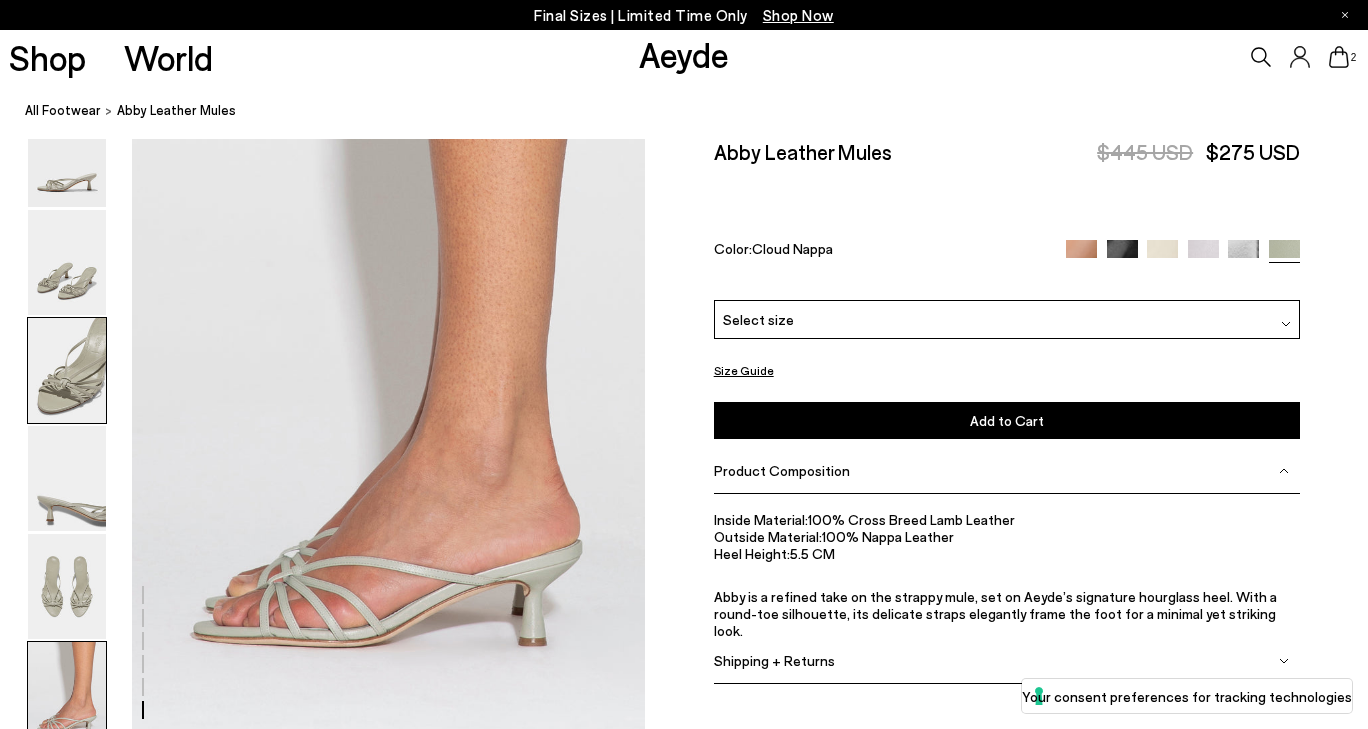 click at bounding box center (67, 370) 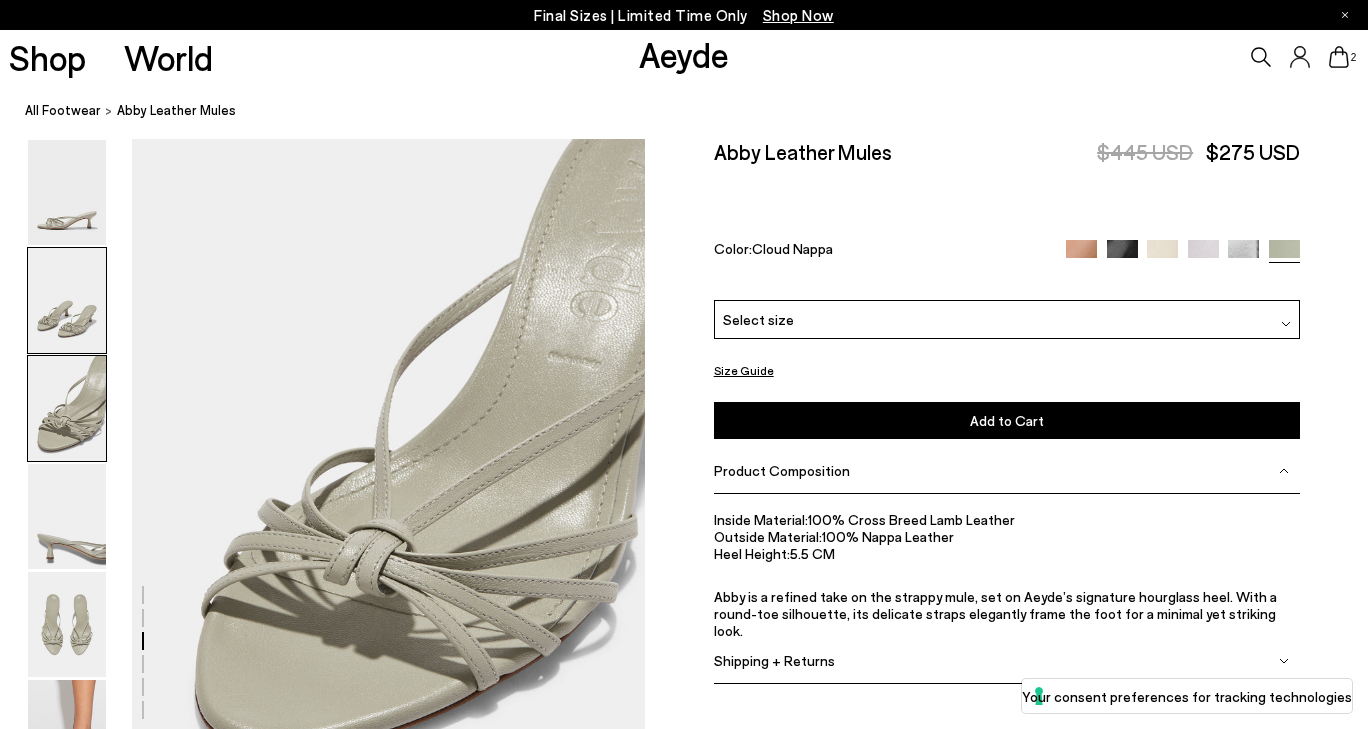 scroll, scrollTop: 1376, scrollLeft: 0, axis: vertical 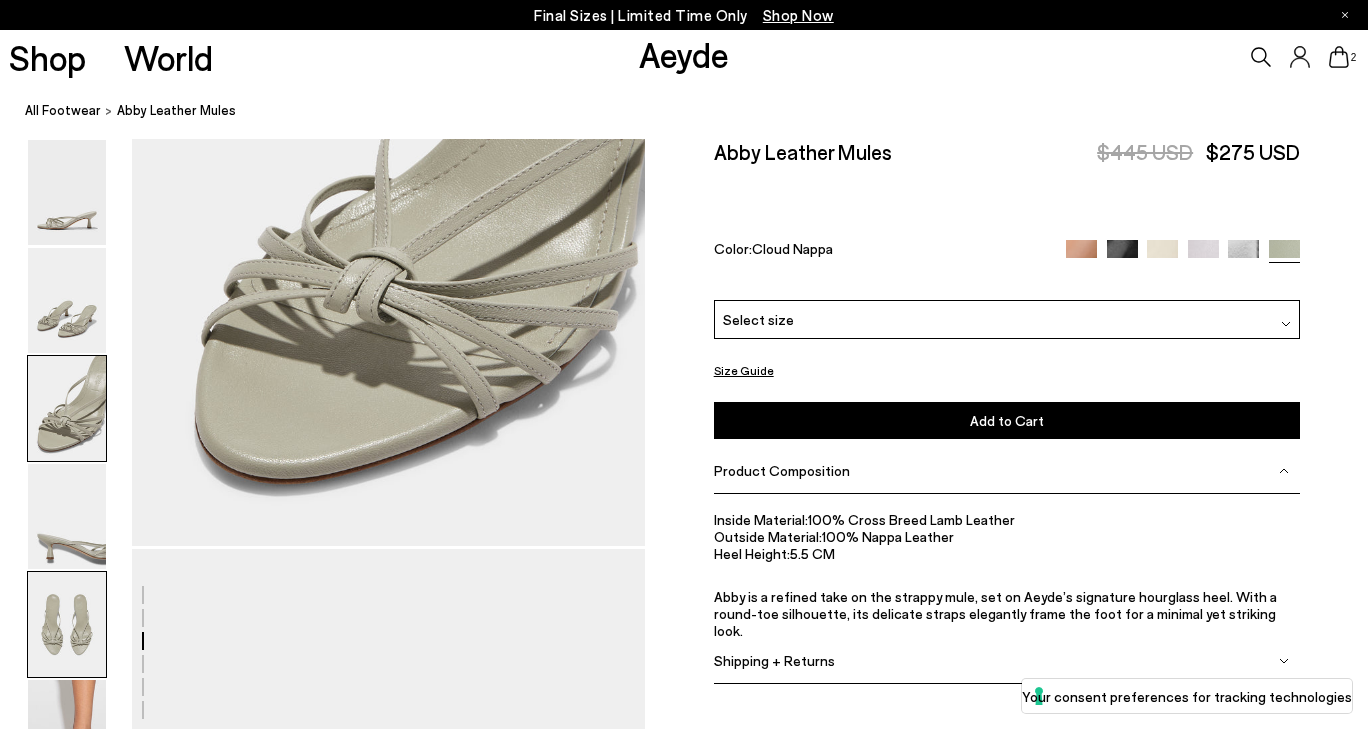 click at bounding box center (67, 624) 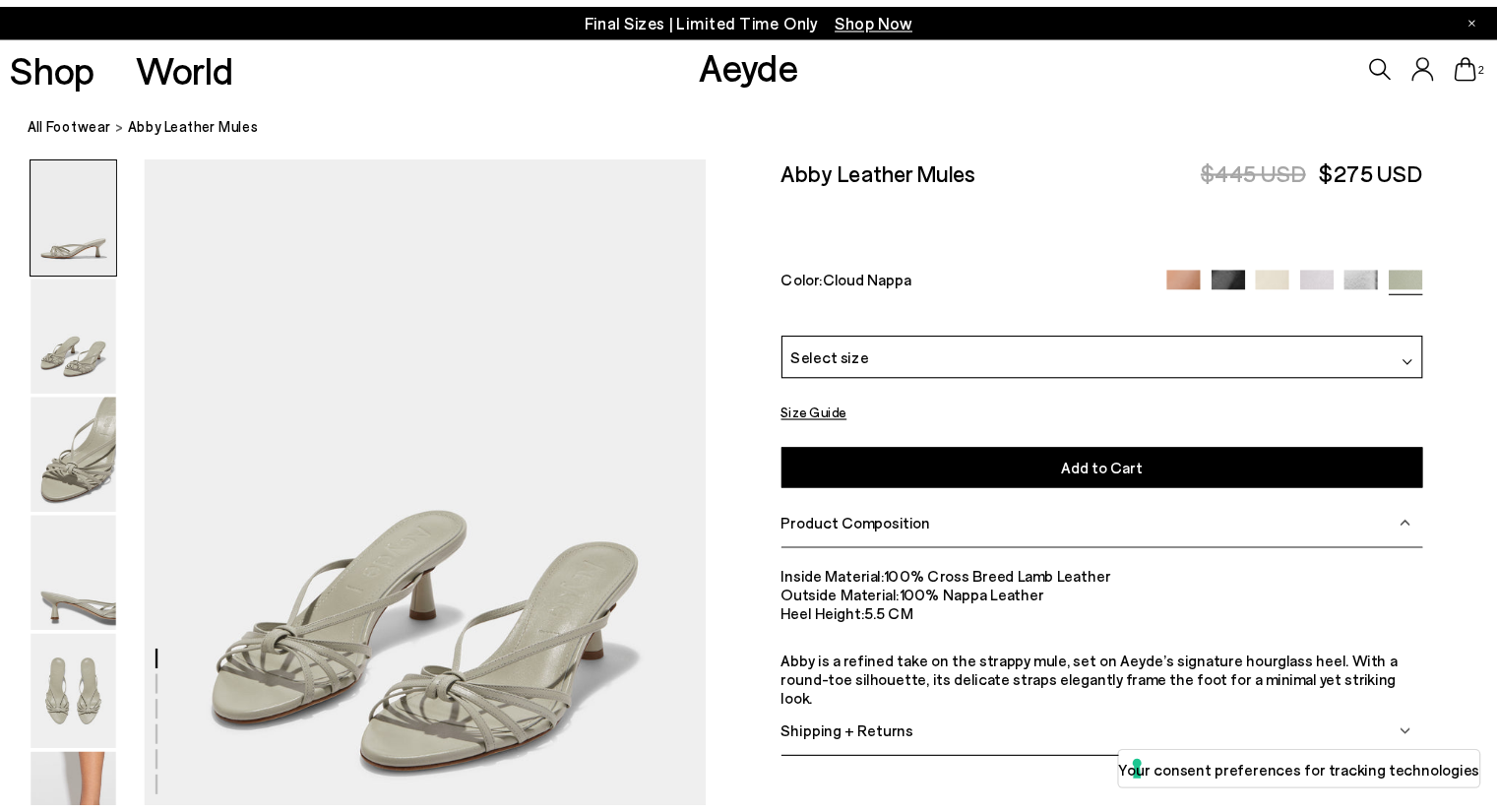 scroll, scrollTop: 0, scrollLeft: 0, axis: both 